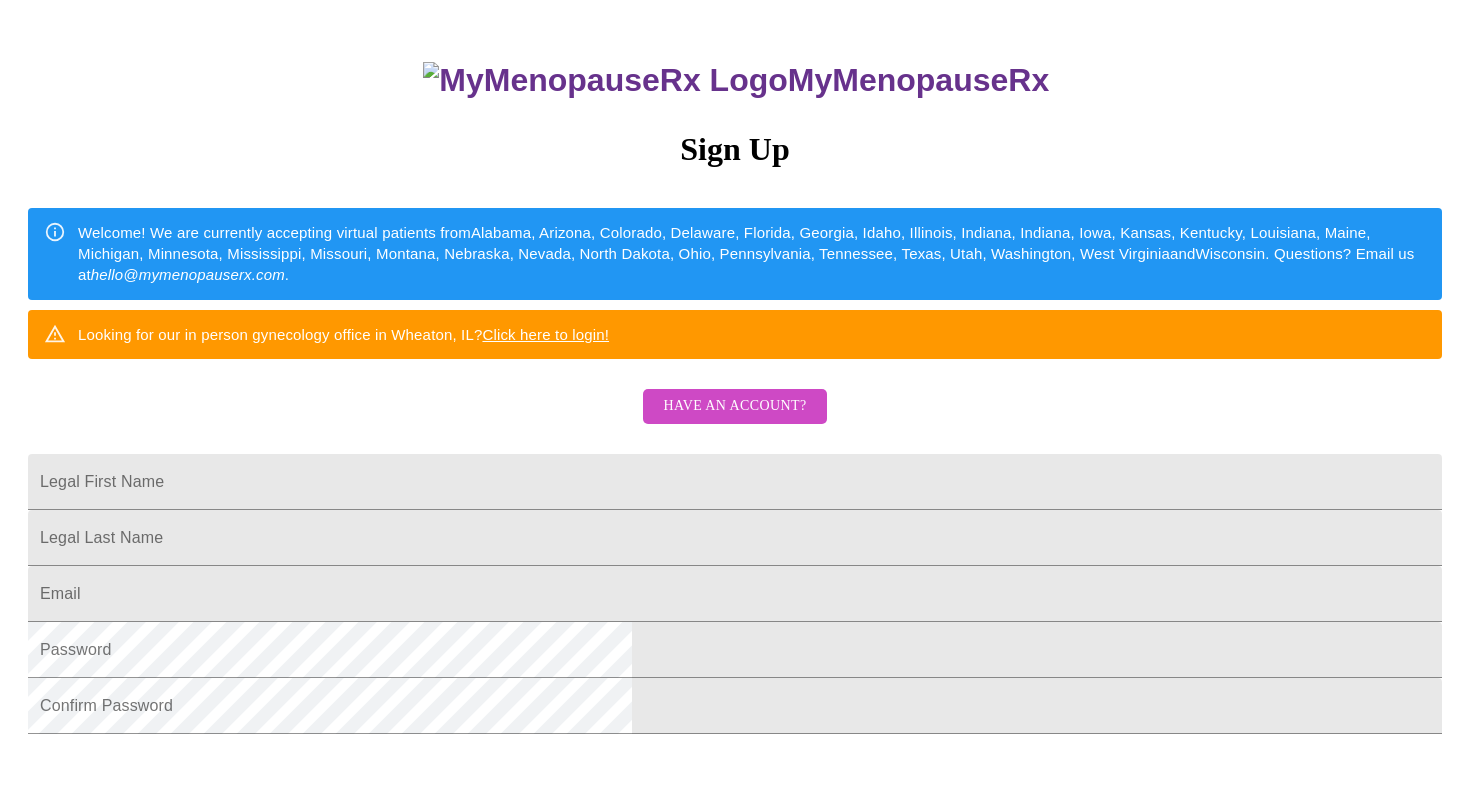 scroll, scrollTop: 239, scrollLeft: 0, axis: vertical 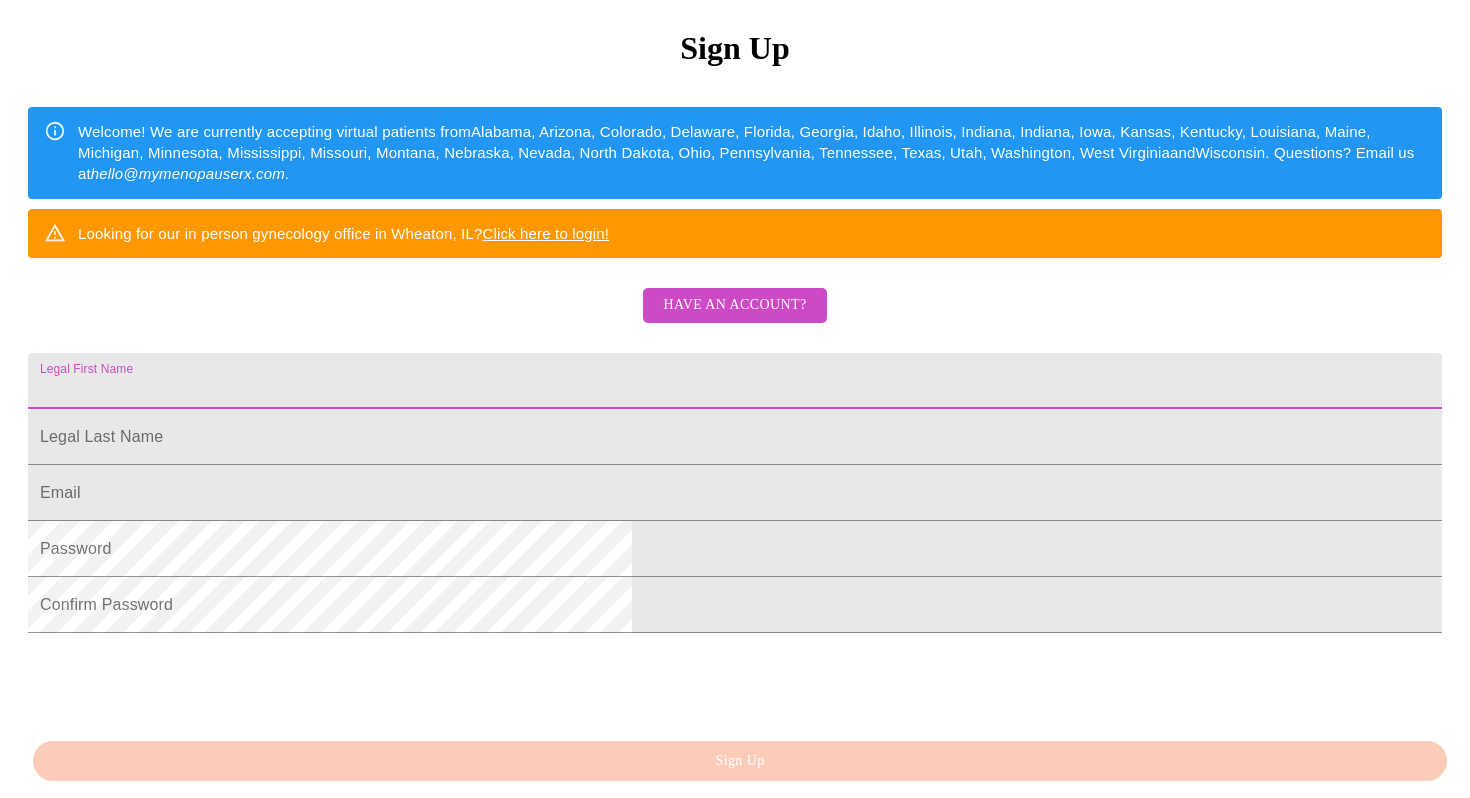 click on "Legal First Name" at bounding box center [735, 381] 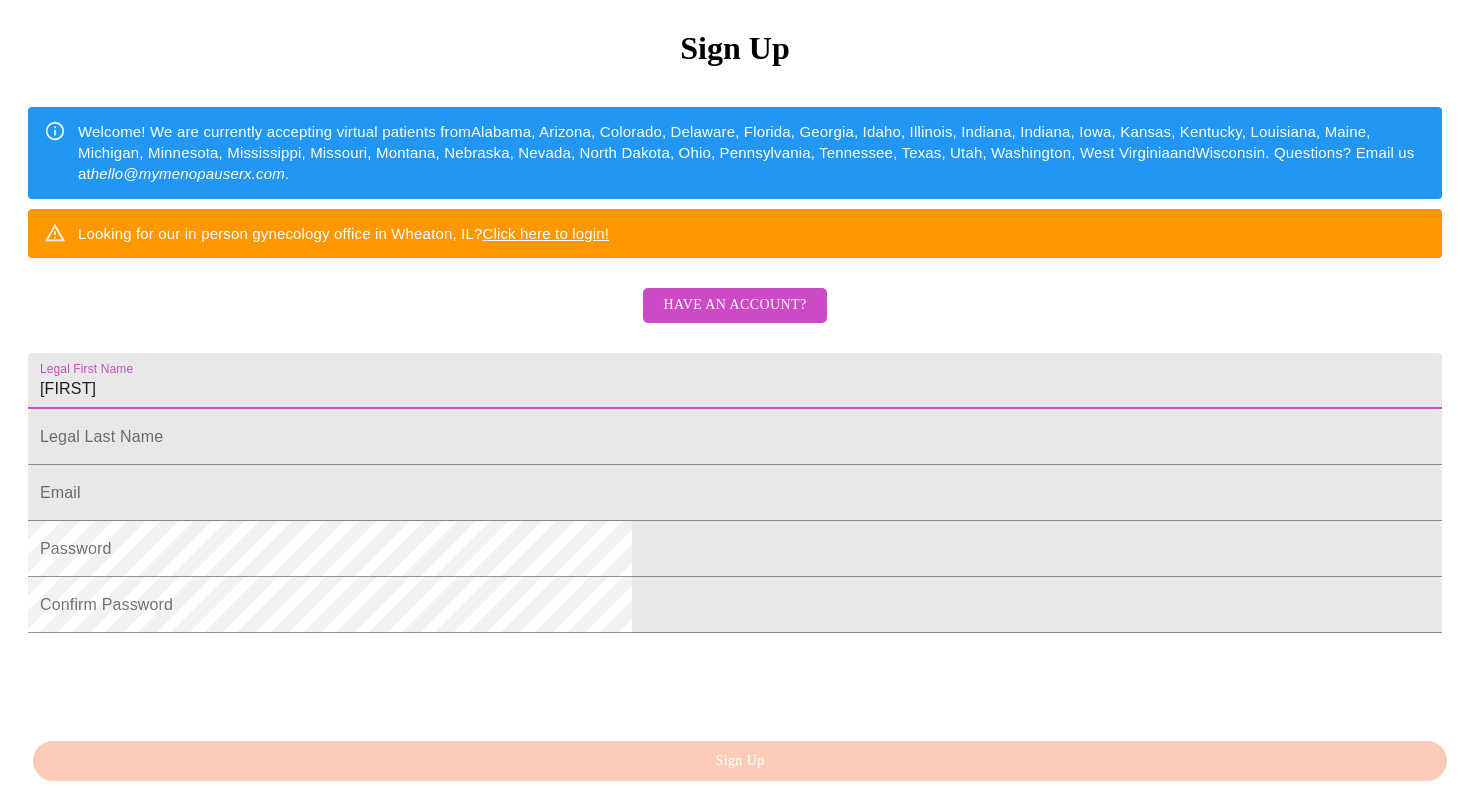 type on "[FIRST]" 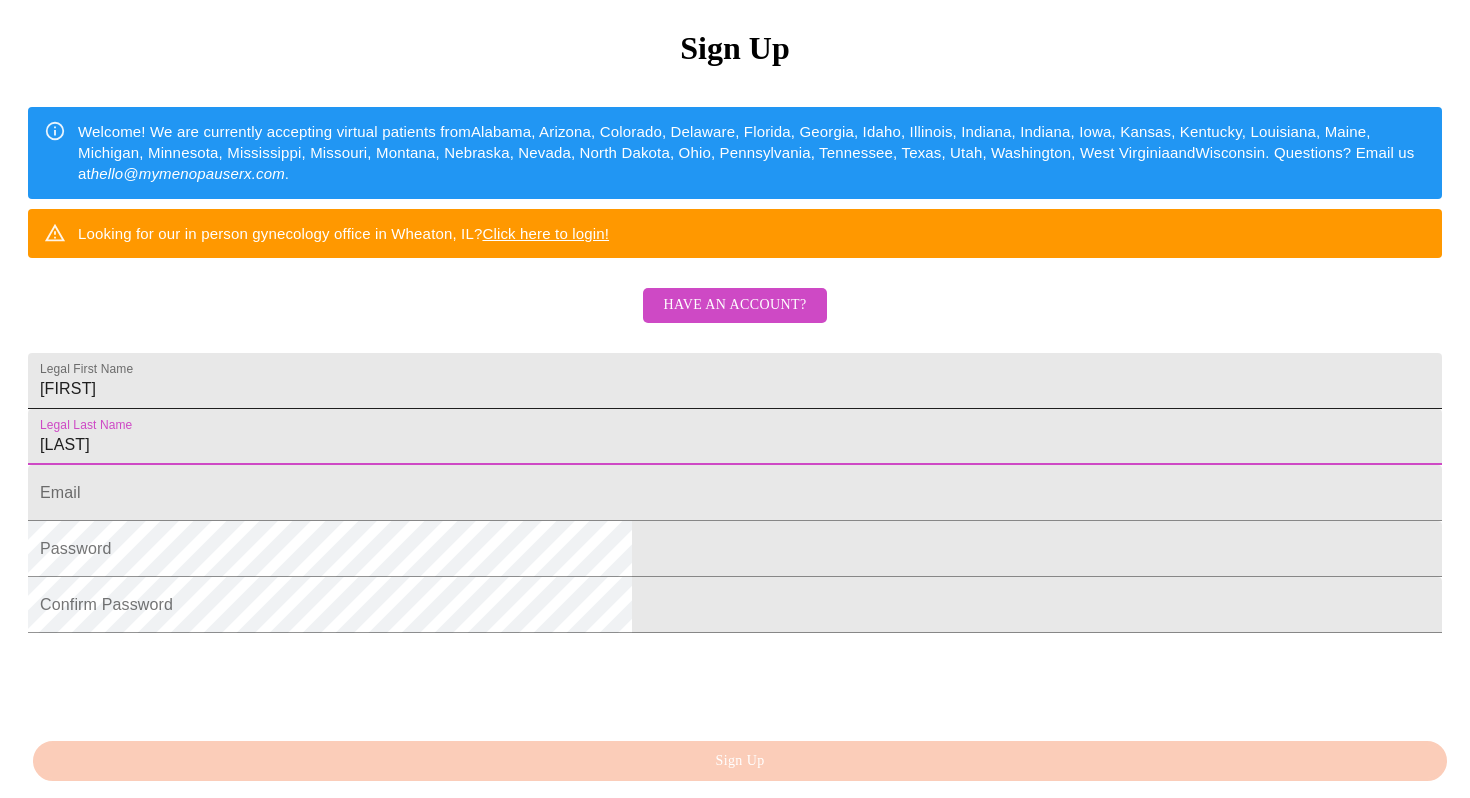 type on "[LAST]" 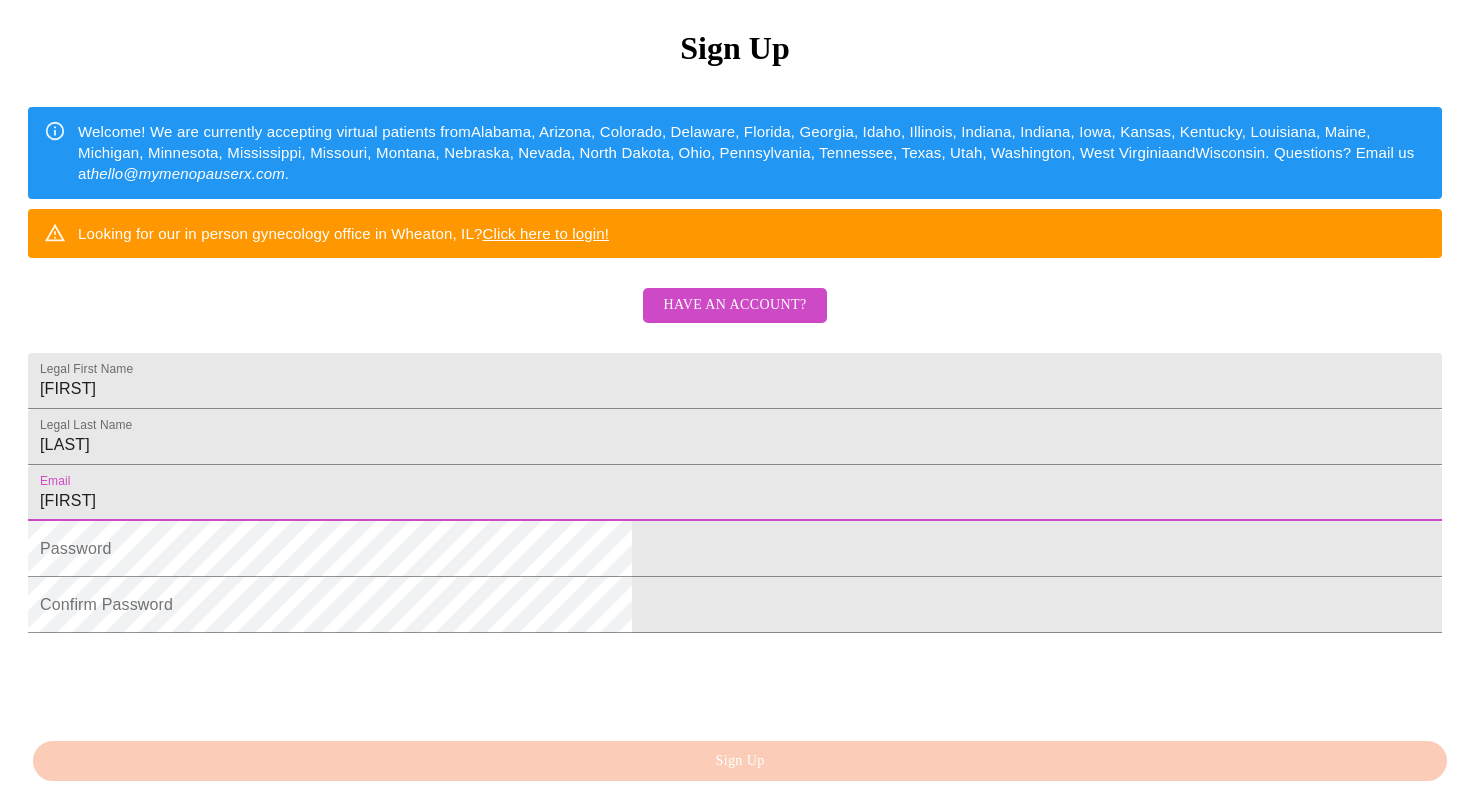type on "[EMAIL]" 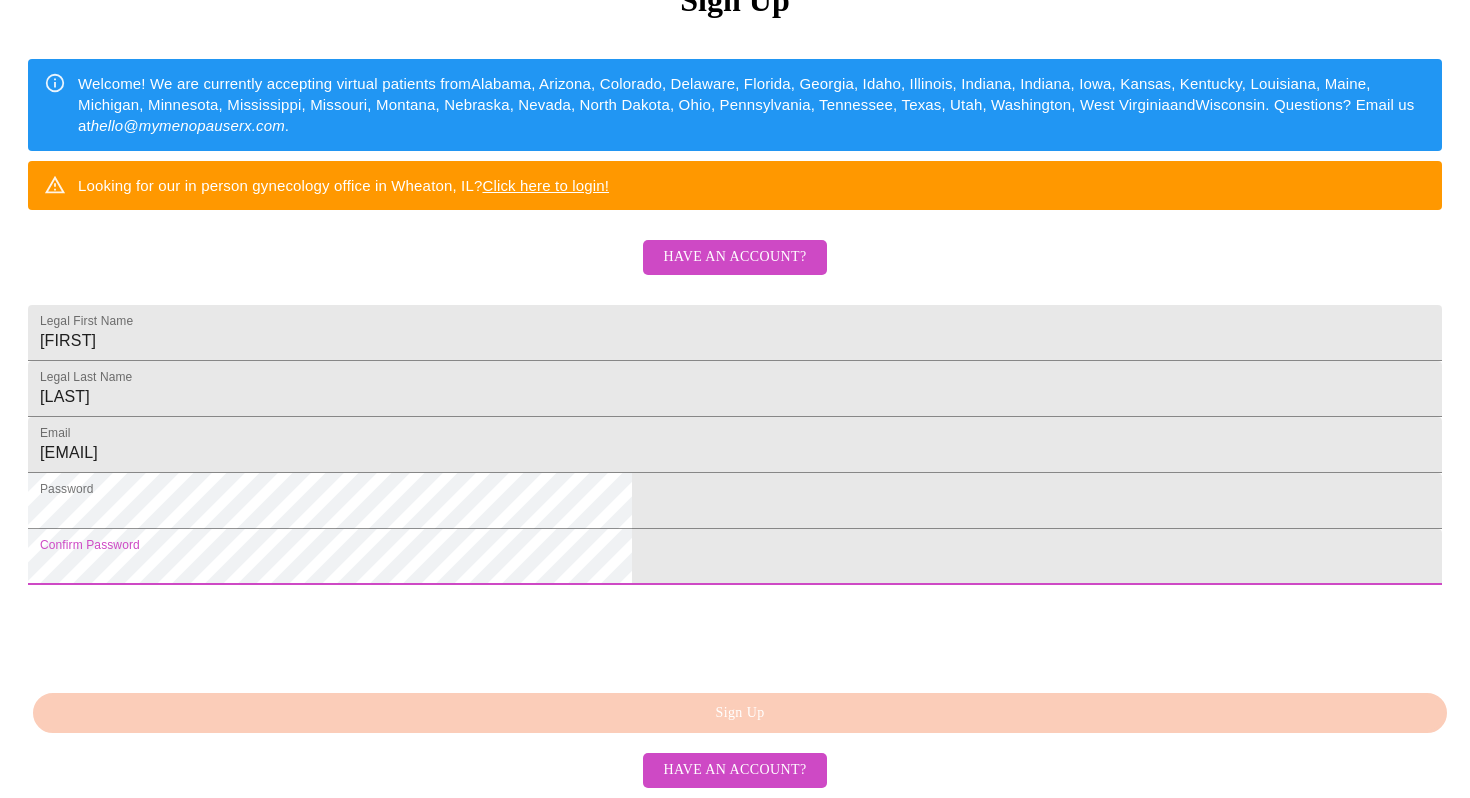 scroll, scrollTop: 438, scrollLeft: 0, axis: vertical 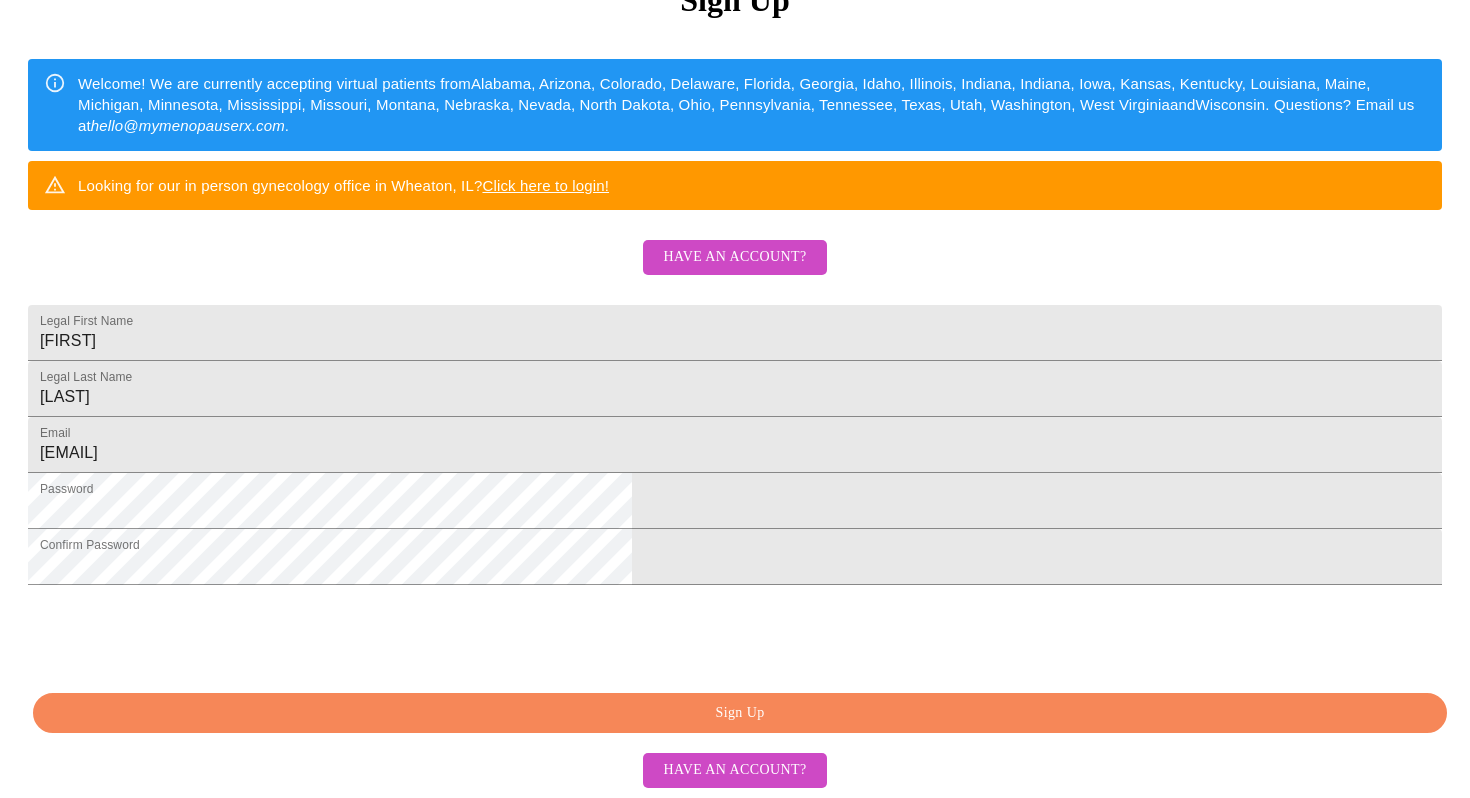 click on "Have an account?" at bounding box center [734, 770] 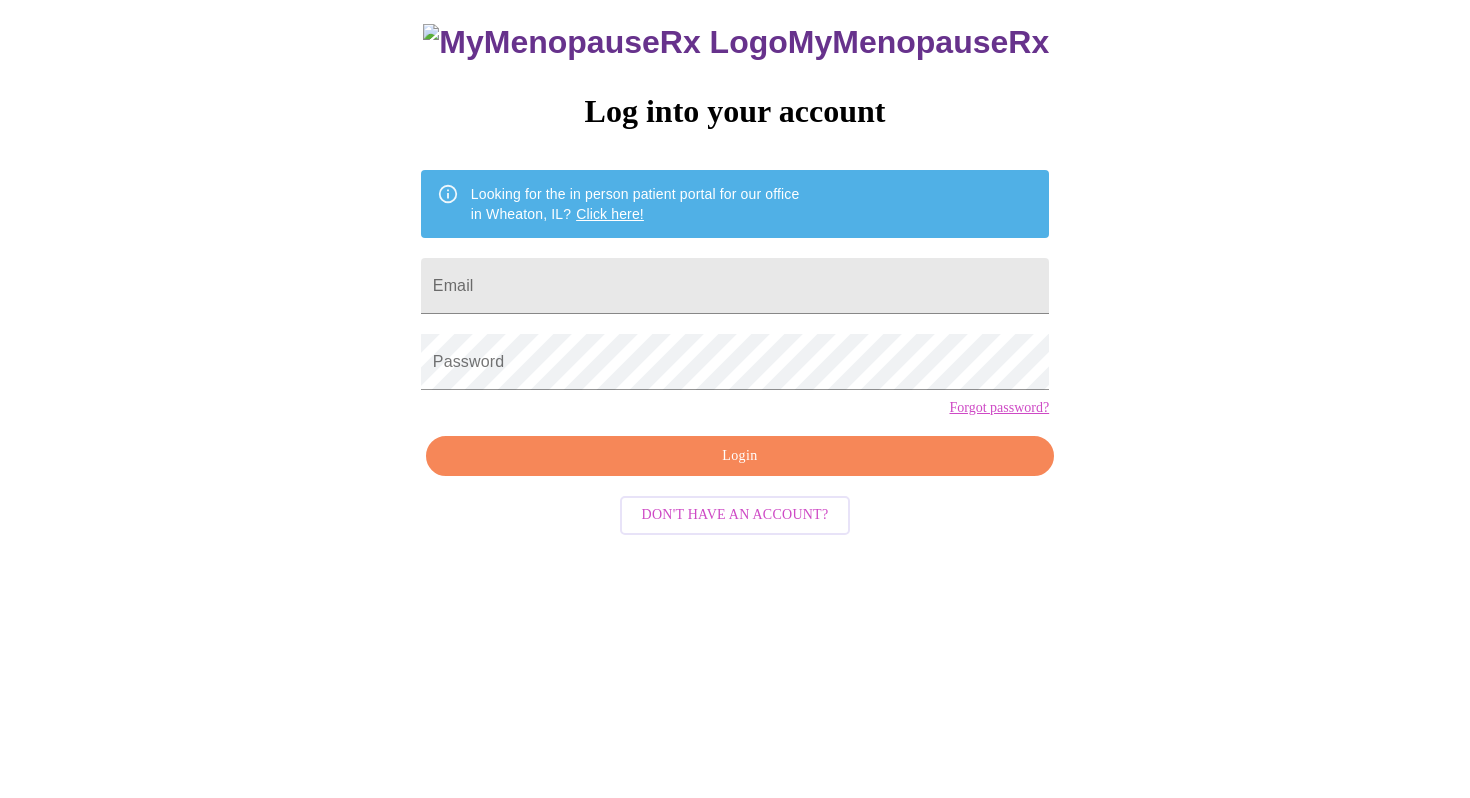 scroll, scrollTop: 20, scrollLeft: 0, axis: vertical 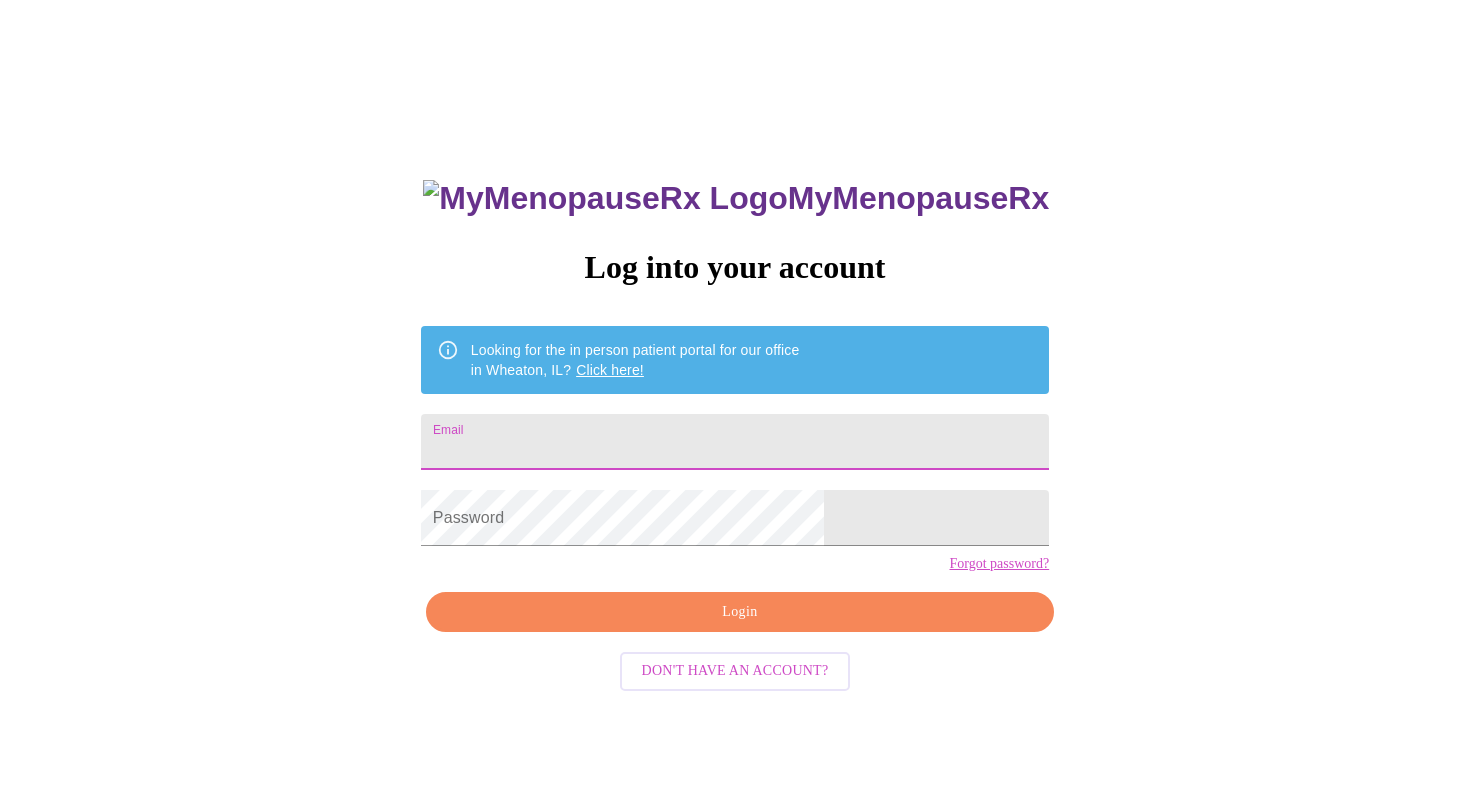 click on "Email" at bounding box center [735, 442] 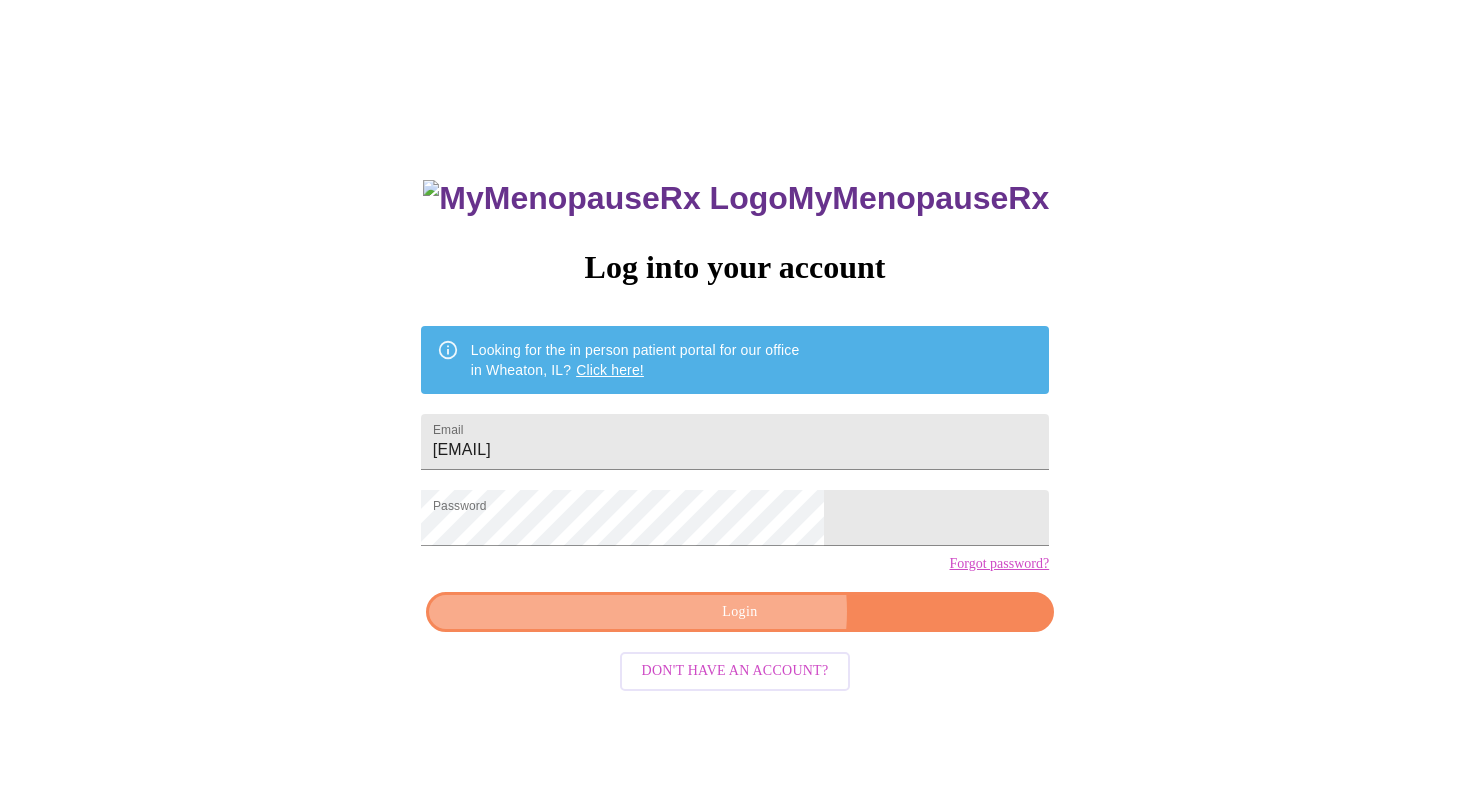 click on "Login" at bounding box center [740, 612] 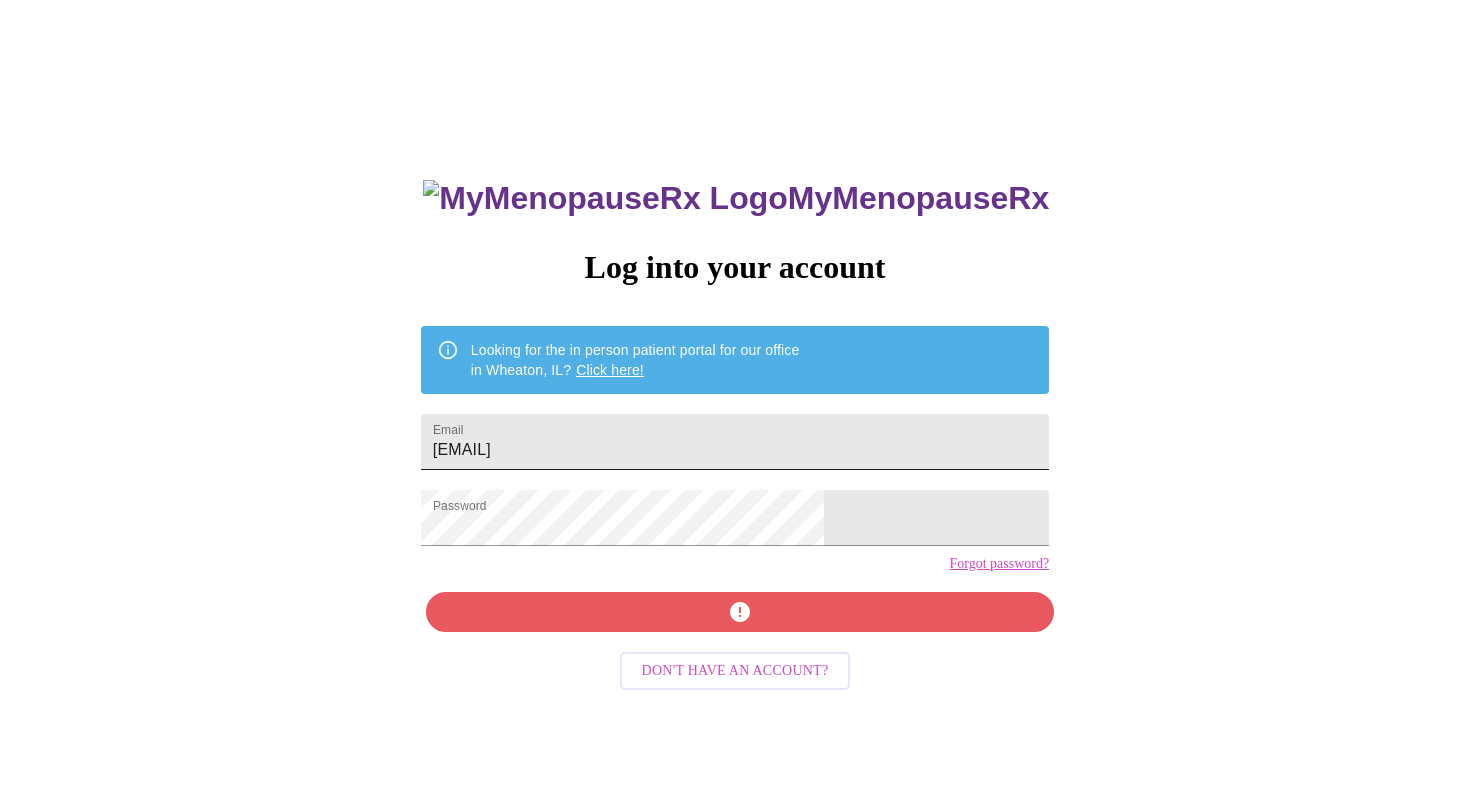 scroll, scrollTop: 0, scrollLeft: 0, axis: both 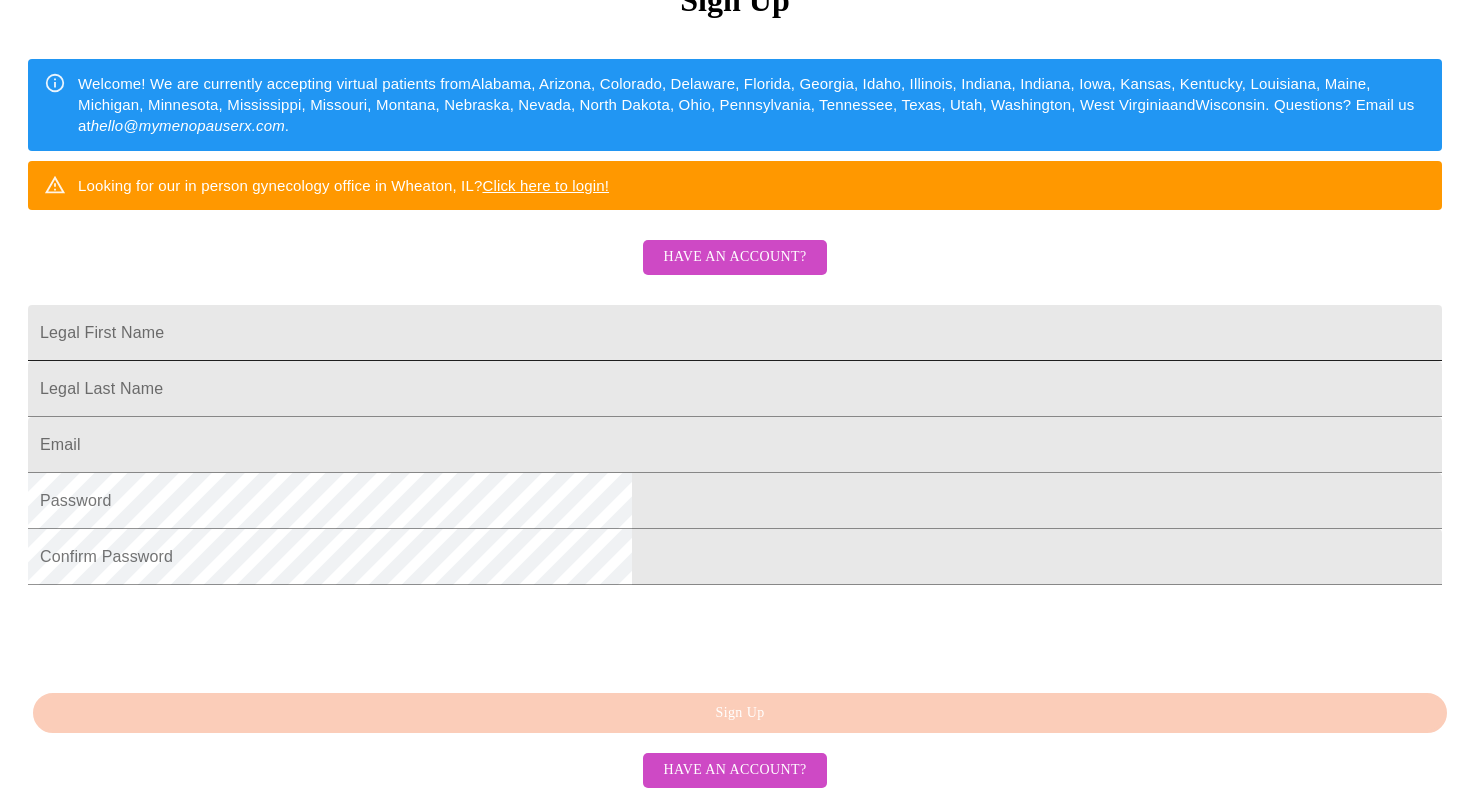 click on "Legal First Name" at bounding box center [735, 333] 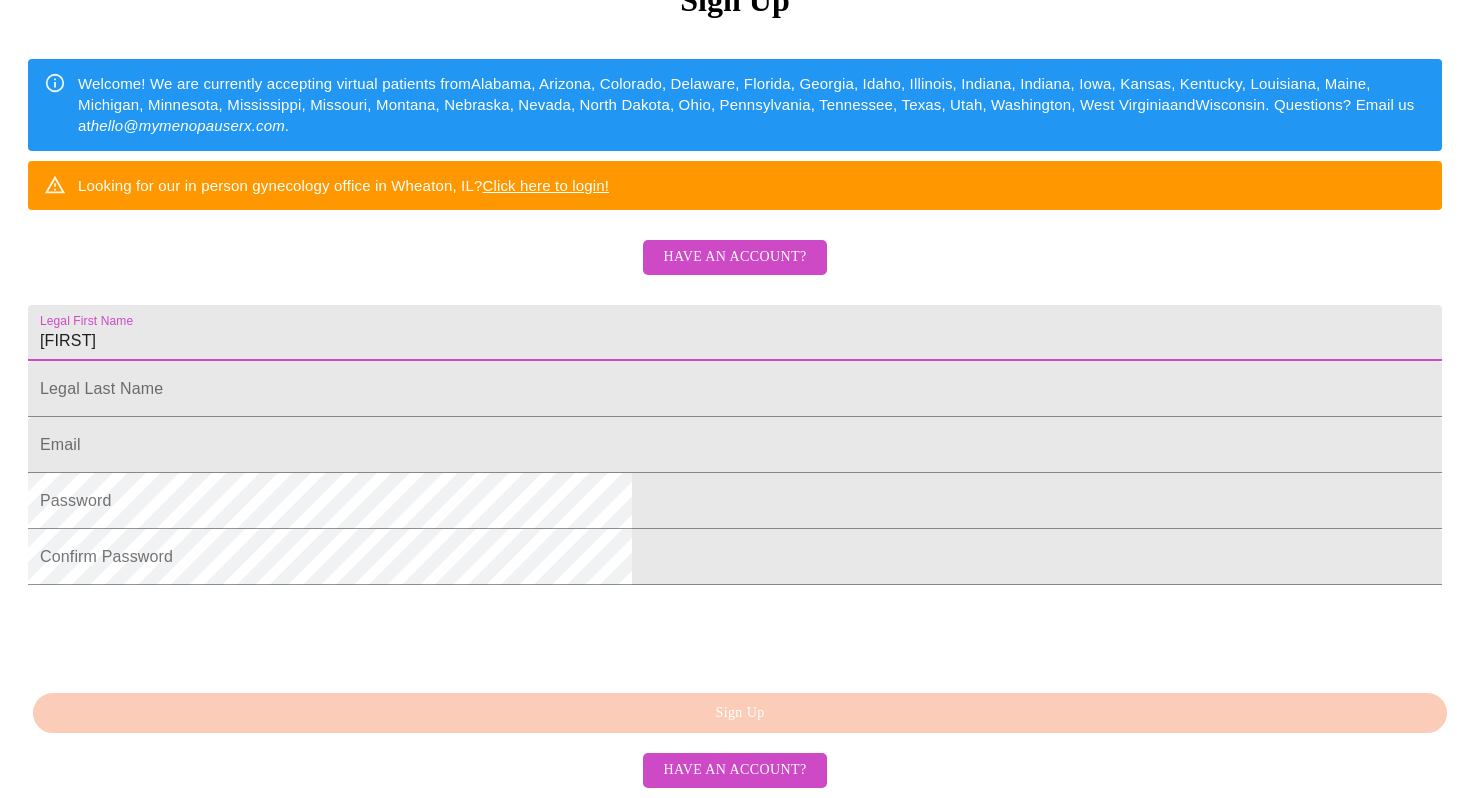 type on "[FIRST]" 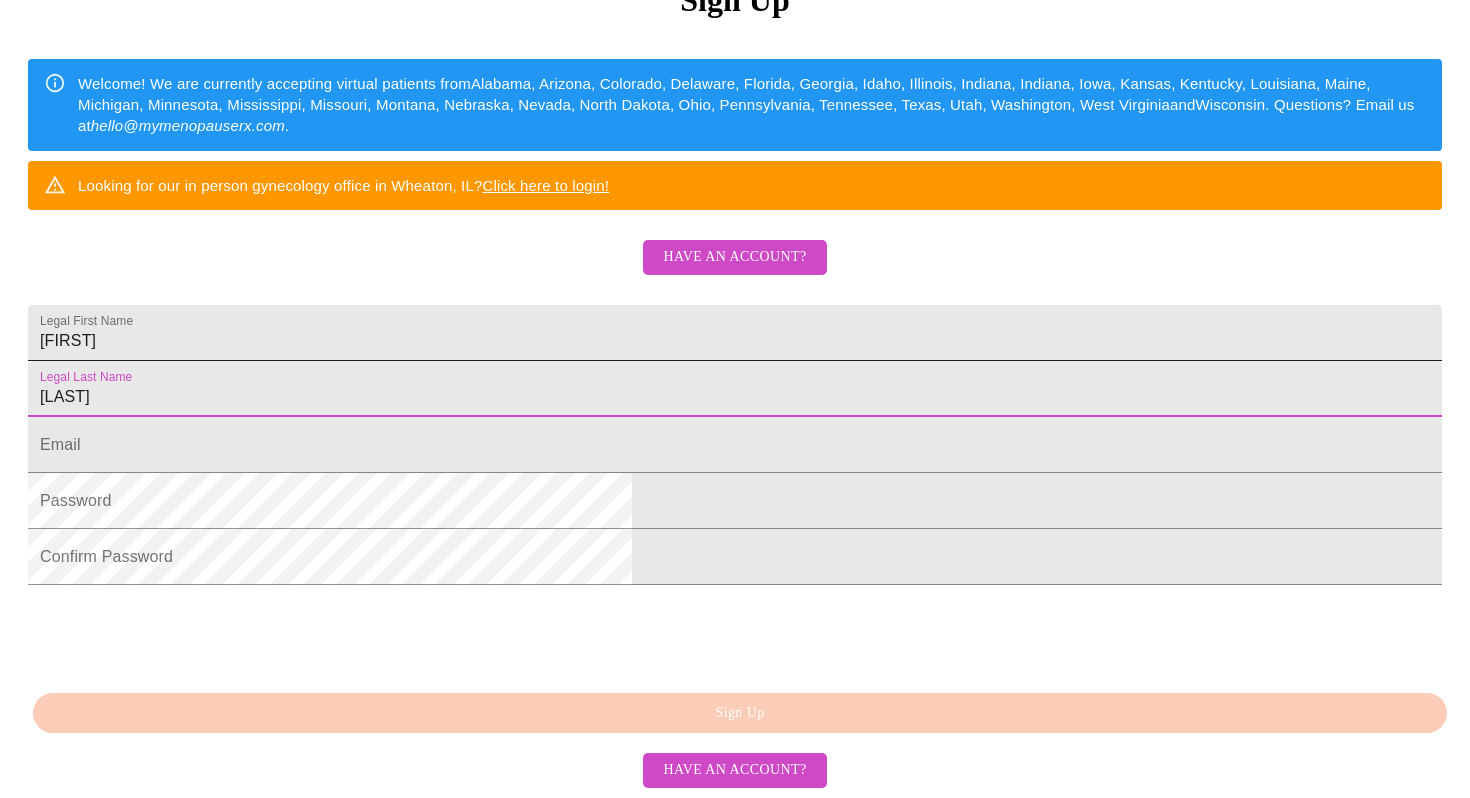 type on "[LAST]" 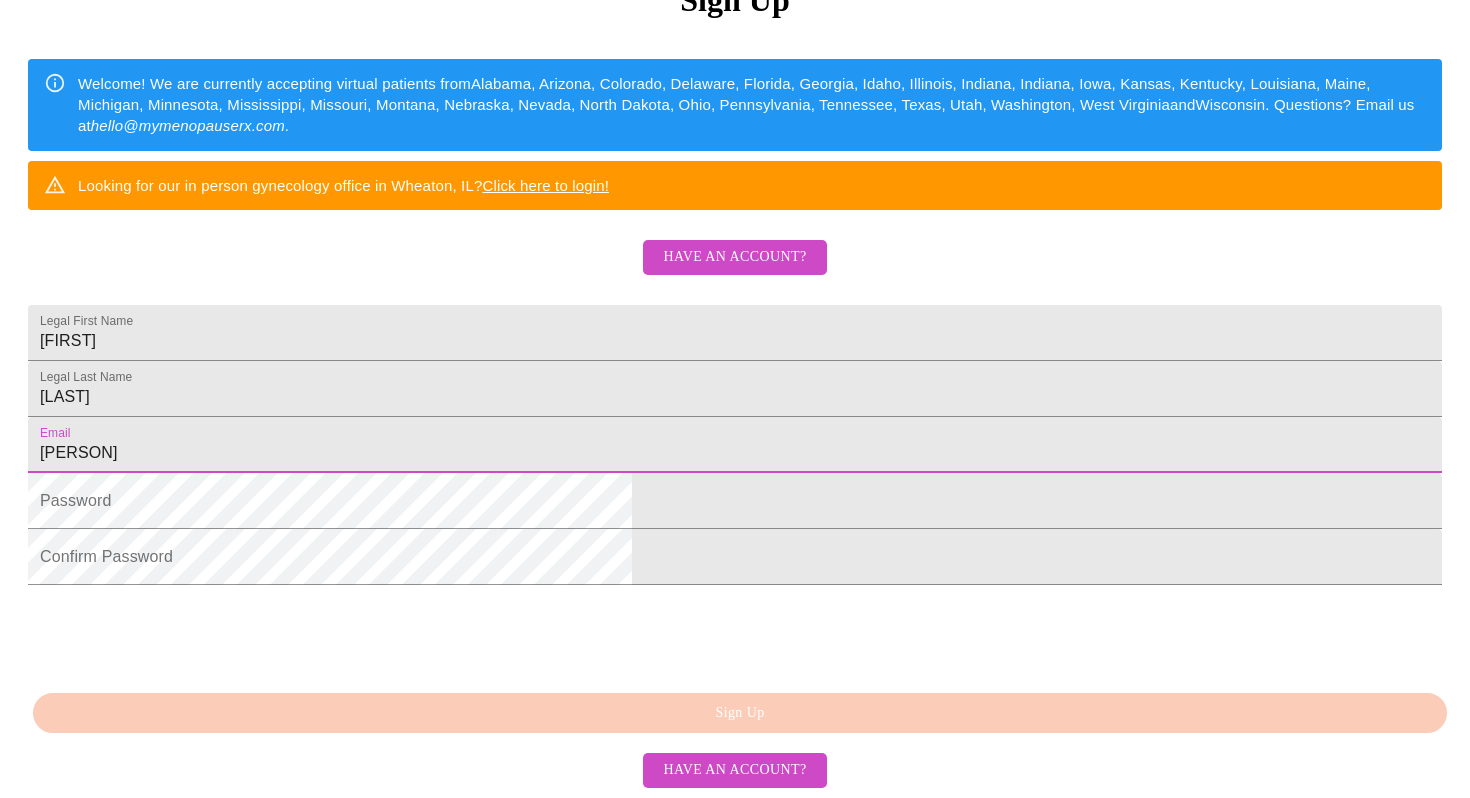 type on "[EMAIL]" 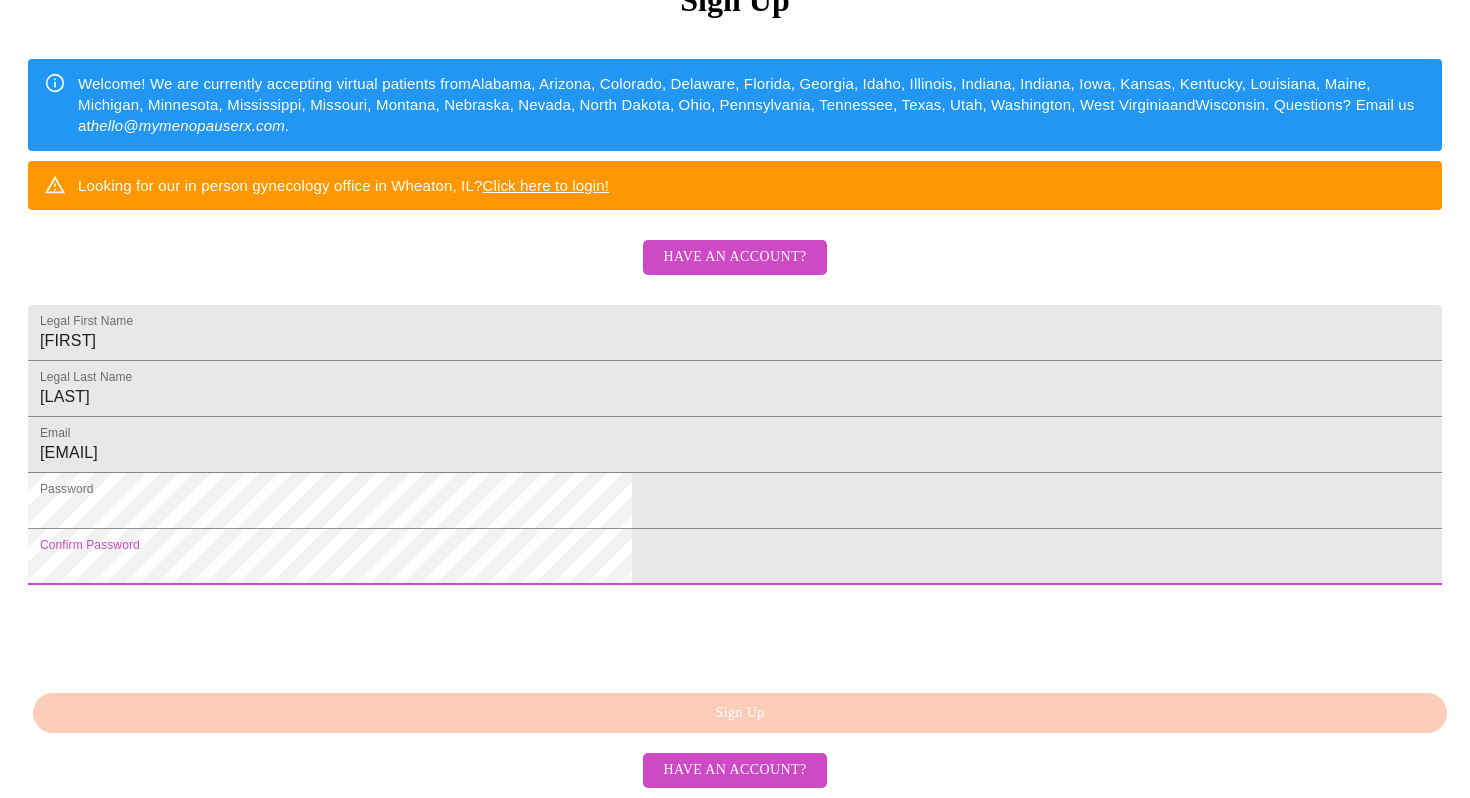 scroll, scrollTop: 438, scrollLeft: 0, axis: vertical 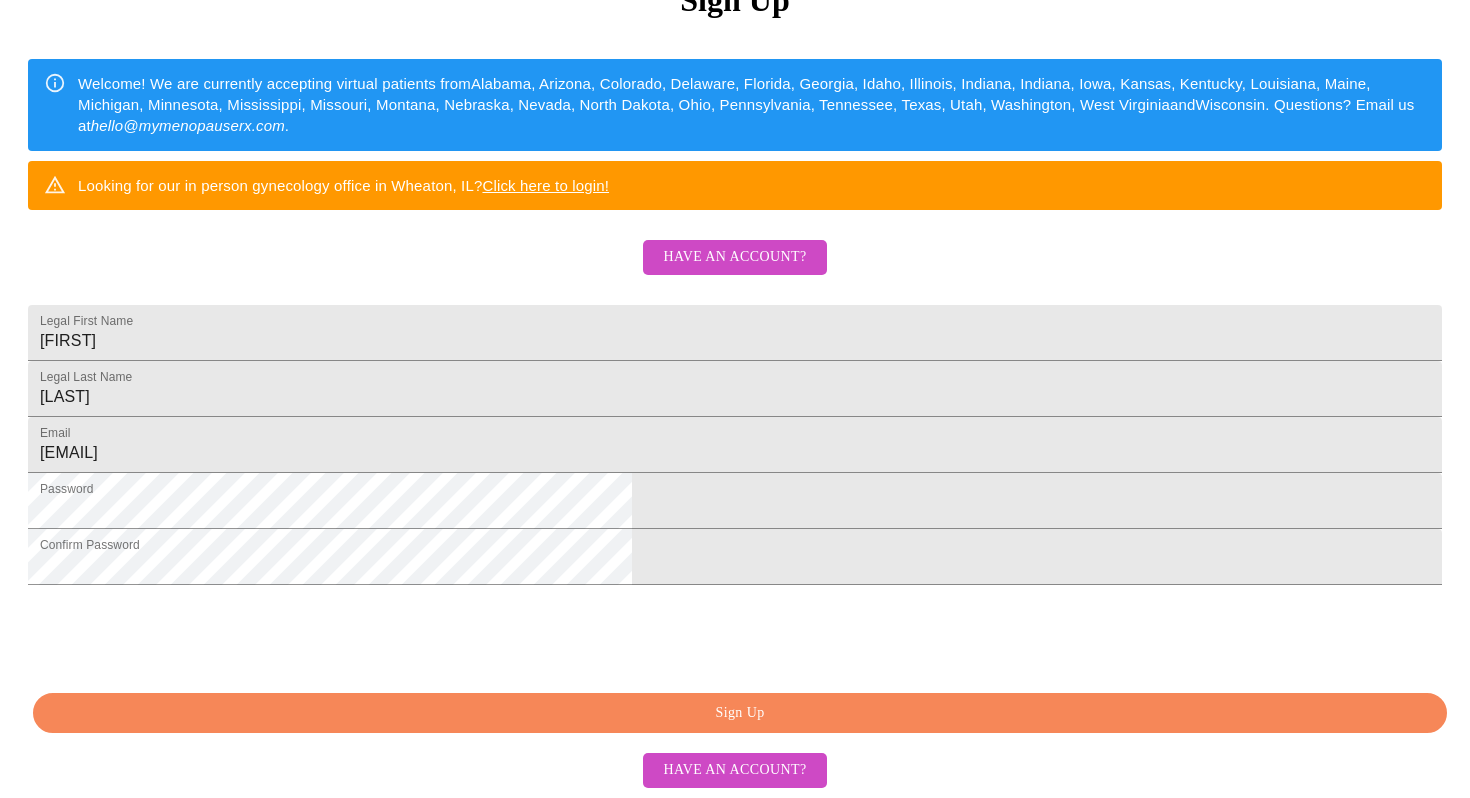 click on "Sign Up" at bounding box center (740, 713) 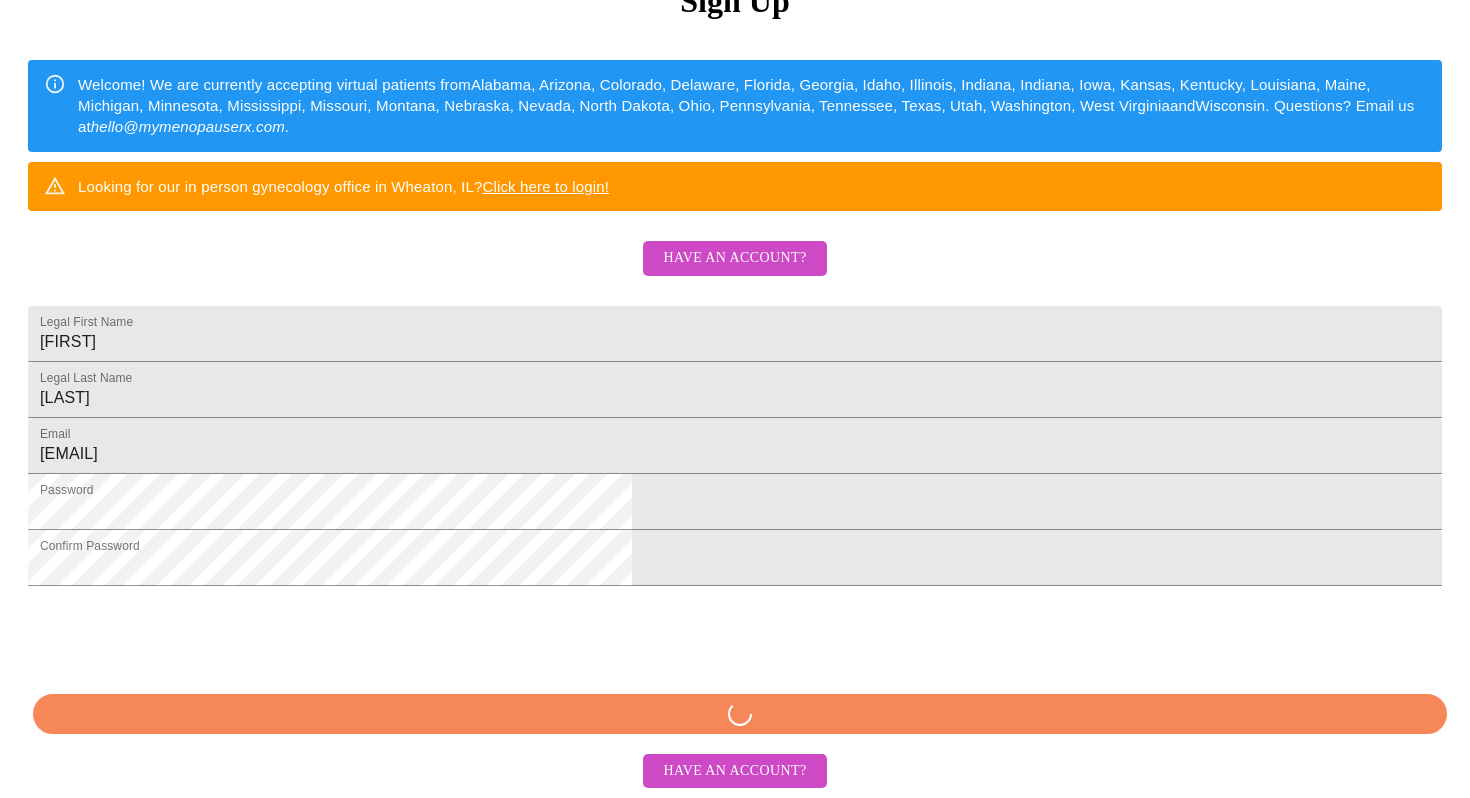 scroll, scrollTop: 438, scrollLeft: 0, axis: vertical 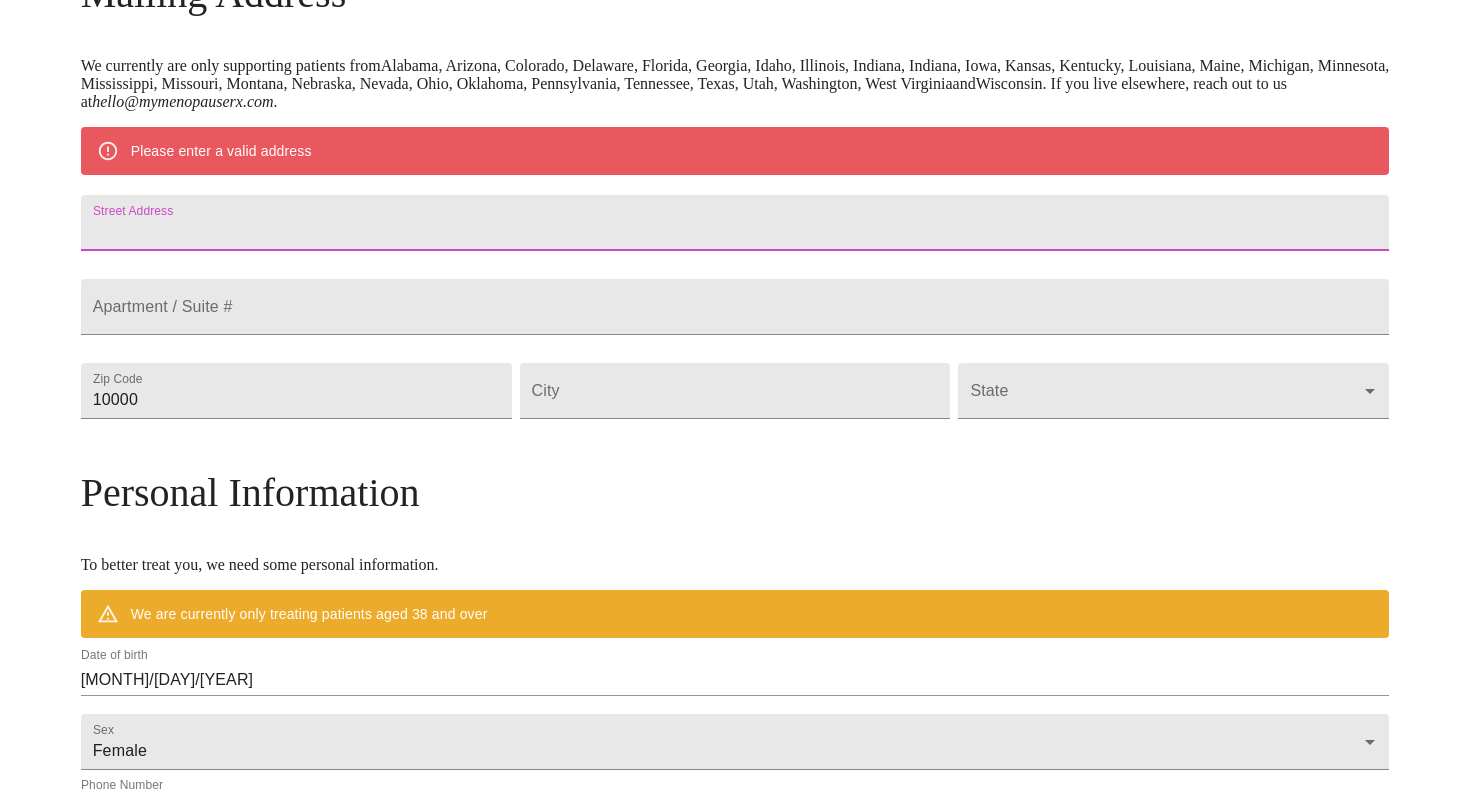 click on "Street Address" at bounding box center (735, 223) 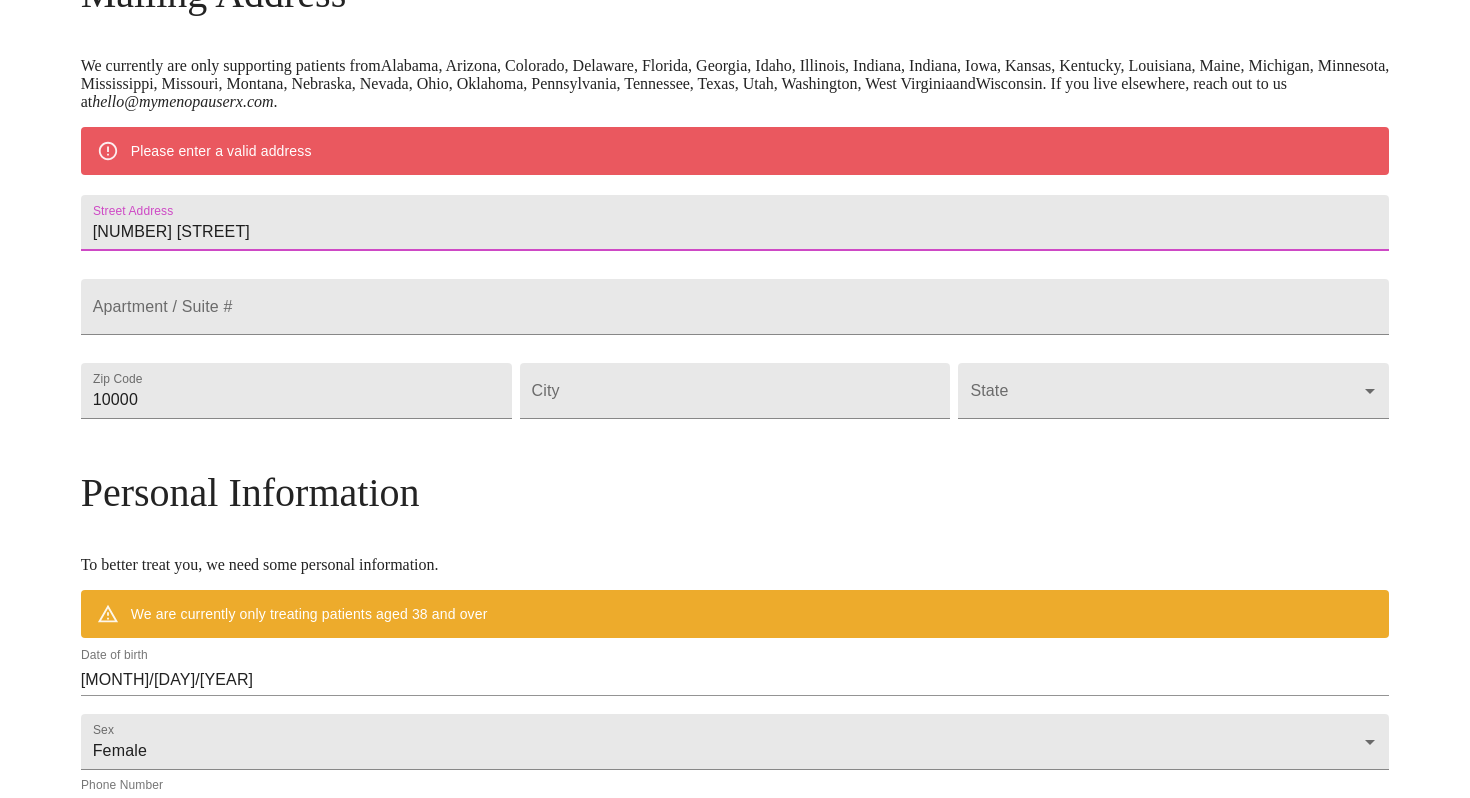 type on "[NUMBER] [STREET]" 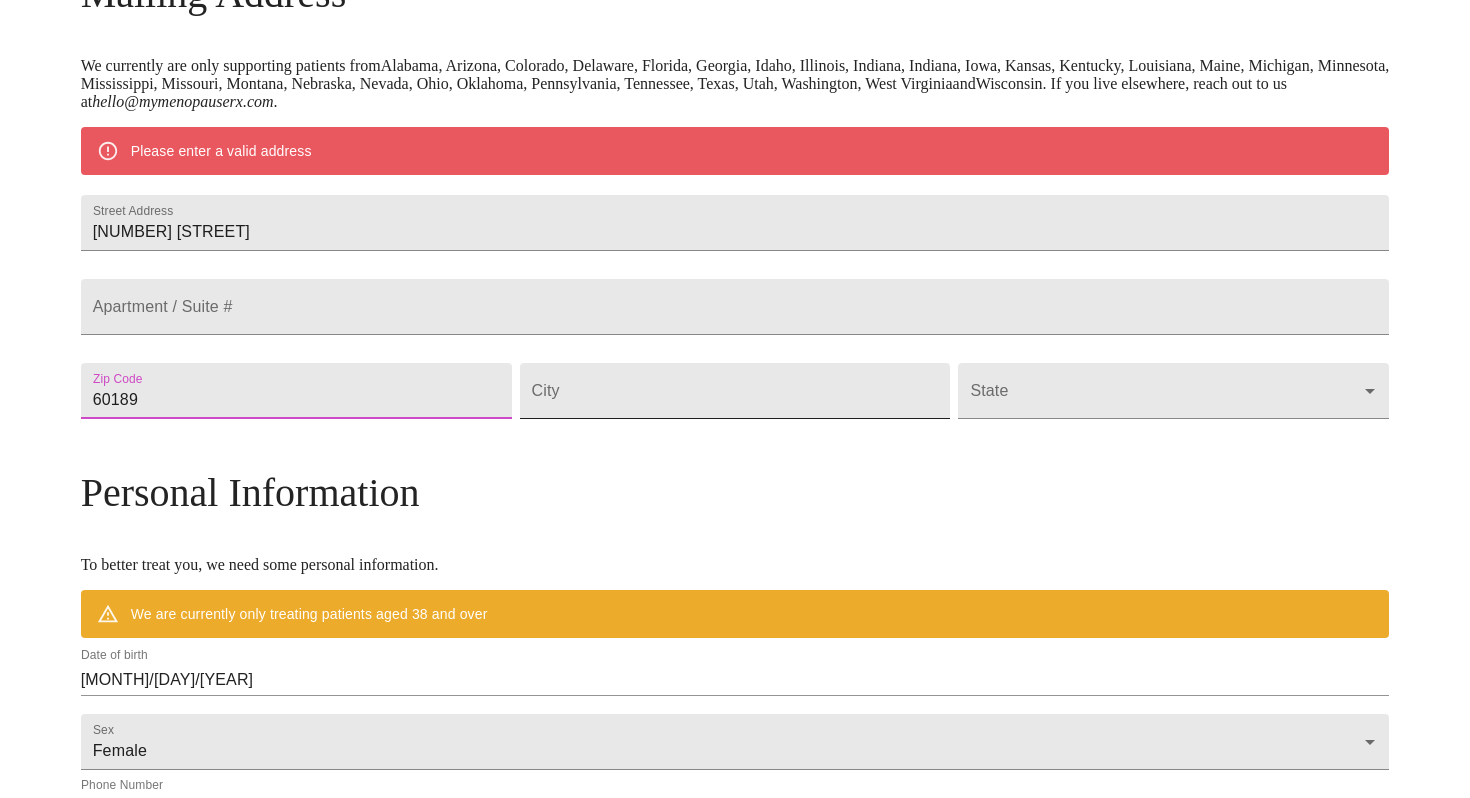 type on "60189" 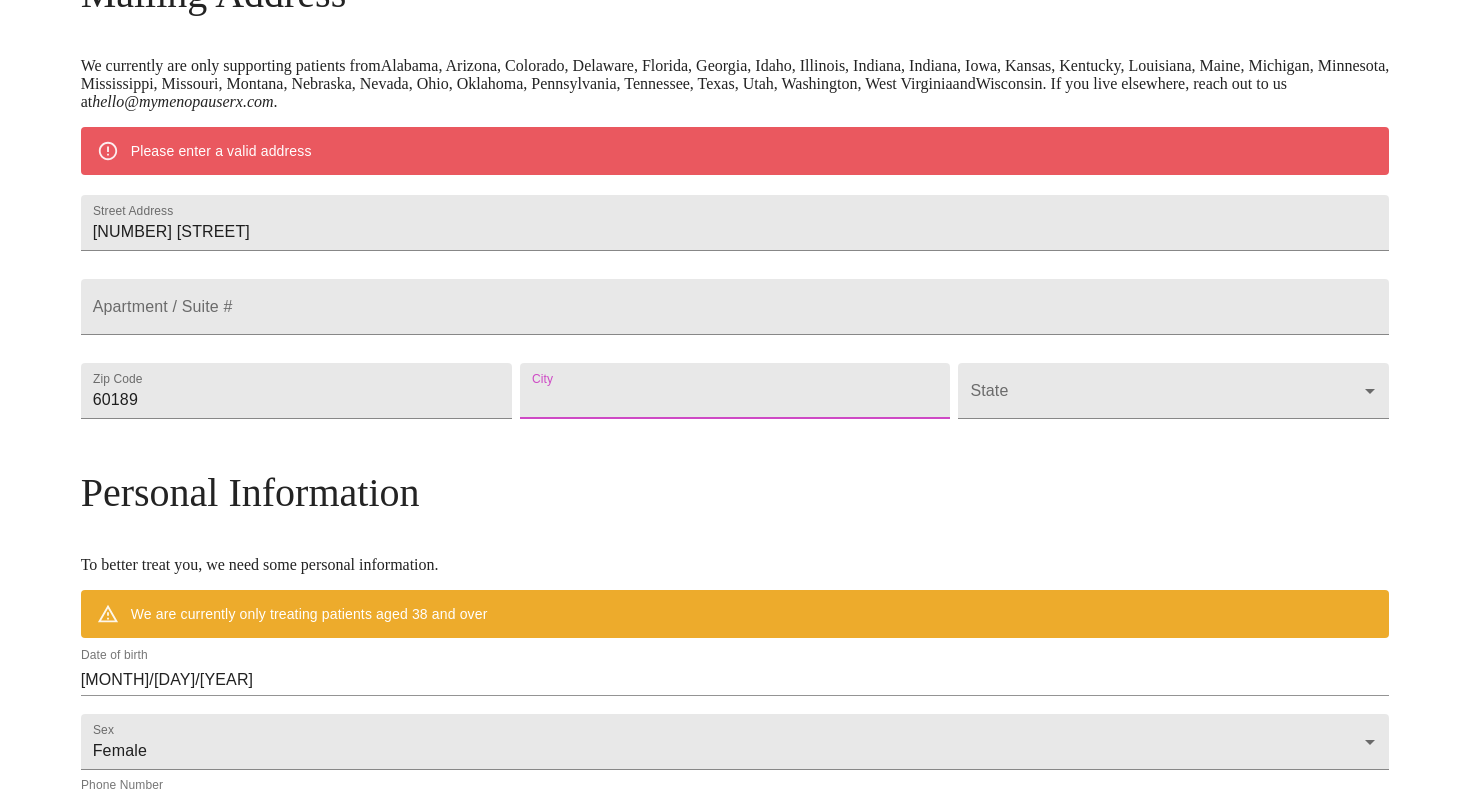 click on "Street Address" at bounding box center (735, 391) 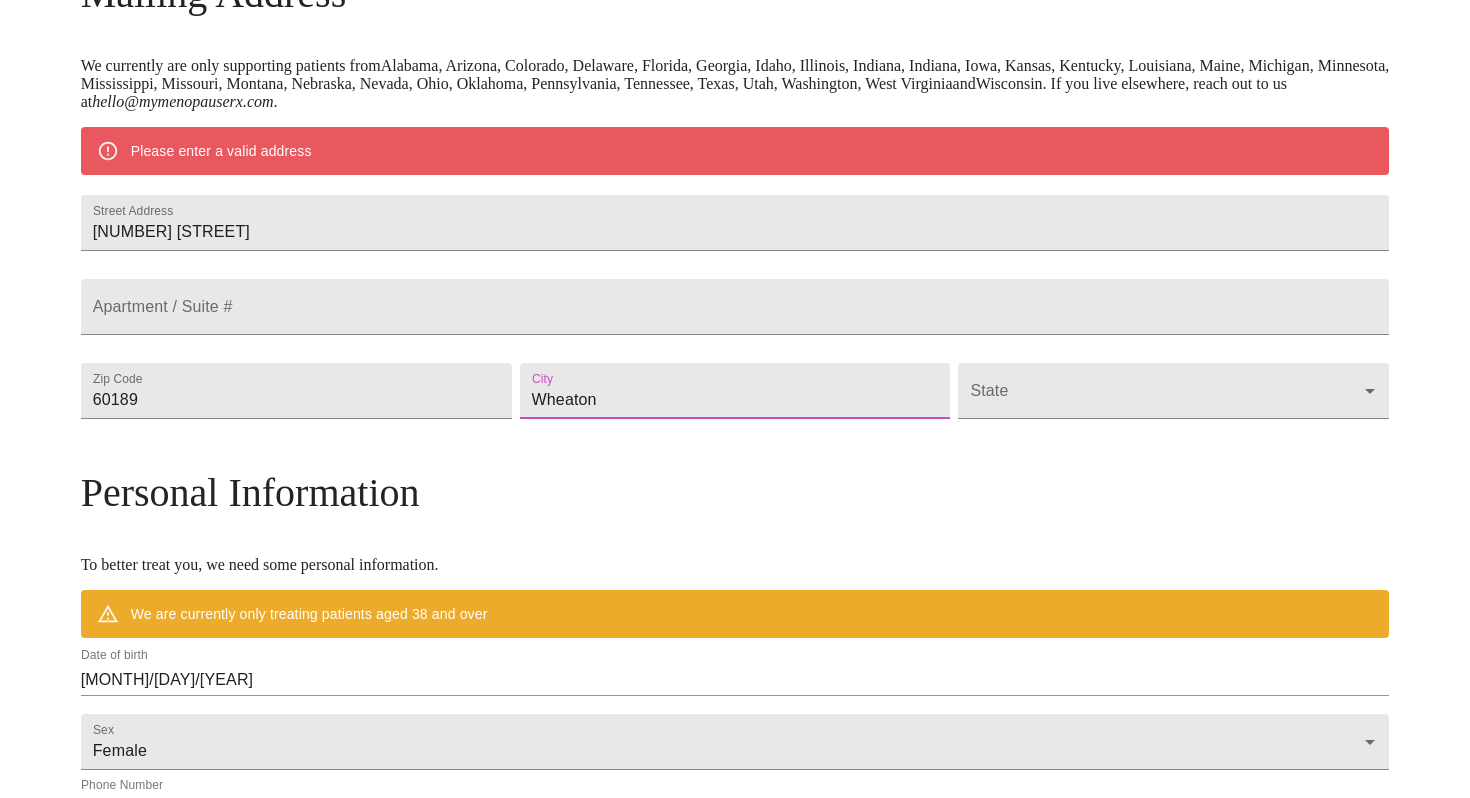 type on "Wheaton" 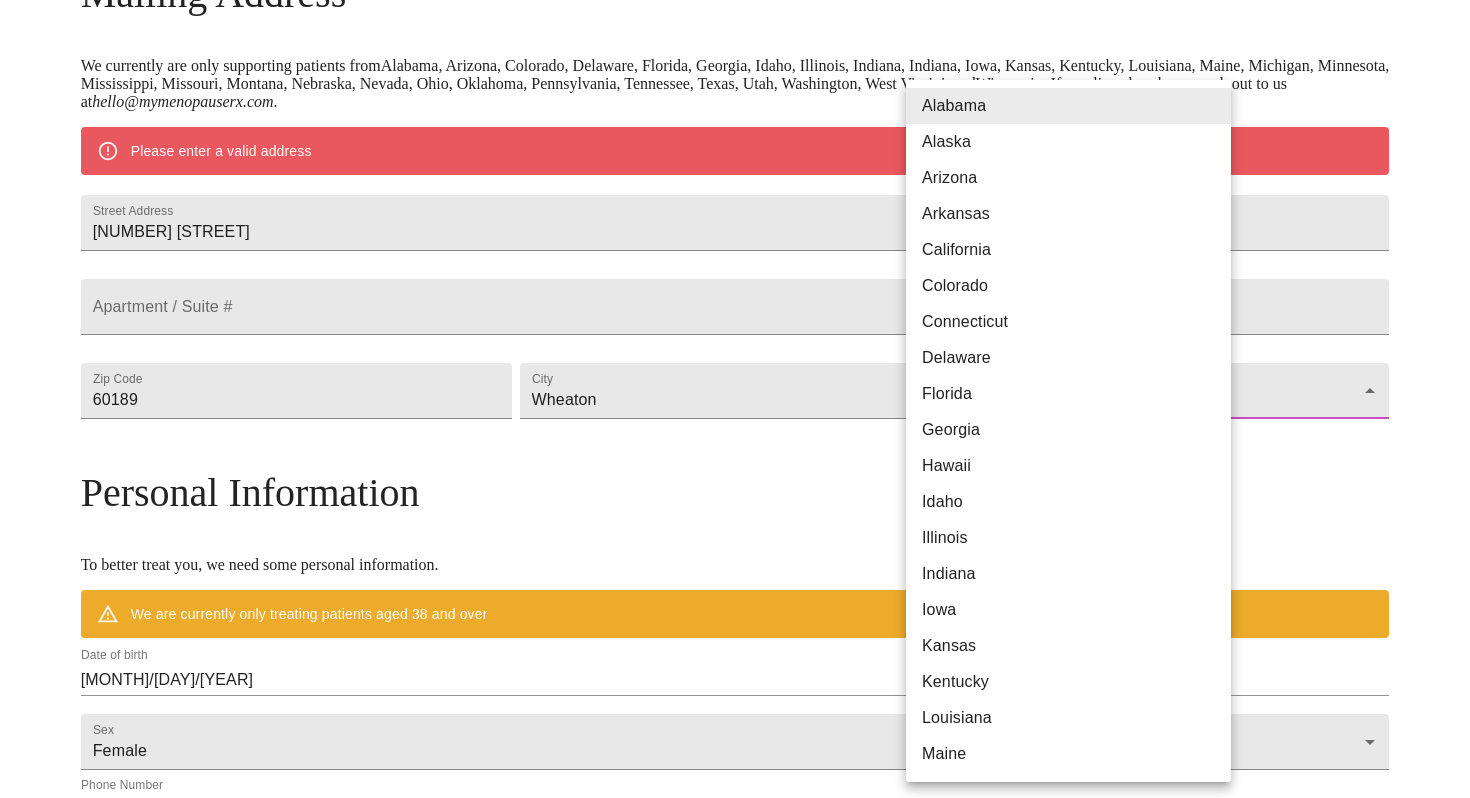 click on "MyMenopauseRx Welcome to MyMenopauseRx Since it's your first time here, you'll need to enter some medical and social information. We'll guide you through it! Mailing Address We currently are only supporting patients from Alabama, Arizona, Colorado, Delaware, Florida, Georgia, Idaho, Illinois, Indiana, Indiana, Iowa, Kansas, Kentucky, Louisiana, Maine, Michigan, Minnesota, Mississippi, Missouri, Montana, Nebraska, Nevada, Ohio, Oklahoma, Pennsylvania, Tennessee, Texas, Utah, Washington, West Virginia and Wisconsin . If you live elsewhere, reach out to us at [EMAIL] . Please enter a valid address Street Address [NUMBER] [STREET] Apartment / Suite # Zip Code [POSTAL_CODE] City [CITY] State ​ Personal Information To better treat you, we need some personal information. We are currently only treating patients aged 38 and over Date of birth [MONTH]/[DAY]/[YEAR] Sex Female Female Phone Number ([AREA_CODE]) [PHONE_PREFIX]-[PHONE_SUFFIX] Receive Text Message Notifications Terms of Service & Privacy Policy By Continuing and our ." at bounding box center [735, 427] 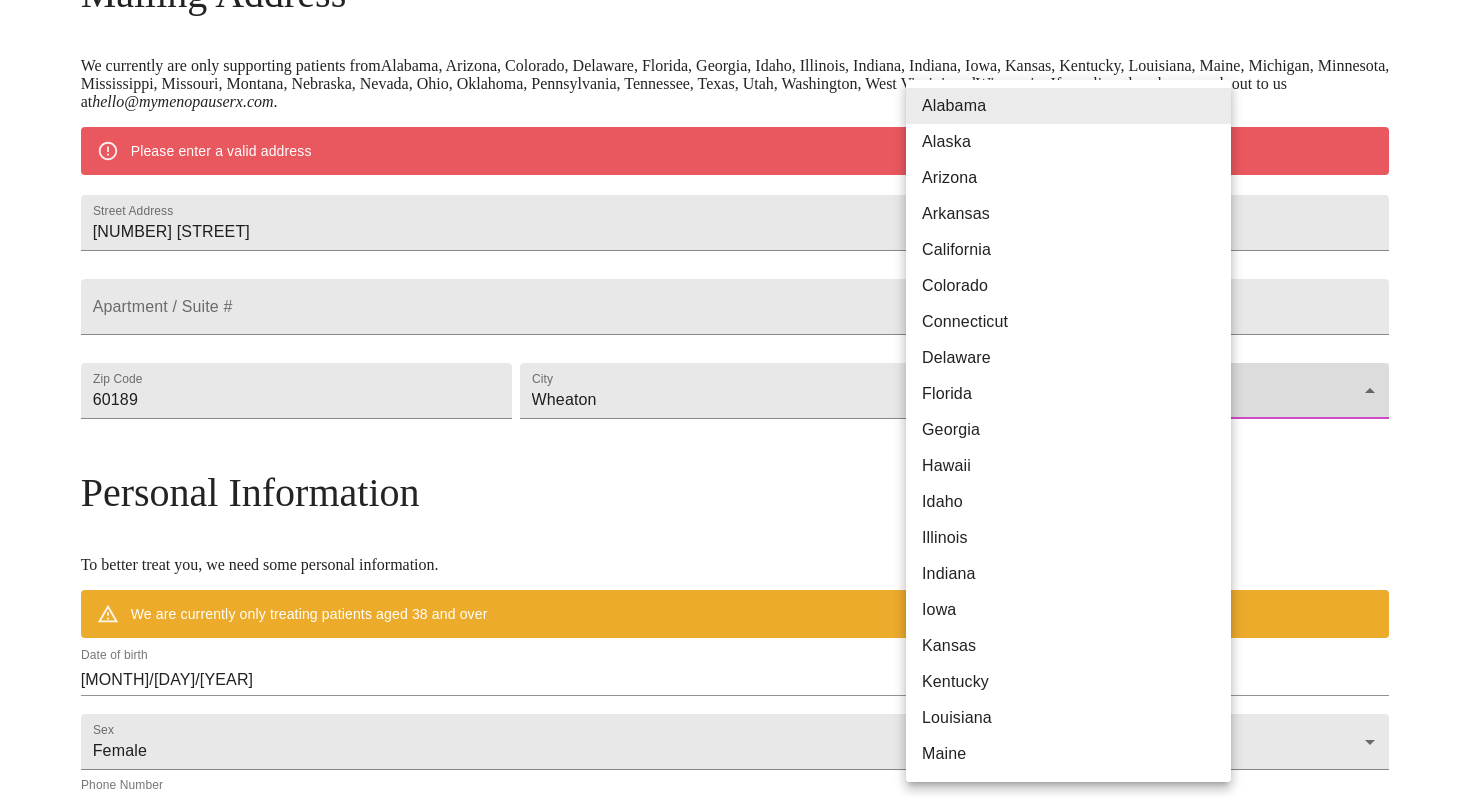 type on "Illinois" 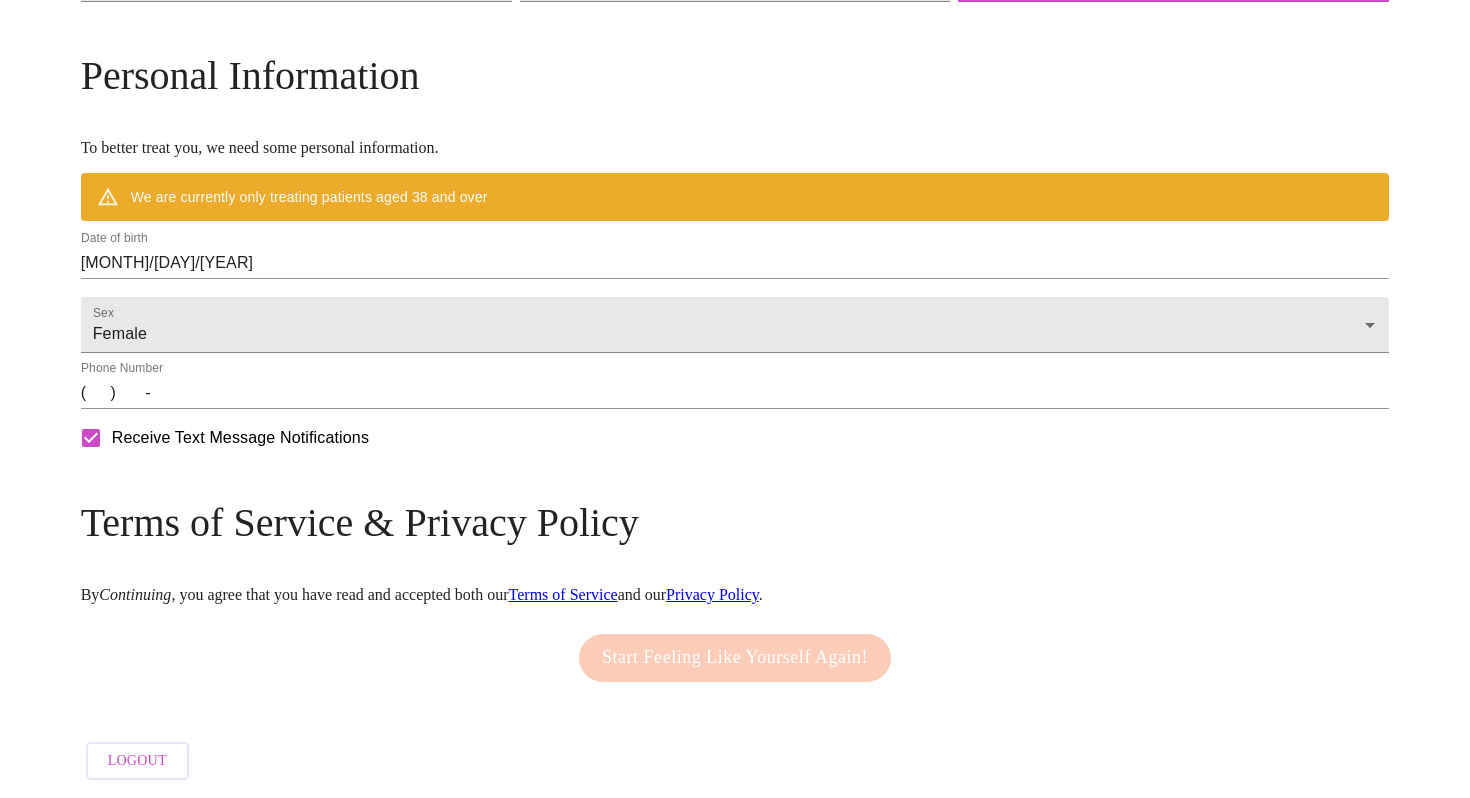 scroll, scrollTop: 731, scrollLeft: 0, axis: vertical 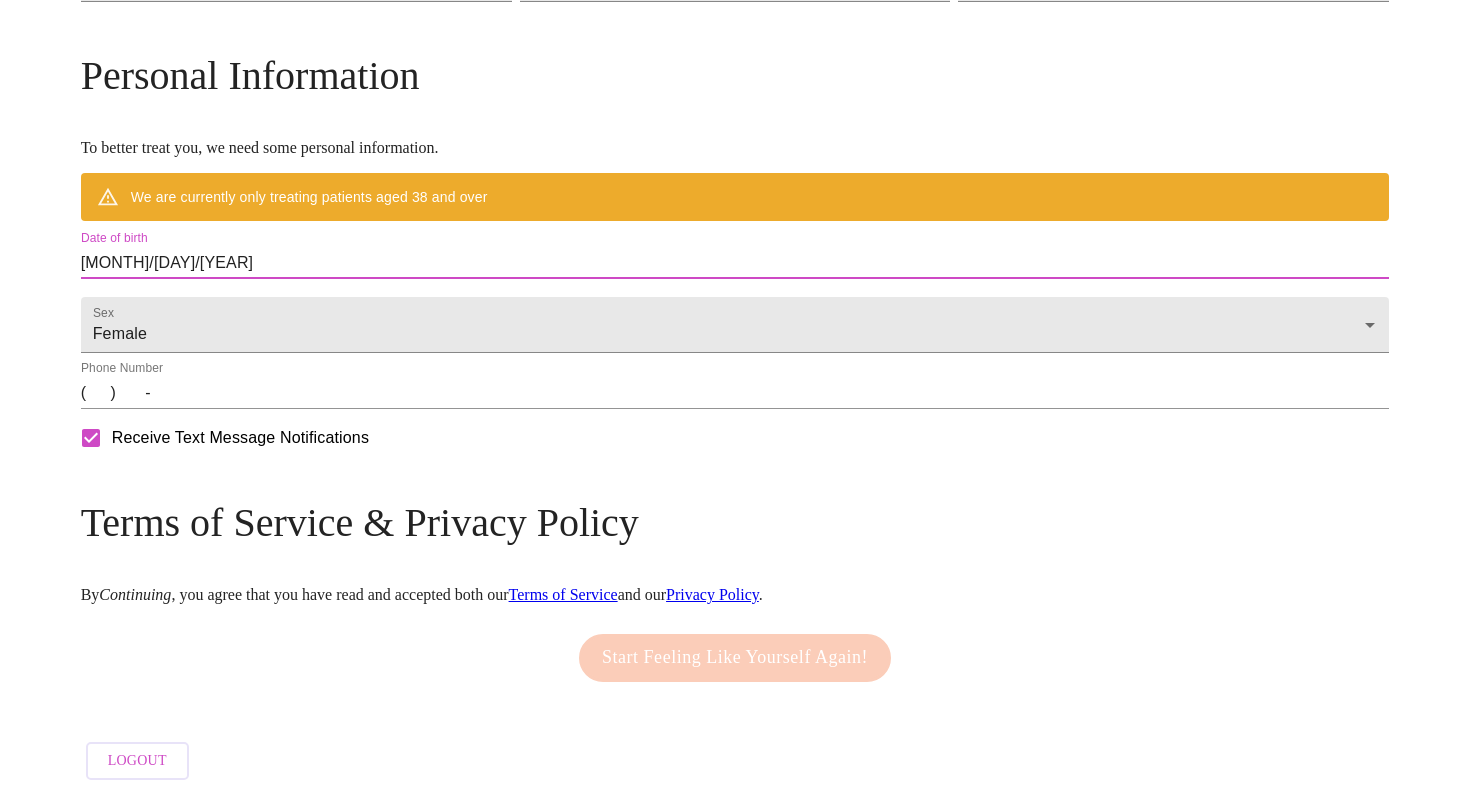 drag, startPoint x: 342, startPoint y: 312, endPoint x: 197, endPoint y: 313, distance: 145.00345 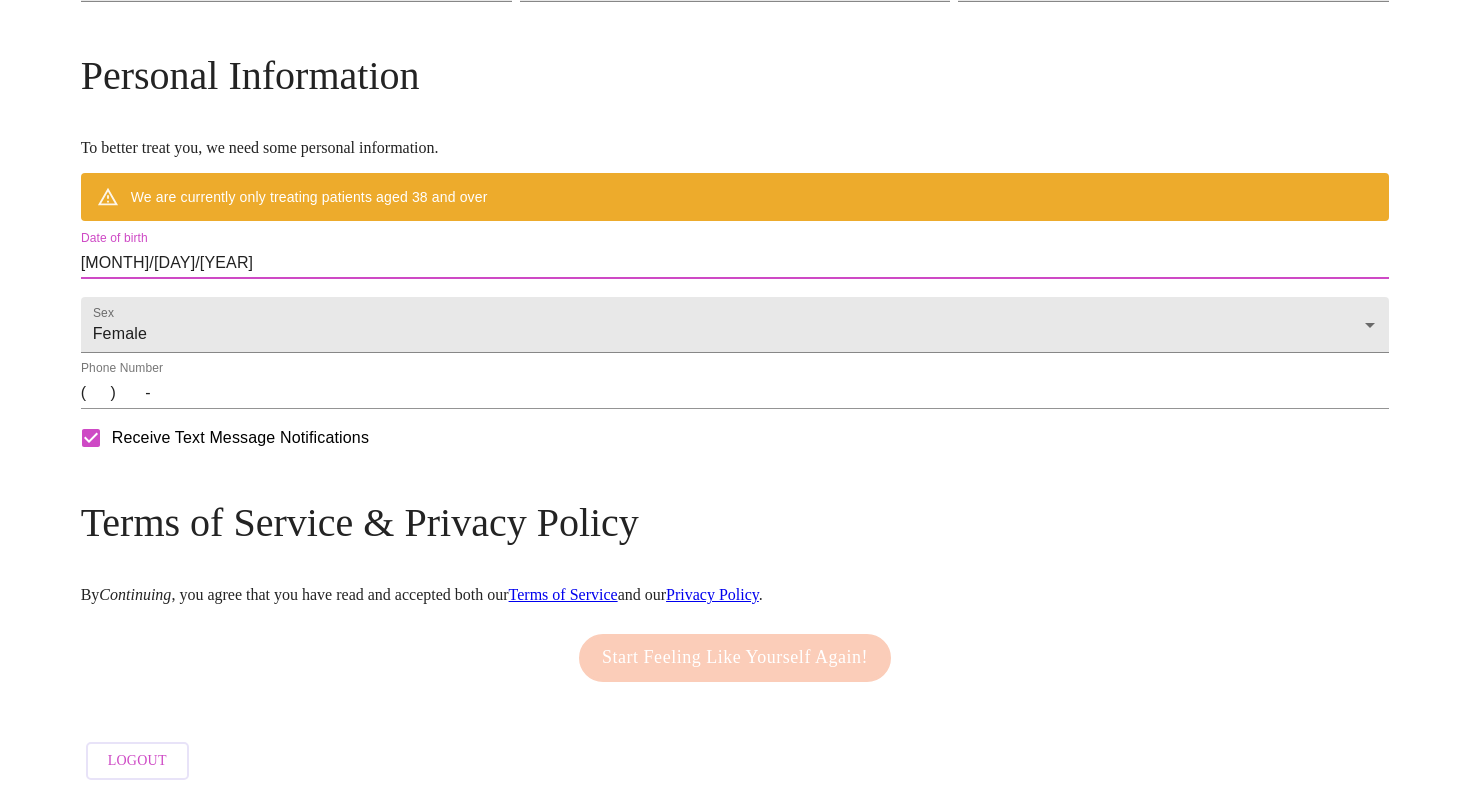 click on "[MONTH]/[DAY]/[YEAR]" at bounding box center (735, 263) 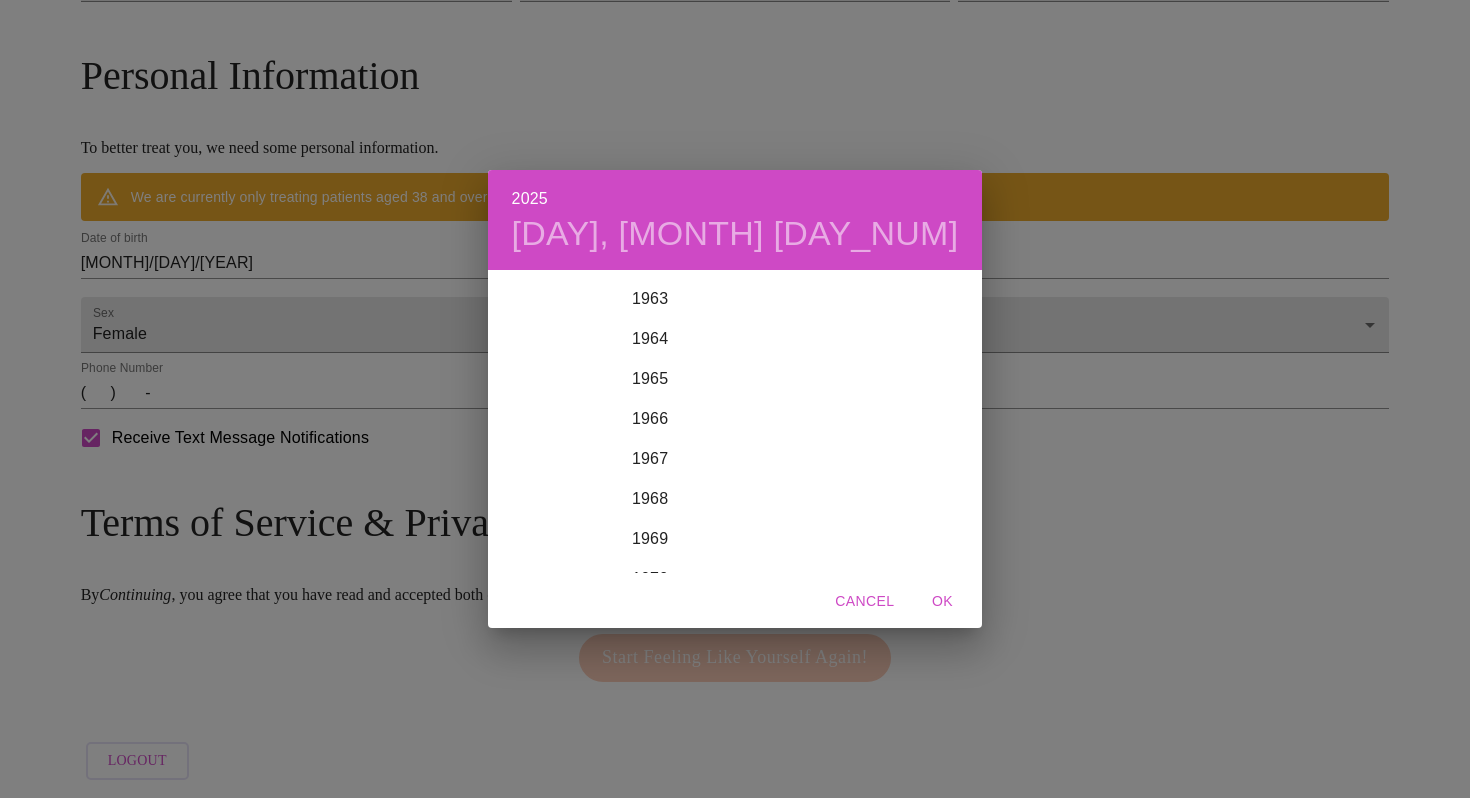 scroll, scrollTop: 2557, scrollLeft: 0, axis: vertical 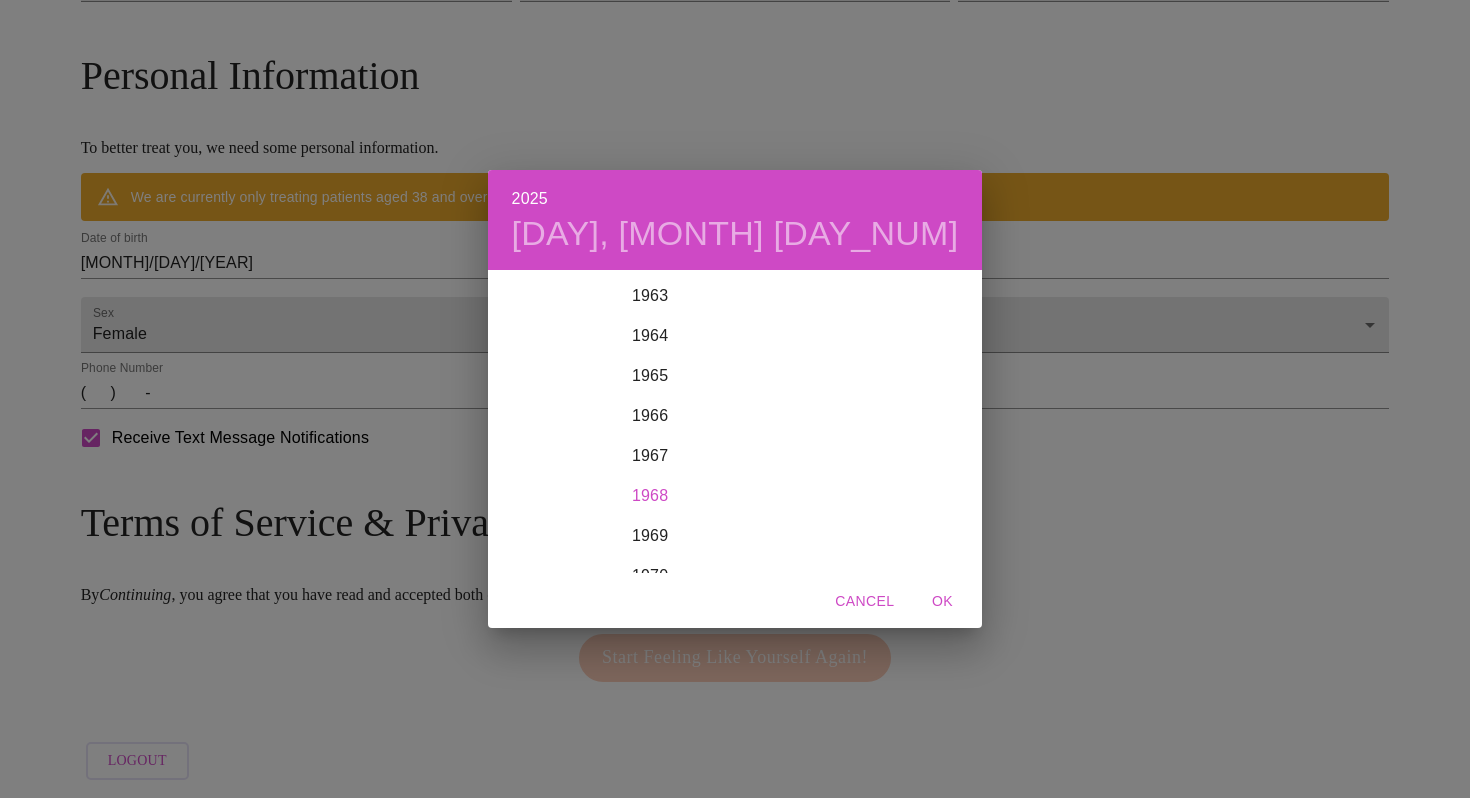 click on "1968" at bounding box center (650, 496) 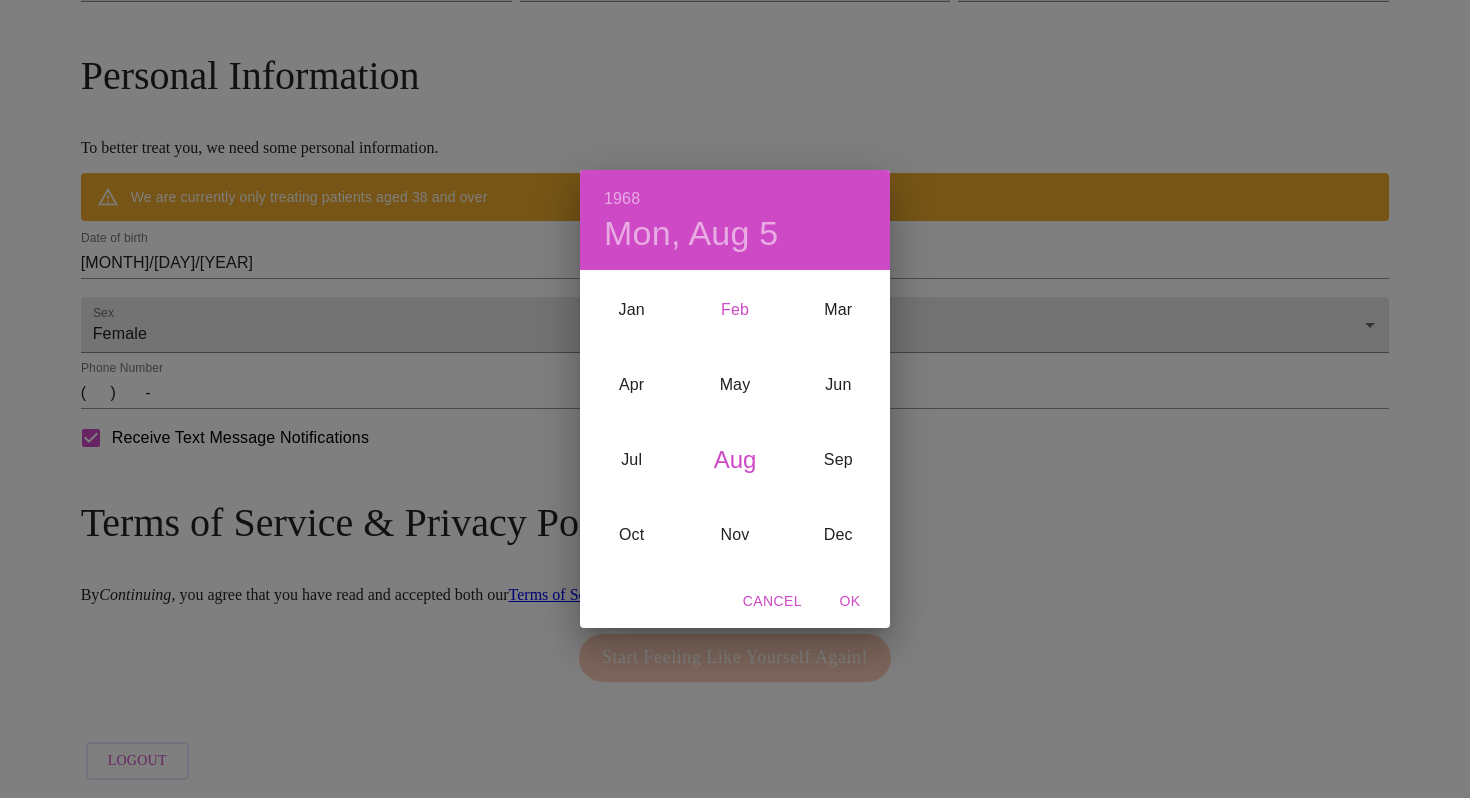 click on "Feb" at bounding box center (734, 310) 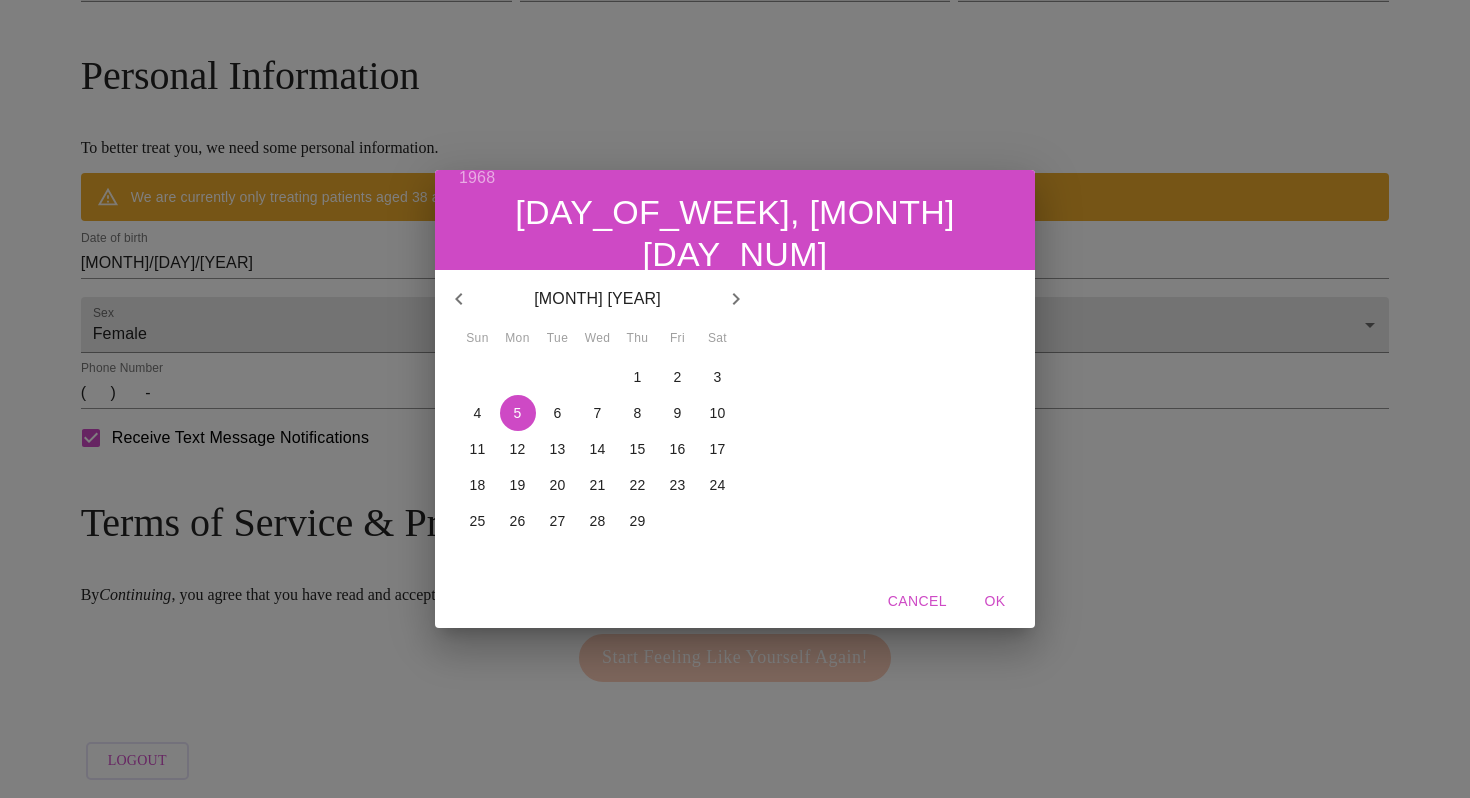 click on "8" at bounding box center [638, 413] 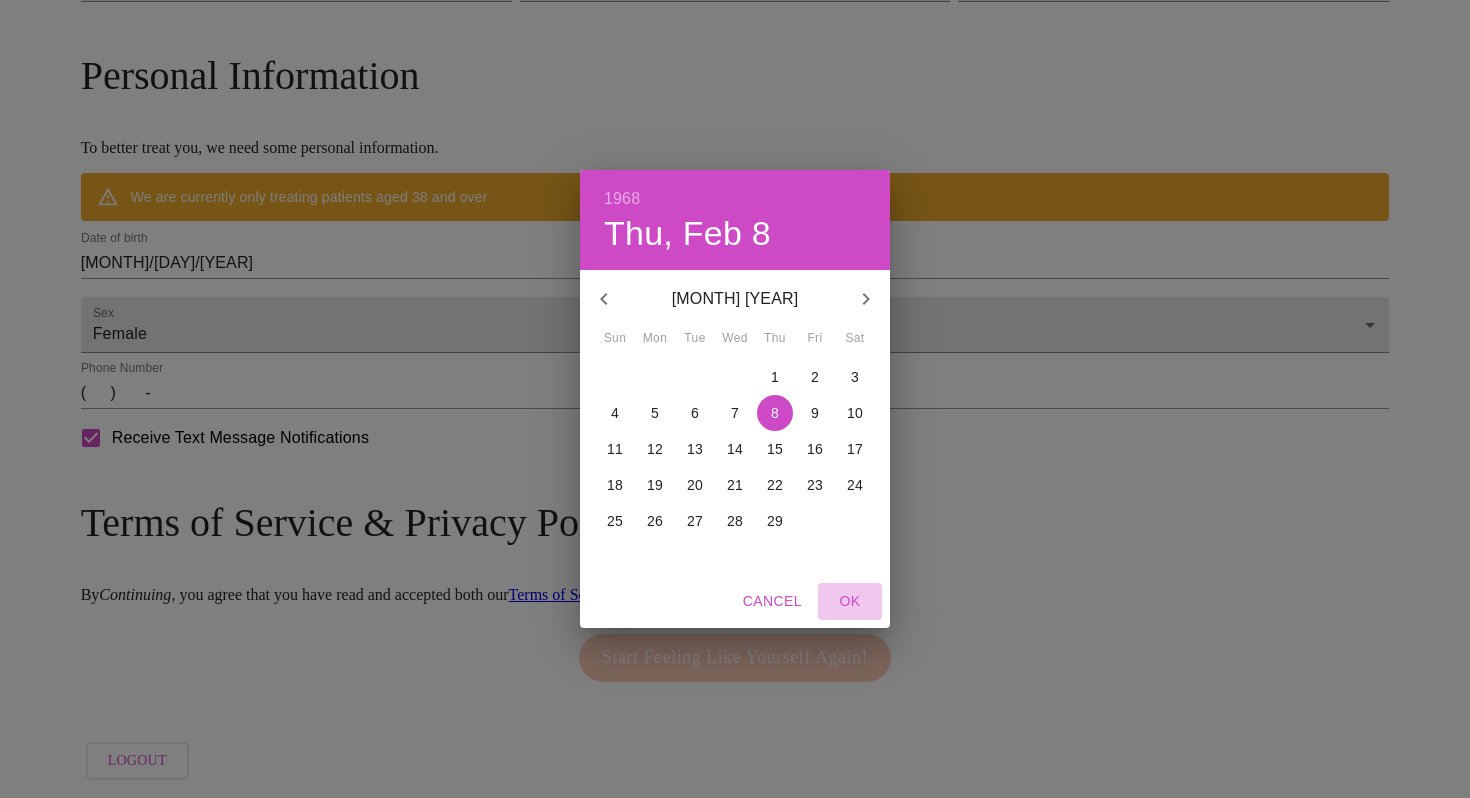 click on "OK" at bounding box center (850, 601) 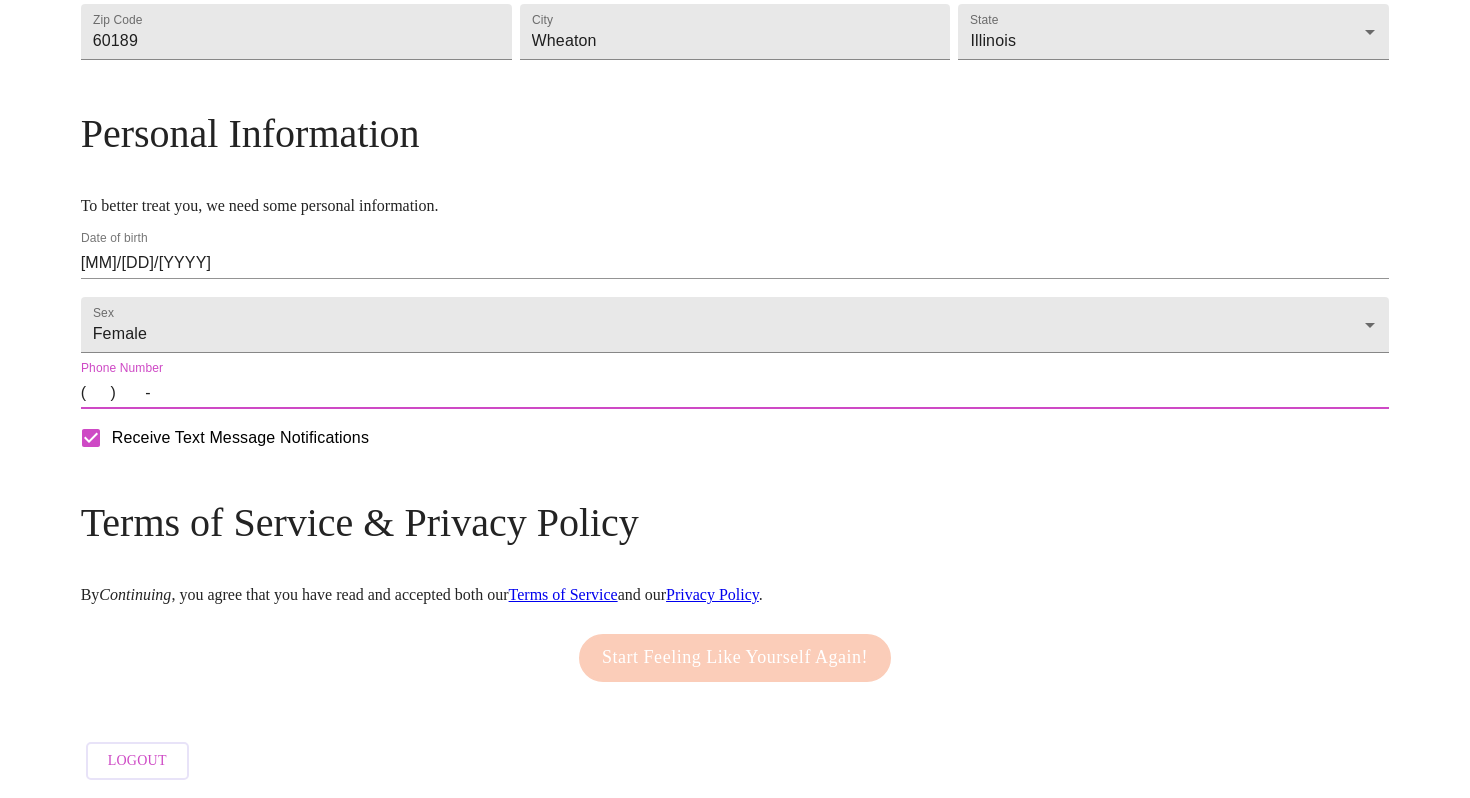 click on "(   )    -" at bounding box center [735, 393] 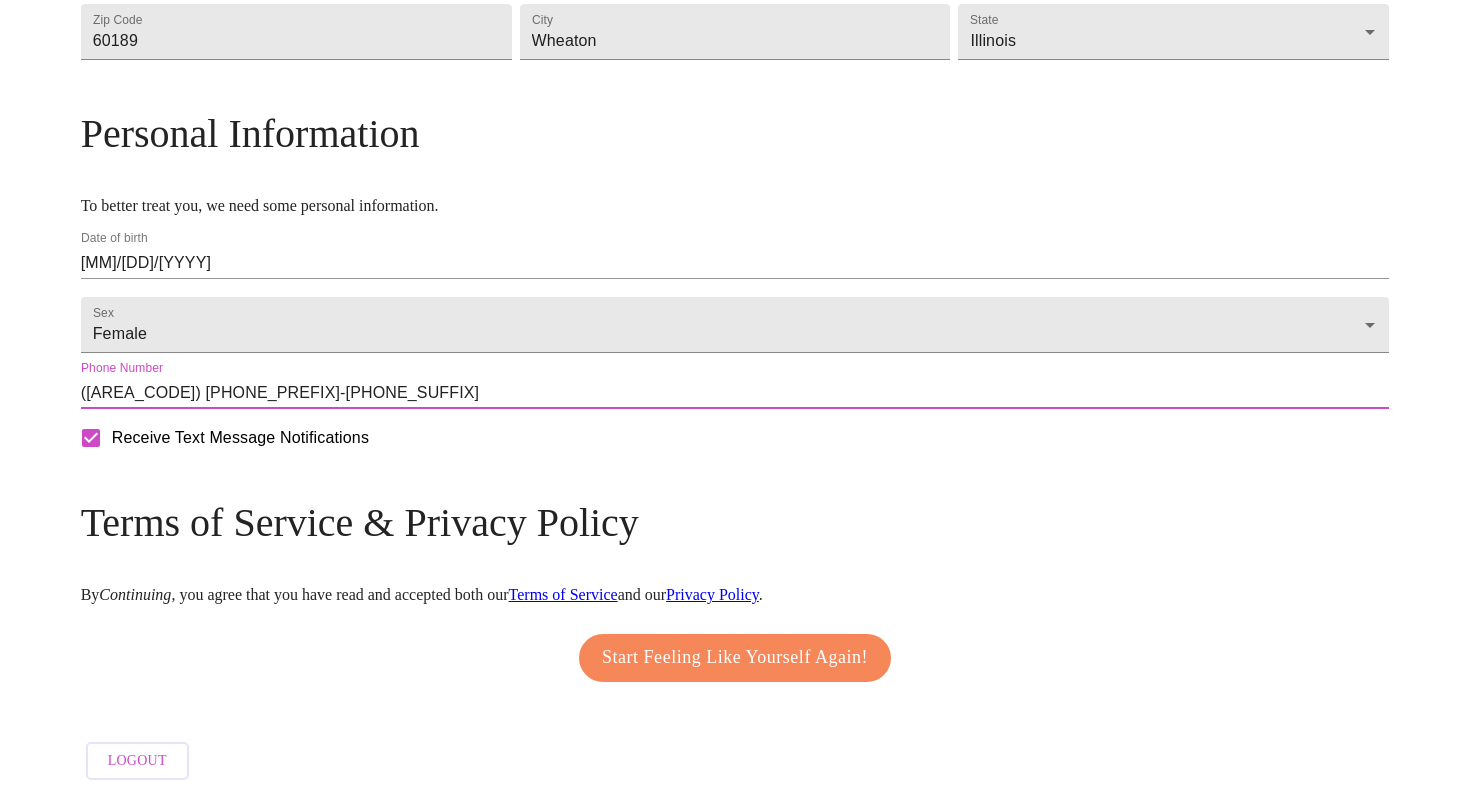 scroll, scrollTop: 739, scrollLeft: 0, axis: vertical 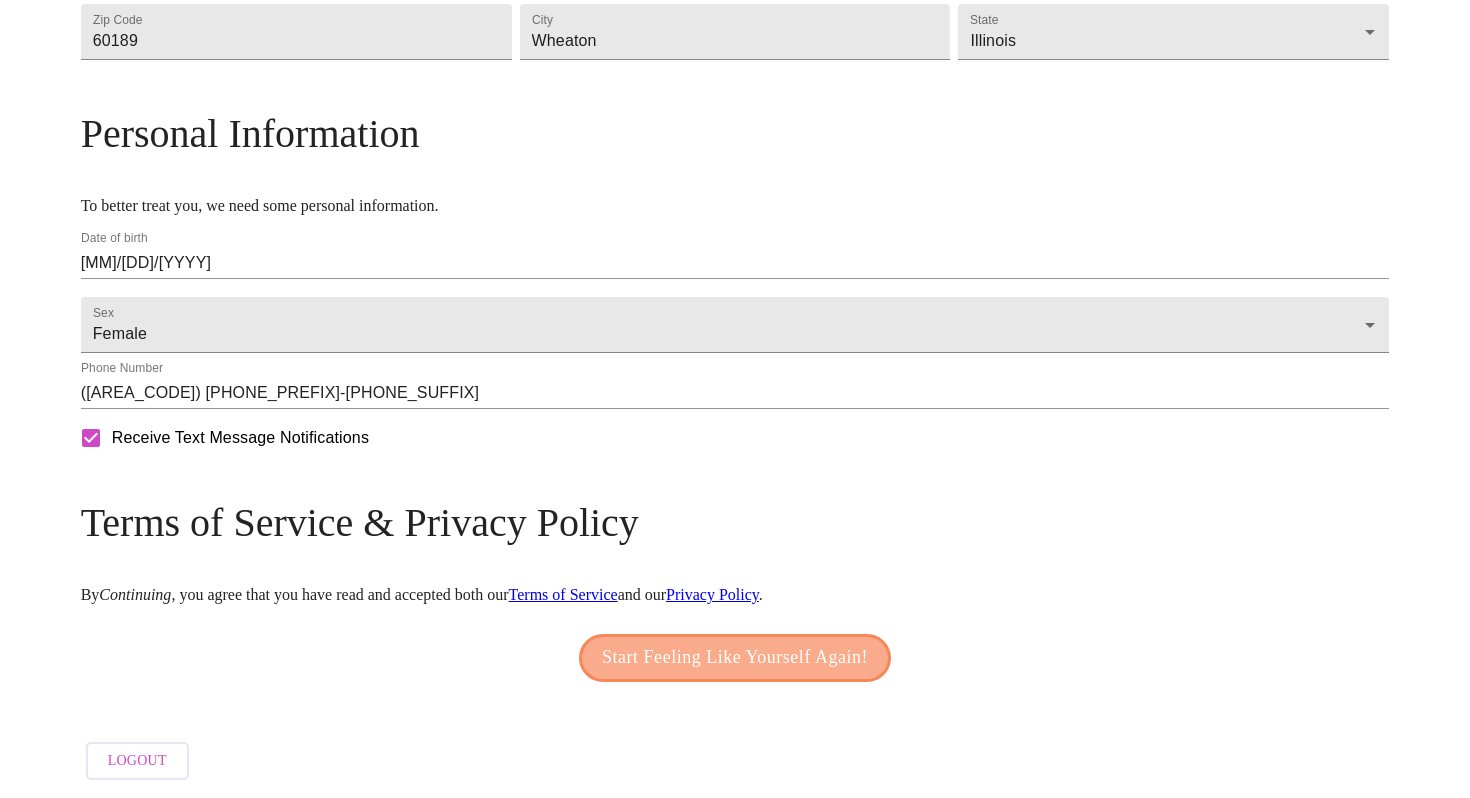 click on "Start Feeling Like Yourself Again!" at bounding box center [735, 658] 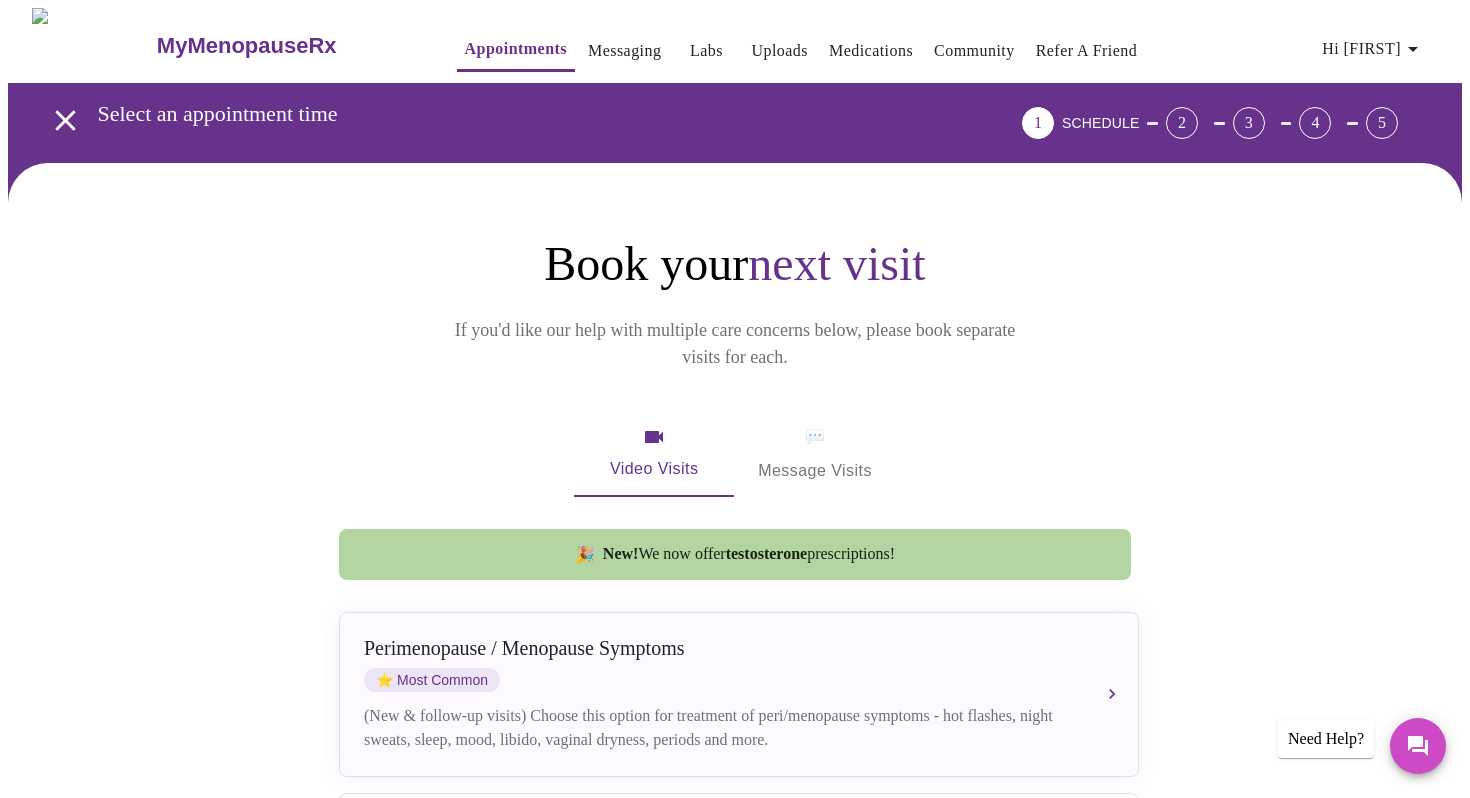 scroll, scrollTop: 0, scrollLeft: 0, axis: both 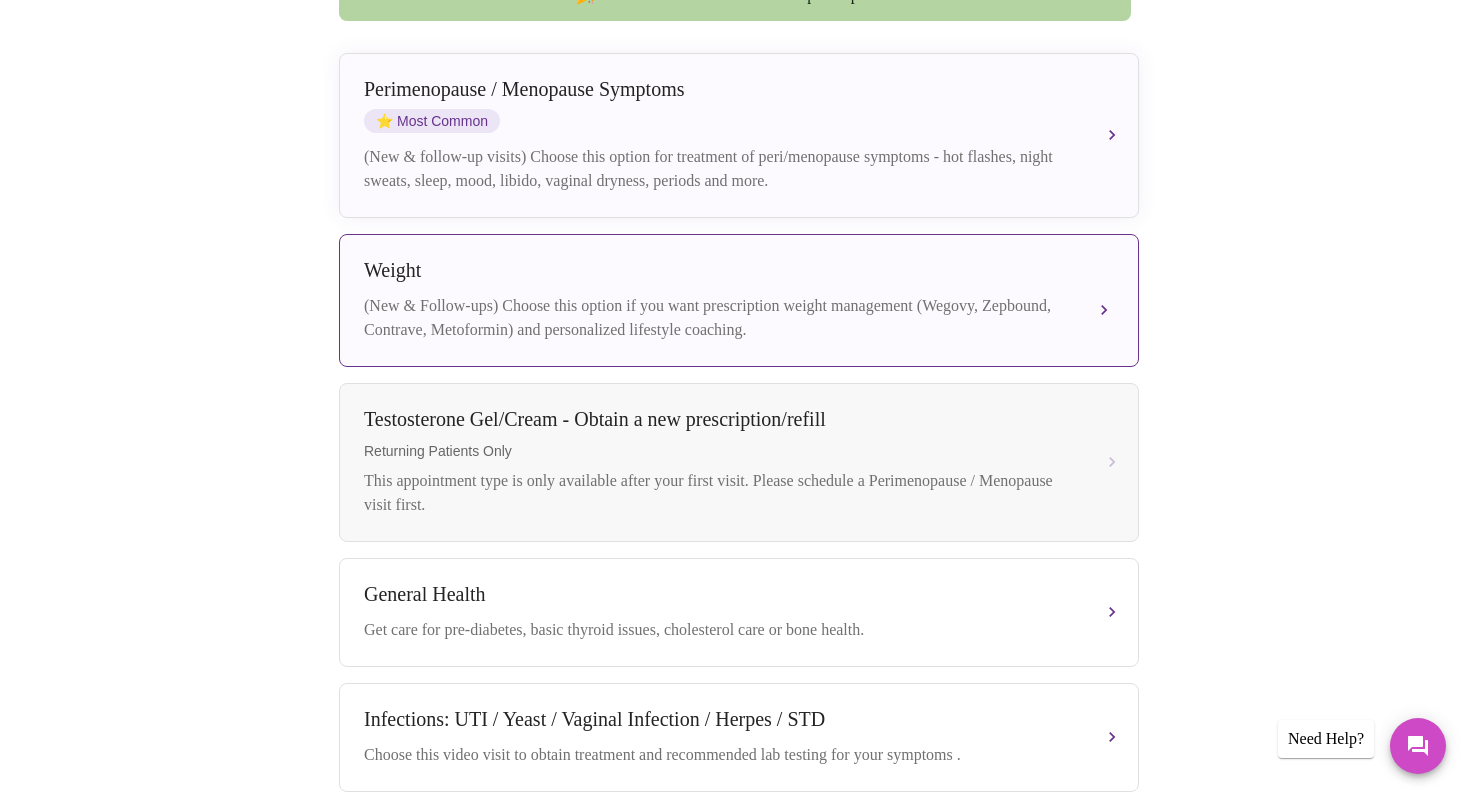 click on "(New & Follow-ups) Choose this option if you want prescription weight management (Wegovy, Zepbound, Contrave, Metoformin) and personalized lifestyle coaching." at bounding box center [719, 318] 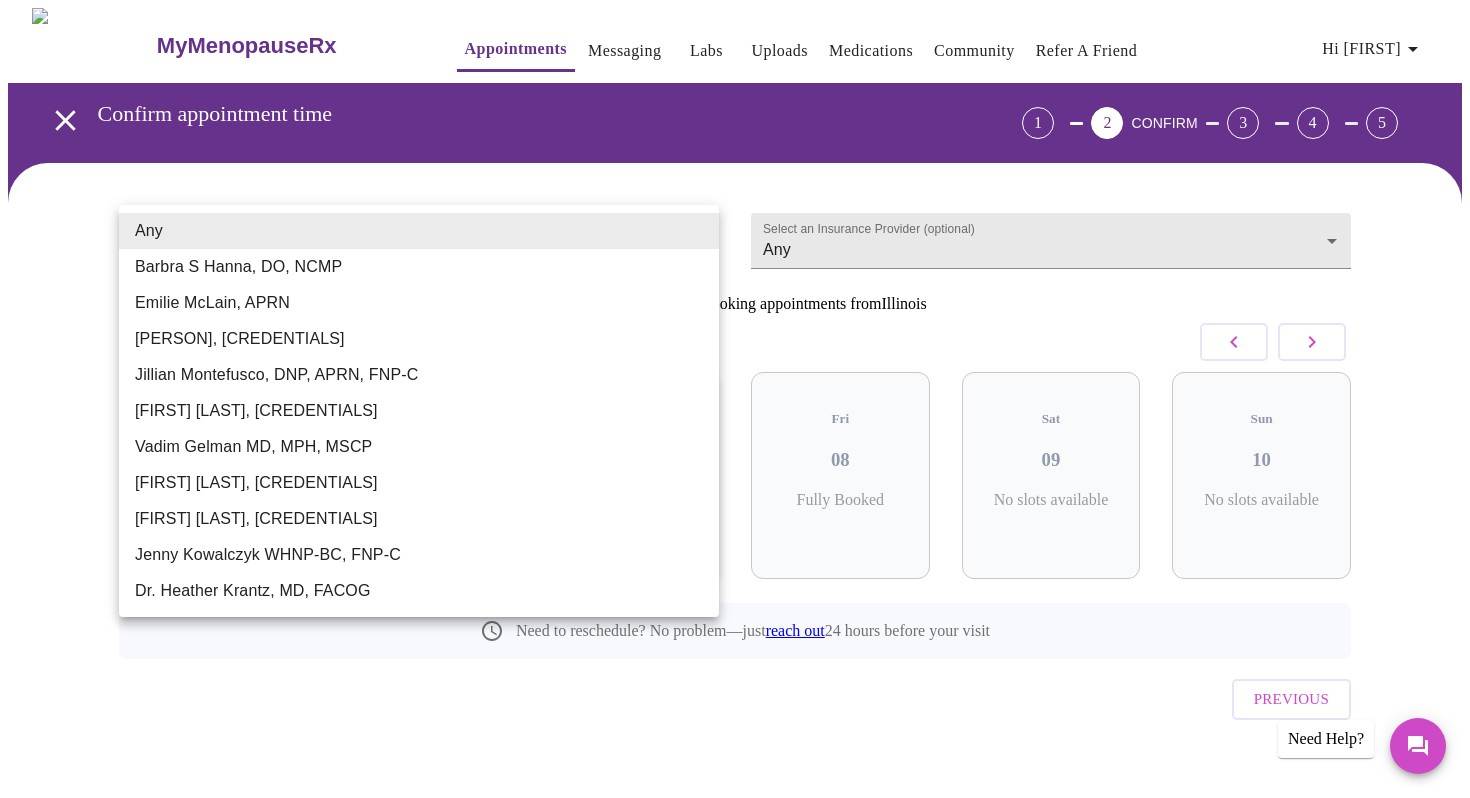 click on "MyMenopauseRx Appointments Messaging Labs Uploads Medications Community Refer a Friend Hi [PERSON]   Confirm appointment time 1 2 CONFIRM 3 4 5 Select a Provider (optional) Any Any Select an Insurance Provider (optional) Any Any 2  Patients  currently booking appointments from  Illinois [MONTH] 2025 Tue 05 Fully Booked Wed 06 4  Slots Left ( 25  Total) Thu 07 5  Slots Left ( 36  Total) Fri 08 Fully Booked Sat 09 No slots available Sun 10 No slots available Need to reschedule? No problem—just  reach out  24 hours before your visit Previous Need Help? Settings Billing Invoices Log out Any [PERSON], [CREDENTIALS], [CREDENTIALS], [PERSON], [CREDENTIALS], [PERSON], [CREDENTIALS], [PERSON], [CREDENTIALS], [PERSON], [CREDENTIALS], [PERSON], [CREDENTIALS], [PERSON], [CREDENTIALS], [PERSON], [CREDENTIALS], [PERSON], [CREDENTIALS], [PERSON], [CREDENTIALS]" at bounding box center [735, 414] 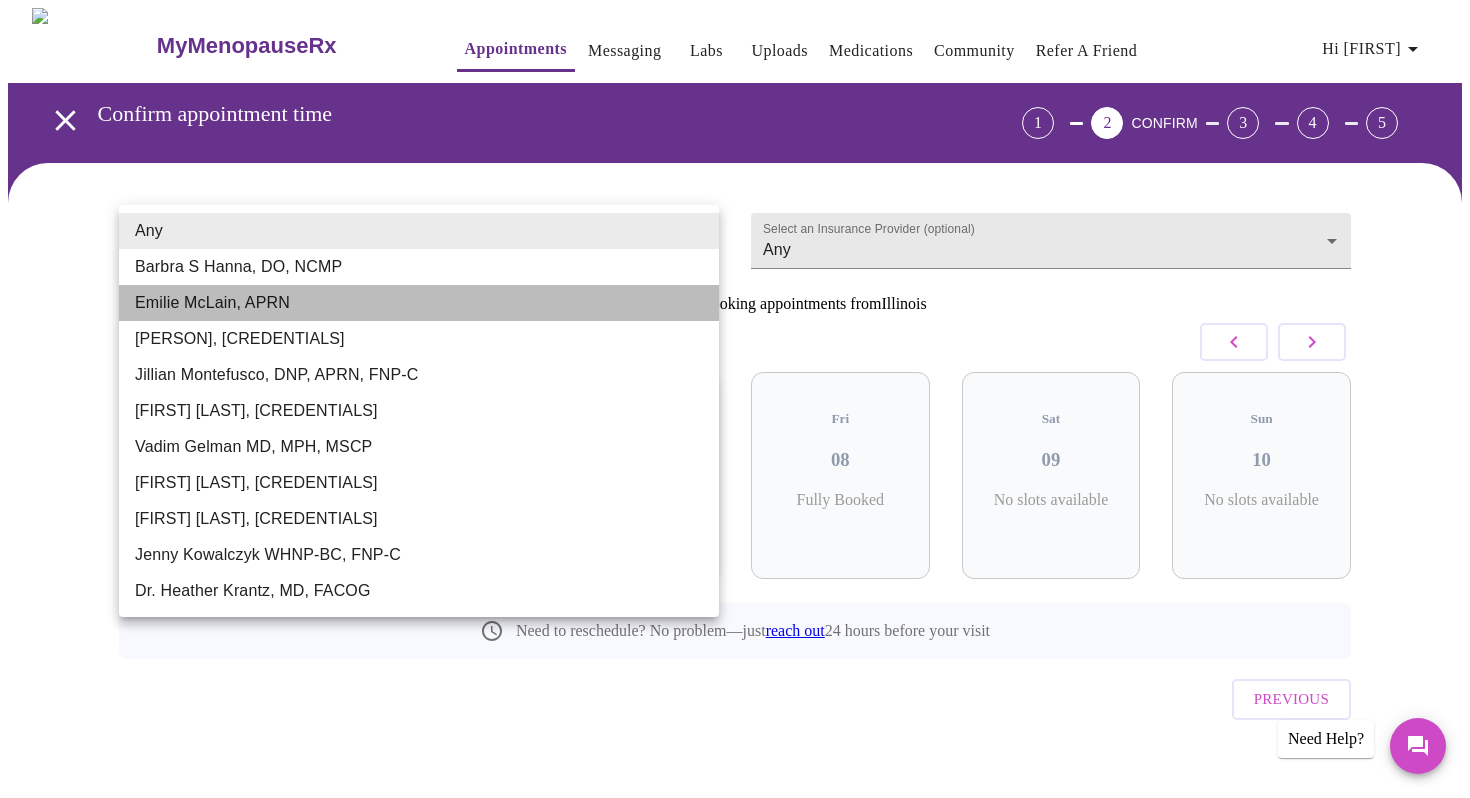 click on "Emilie McLain, APRN" at bounding box center [419, 303] 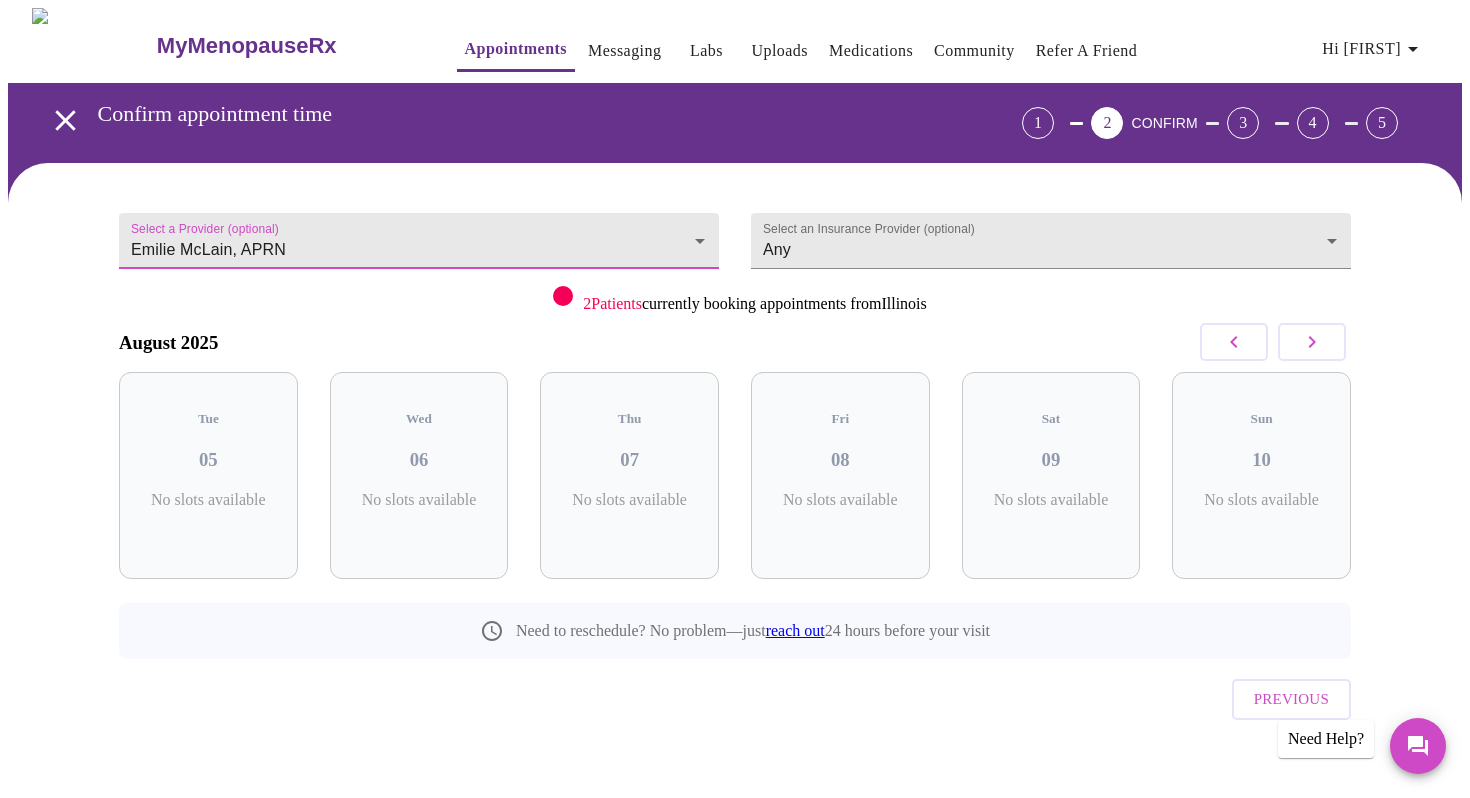 click on "MyMenopauseRx Appointments Messaging Labs Uploads Medications Community Refer a Friend Hi [FIRST] Confirm appointment time 1 2 CONFIRM 3 4 5 Select a Provider (optional) [PERSON], [CREDENTIALS] [PERSON], [CREDENTIALS] Select an Insurance Provider (optional) Any Any 2 Patients currently booking appointments from Illinois [MONTH] [YEAR] Tue 05 No slots available Wed 06 No slots available Thu 07 No slots available Fri 08 No slots available Sat 09 No slots available Sun 10 No slots available Need to reschedule? No problem—just reach out 24 hours before your visit Previous Need Help? Settings Billing Invoices Log out" at bounding box center [735, 414] 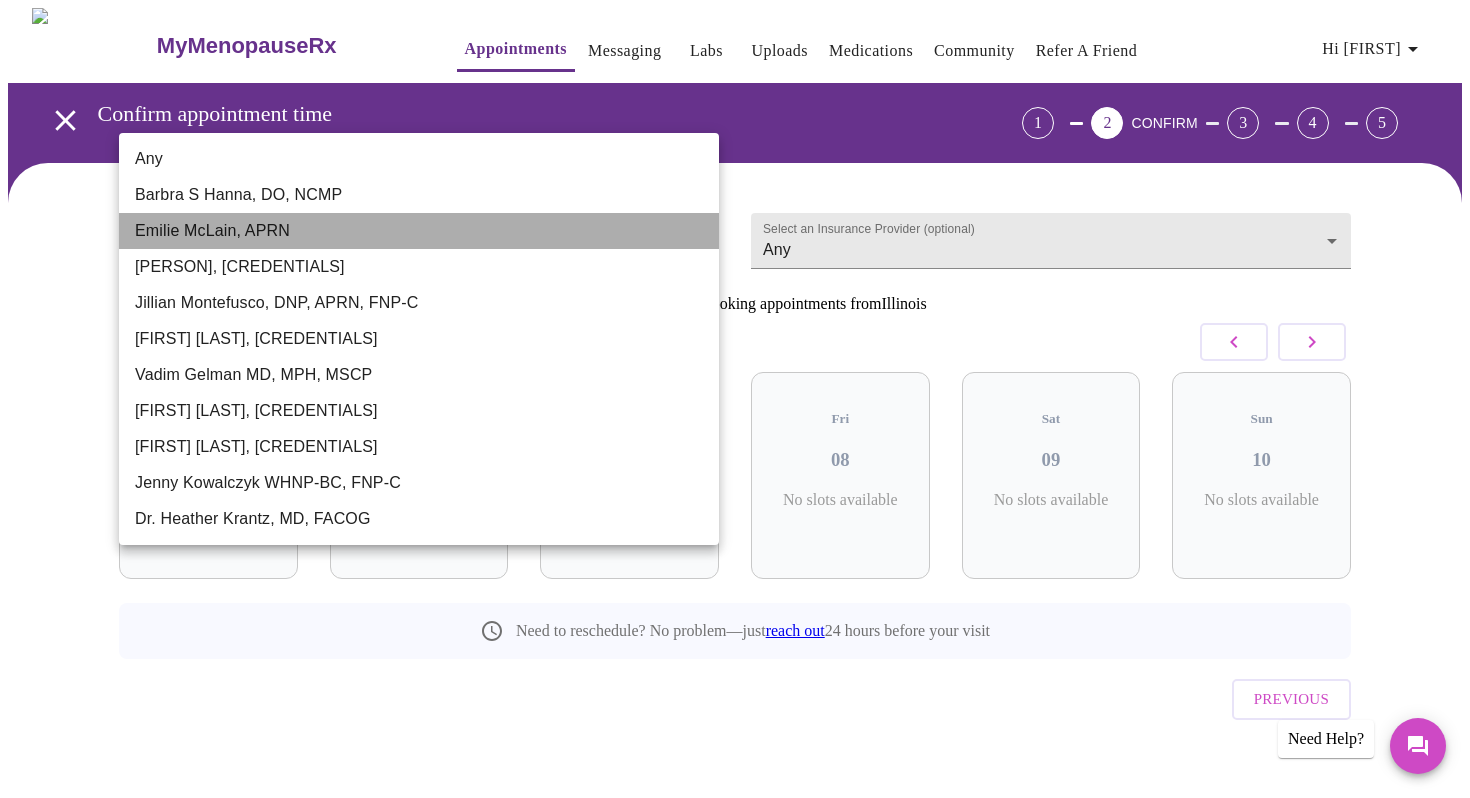 click on "Emilie McLain, APRN" at bounding box center [419, 231] 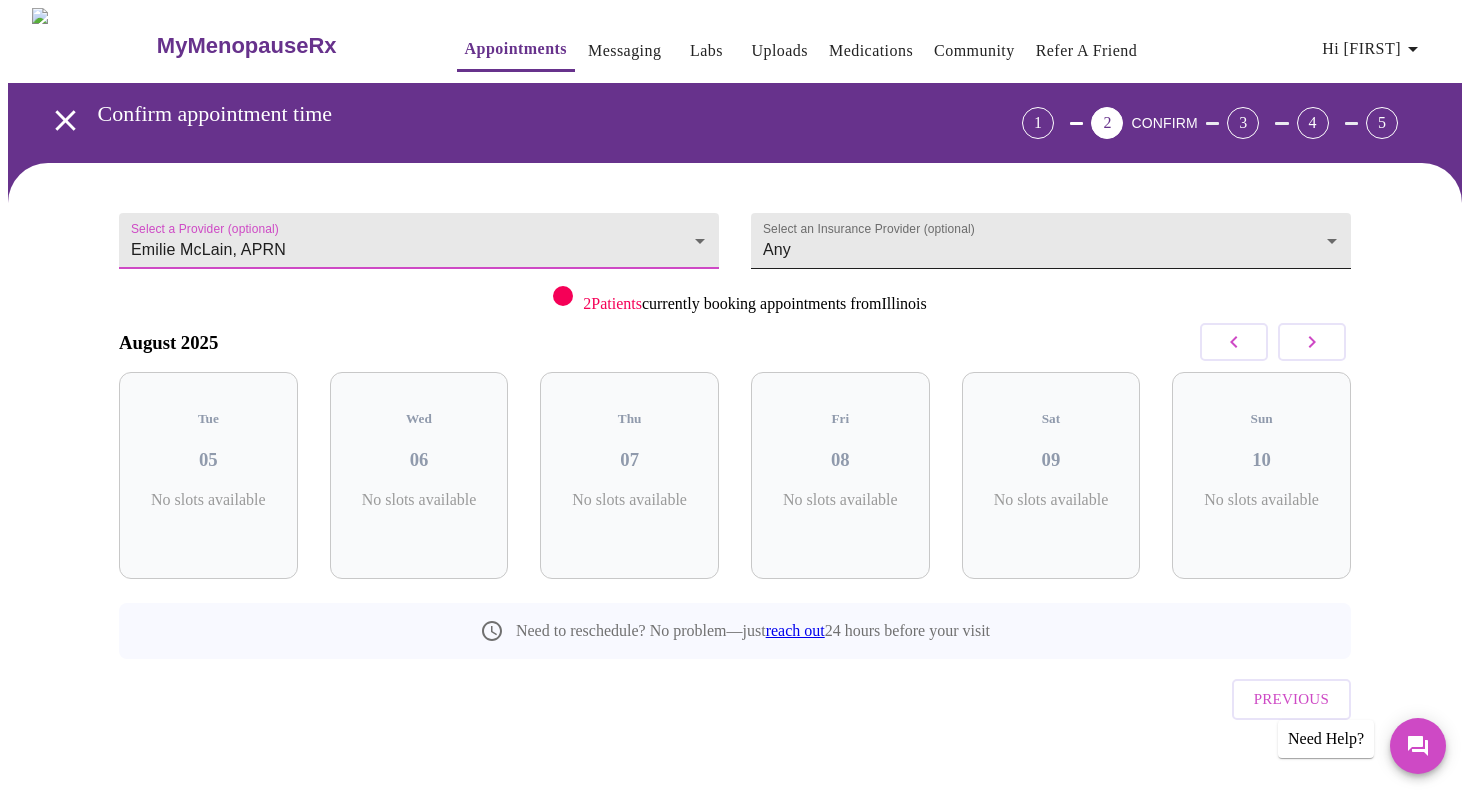 click on "MyMenopauseRx Appointments Messaging Labs Uploads Medications Community Refer a Friend Hi [FIRST] Confirm appointment time 1 2 CONFIRM 3 4 5 Select a Provider (optional) [PERSON], [CREDENTIALS] [PERSON], [CREDENTIALS] Select an Insurance Provider (optional) Any Any 2 Patients currently booking appointments from Illinois [MONTH] [YEAR] Tue 05 No slots available Wed 06 No slots available Thu 07 No slots available Fri 08 No slots available Sat 09 No slots available Sun 10 No slots available Need to reschedule? No problem—just reach out 24 hours before your visit Previous Need Help? Settings Billing Invoices Log out" at bounding box center [735, 414] 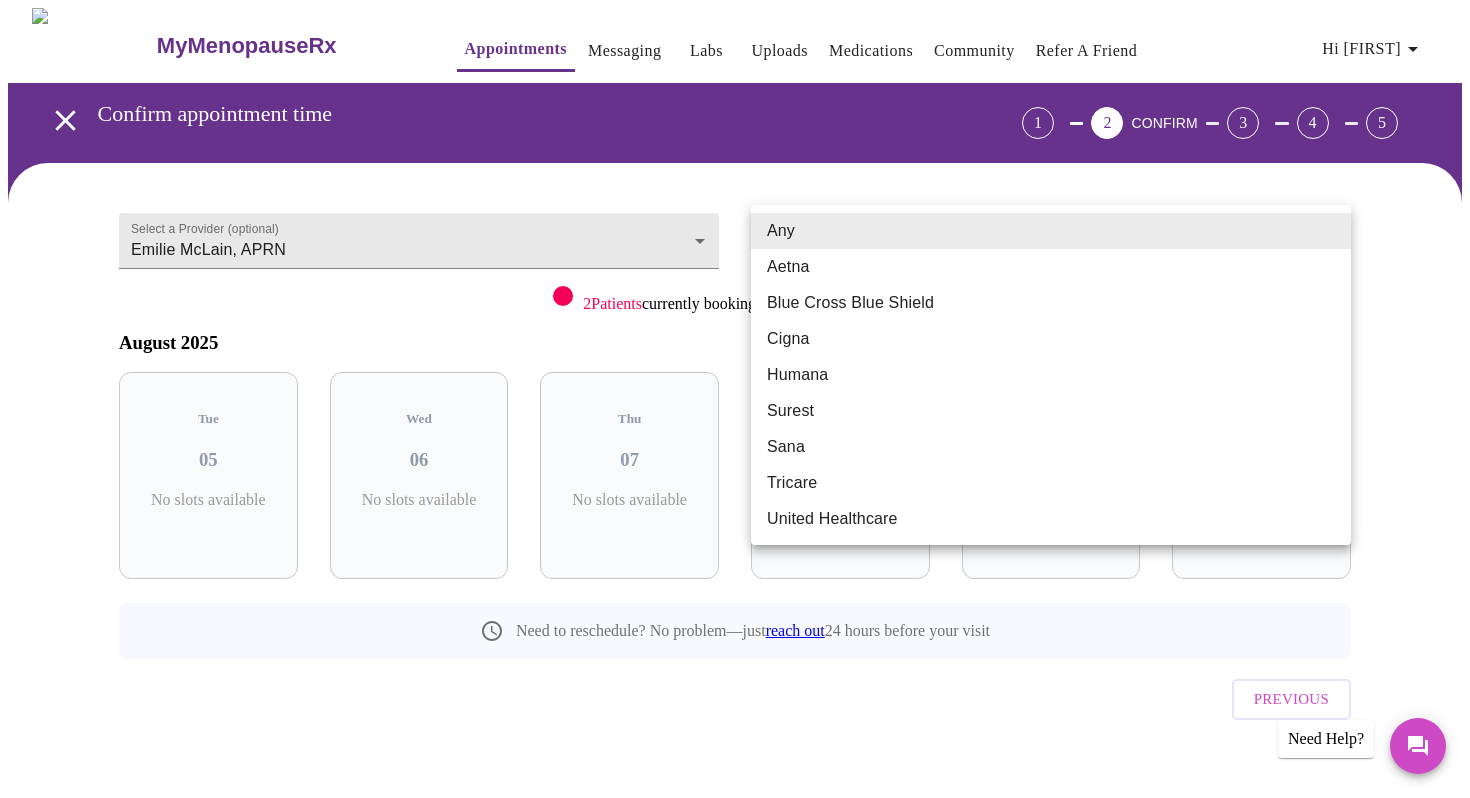 click on "Blue Cross Blue Shield" at bounding box center (1051, 303) 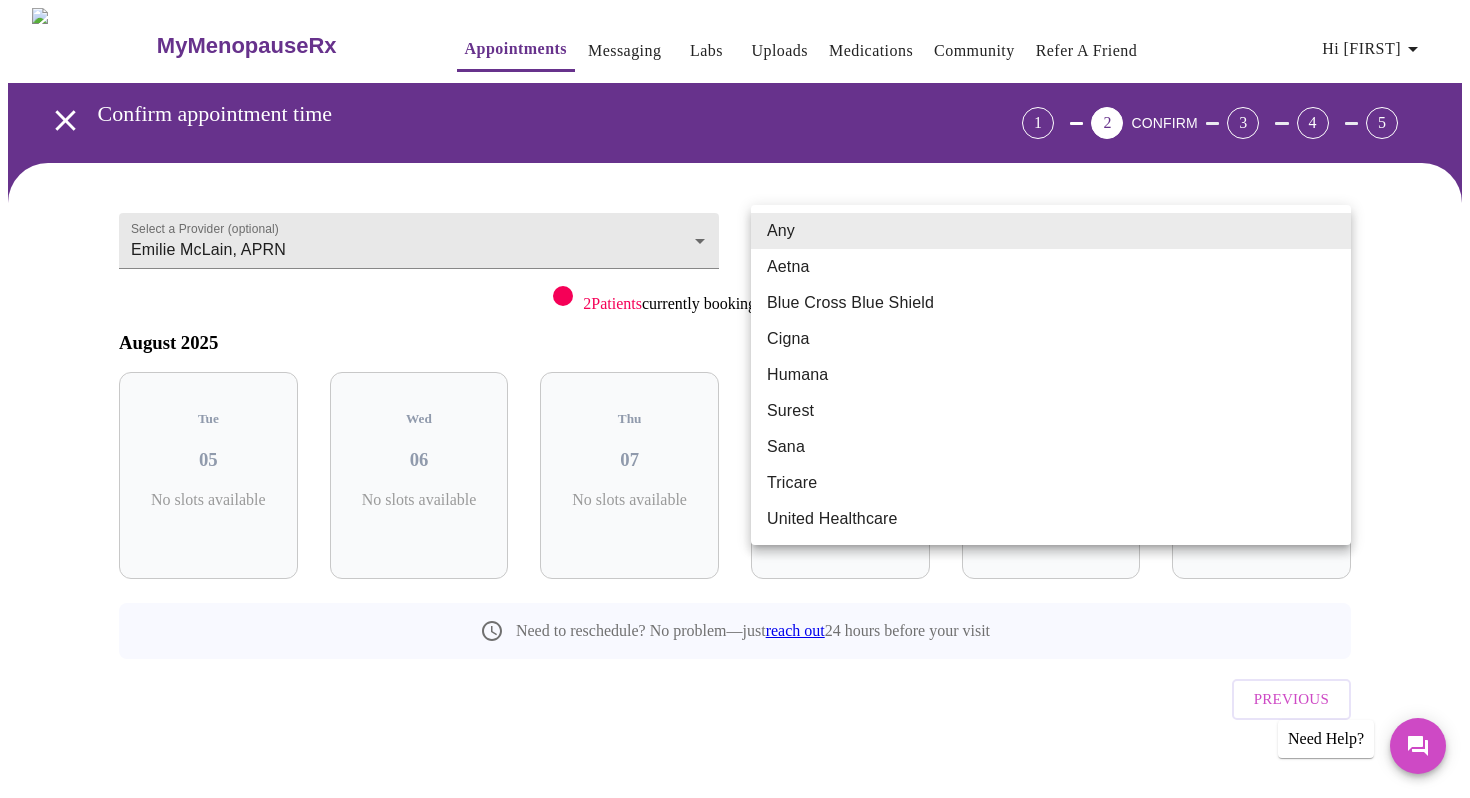 type on "Blue Cross Blue Shield" 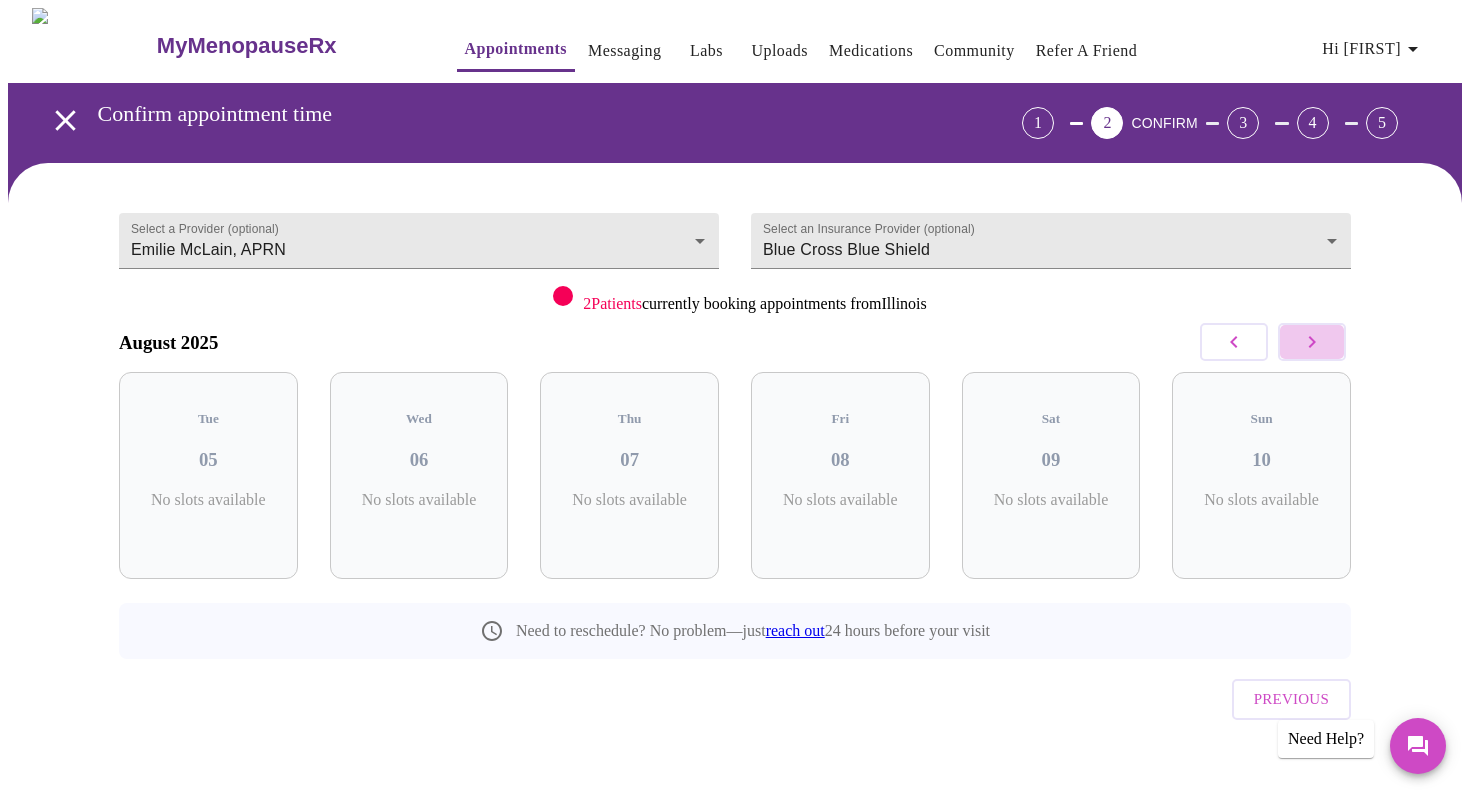 click 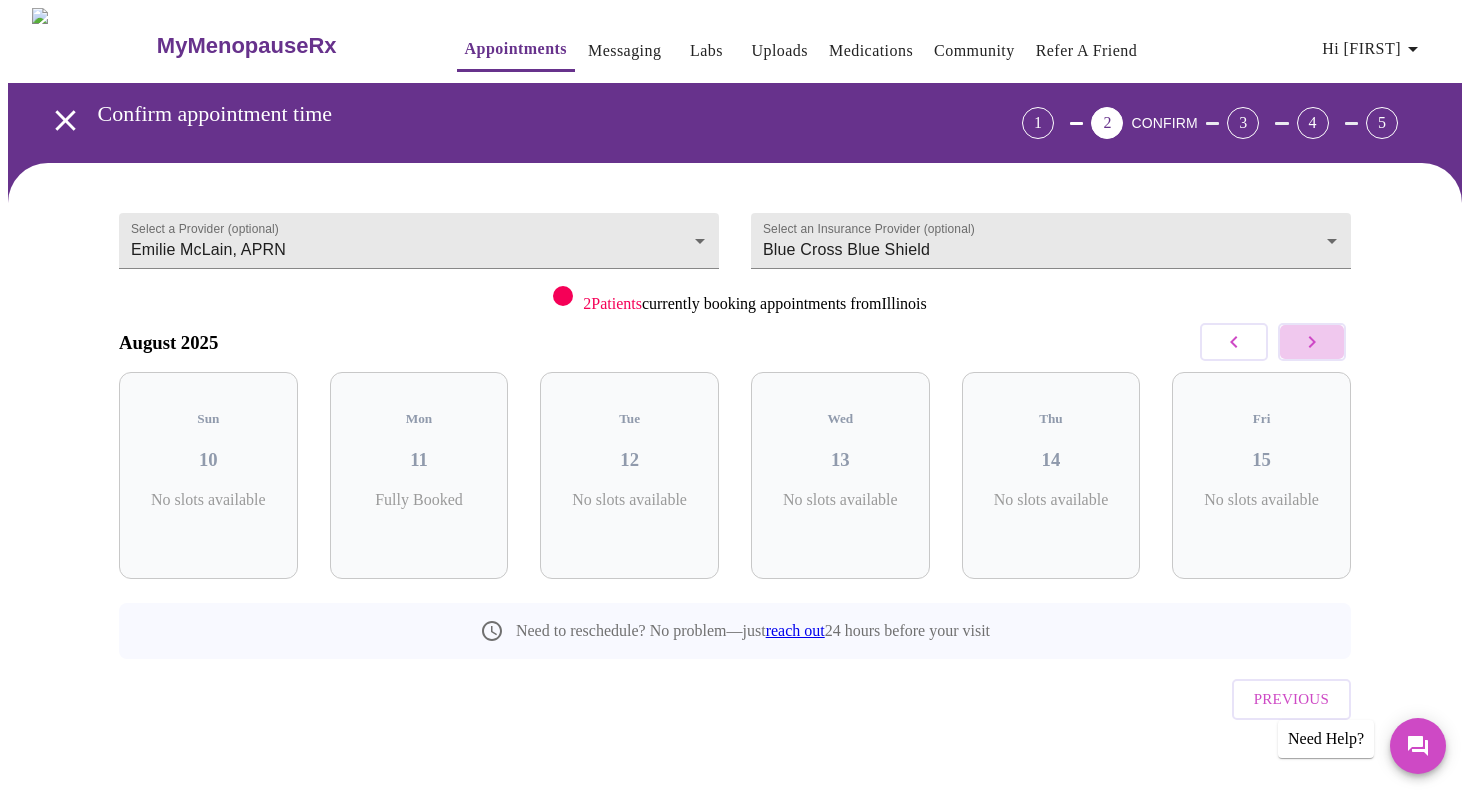 click 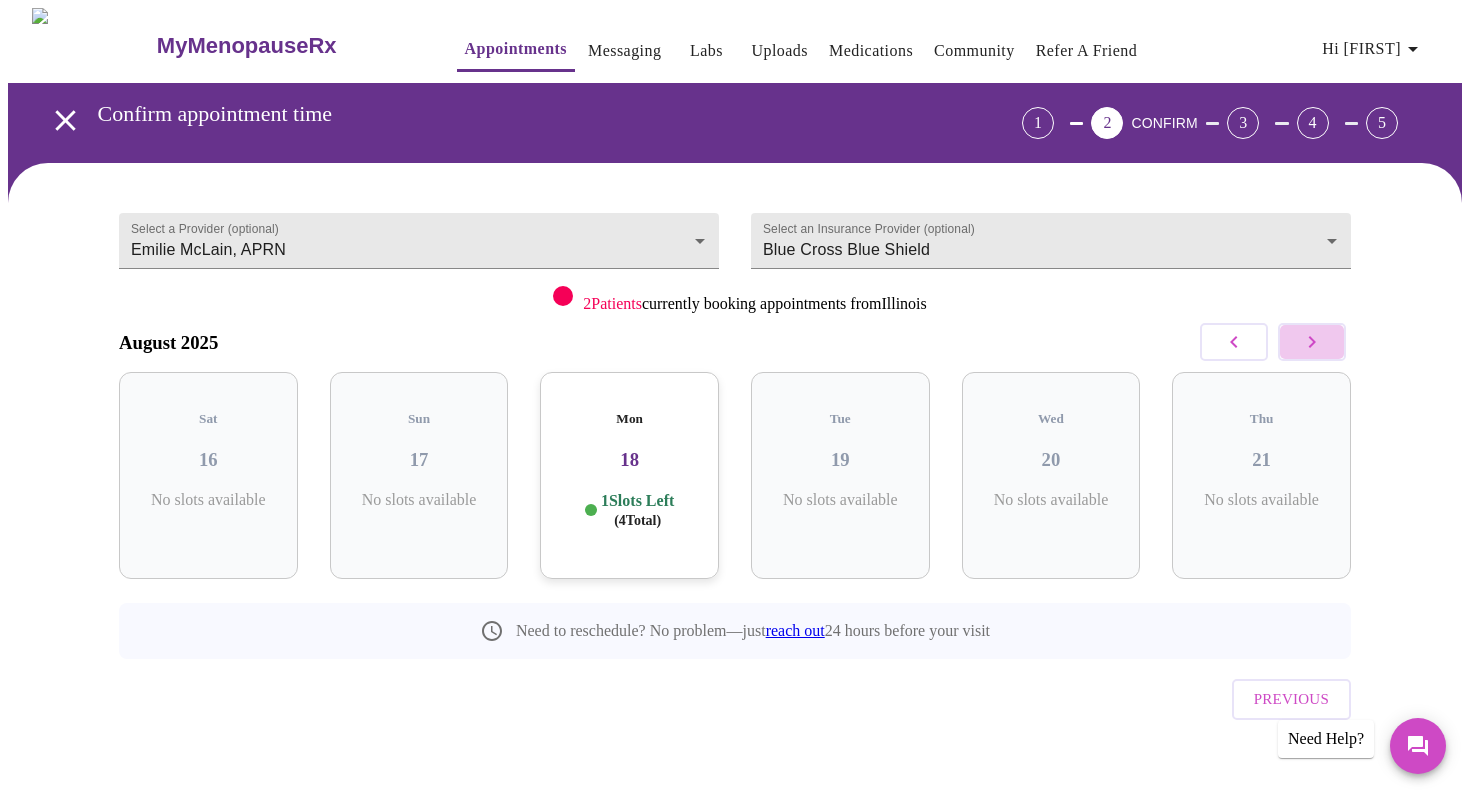click 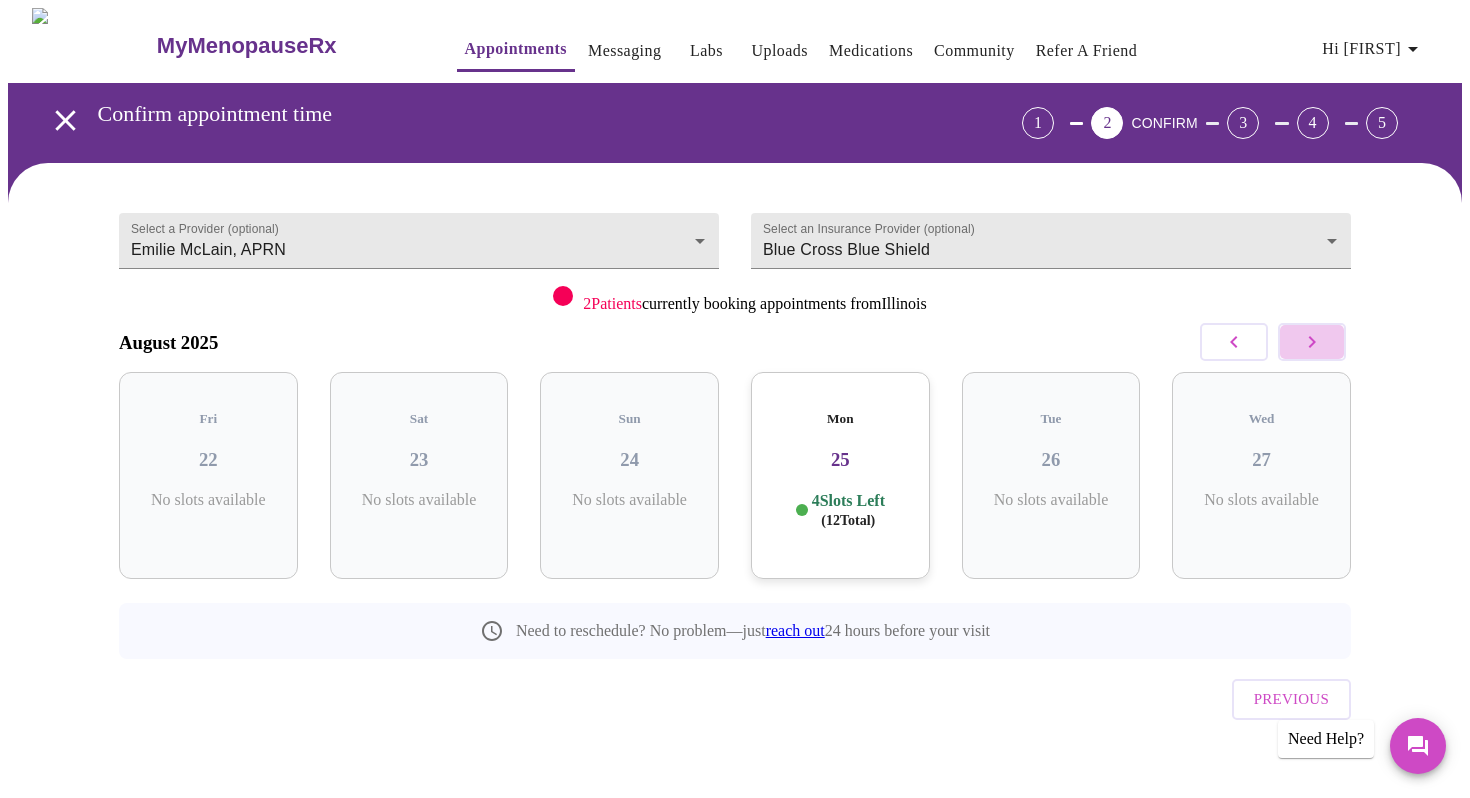 click 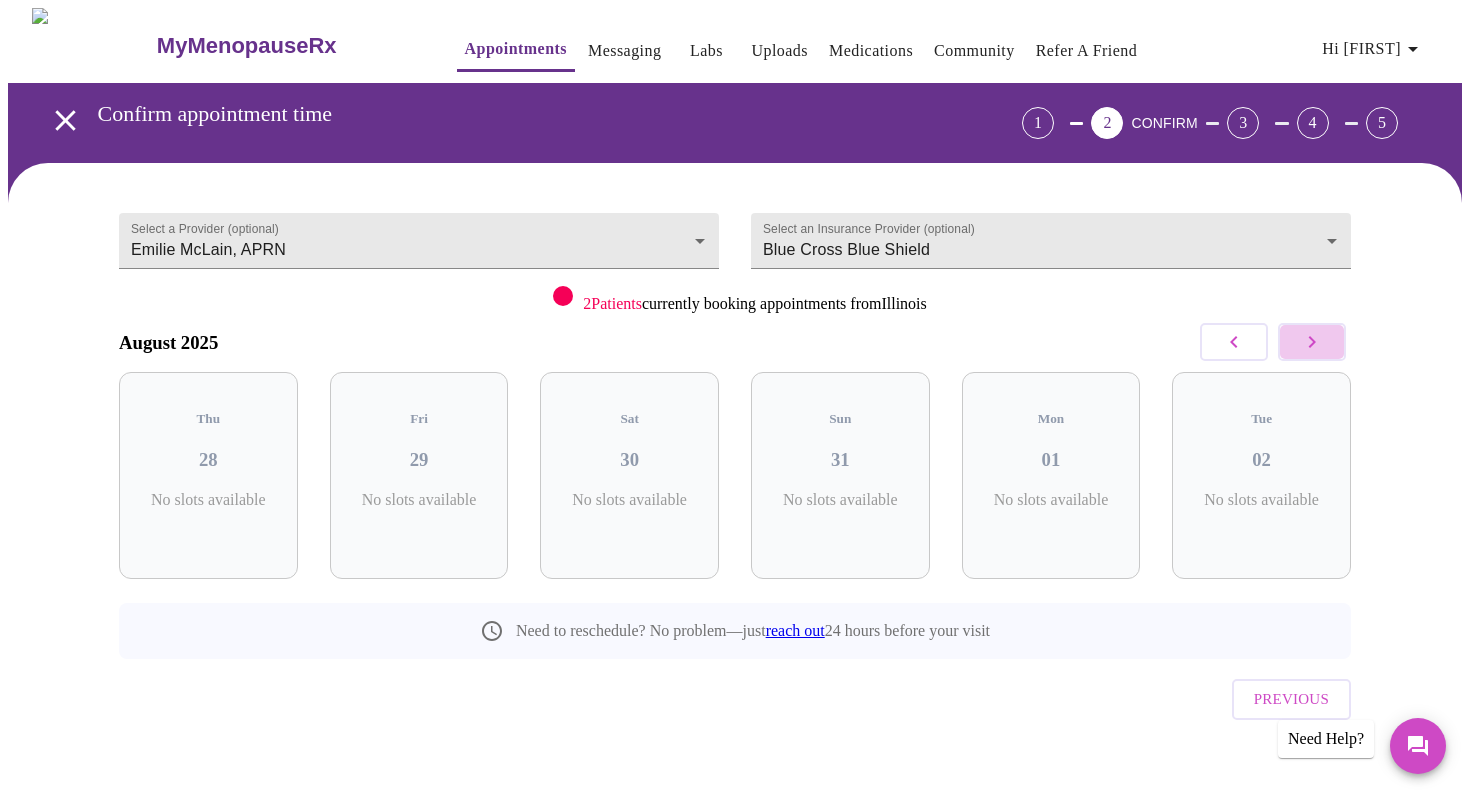 click 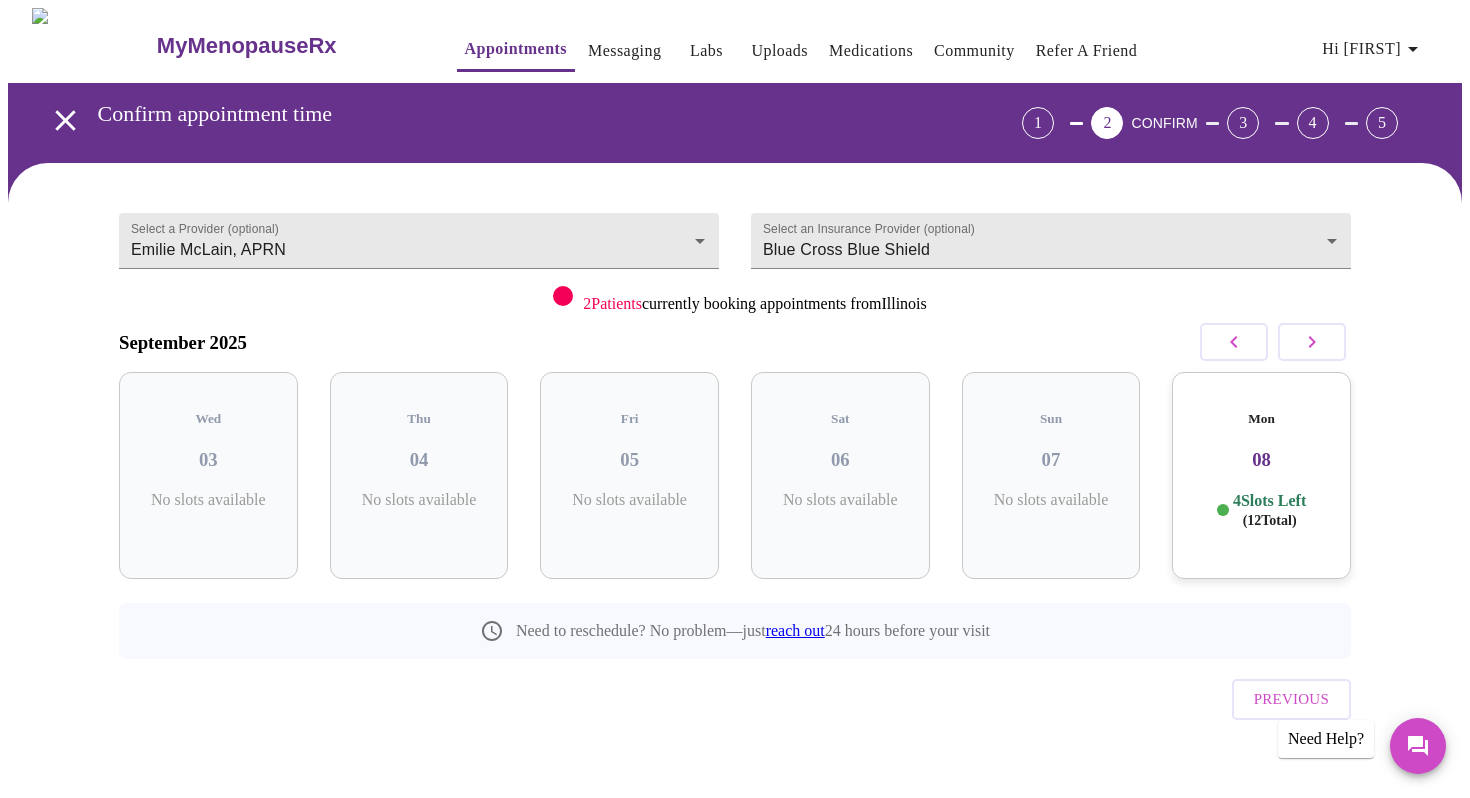 click on "08" at bounding box center (1261, 460) 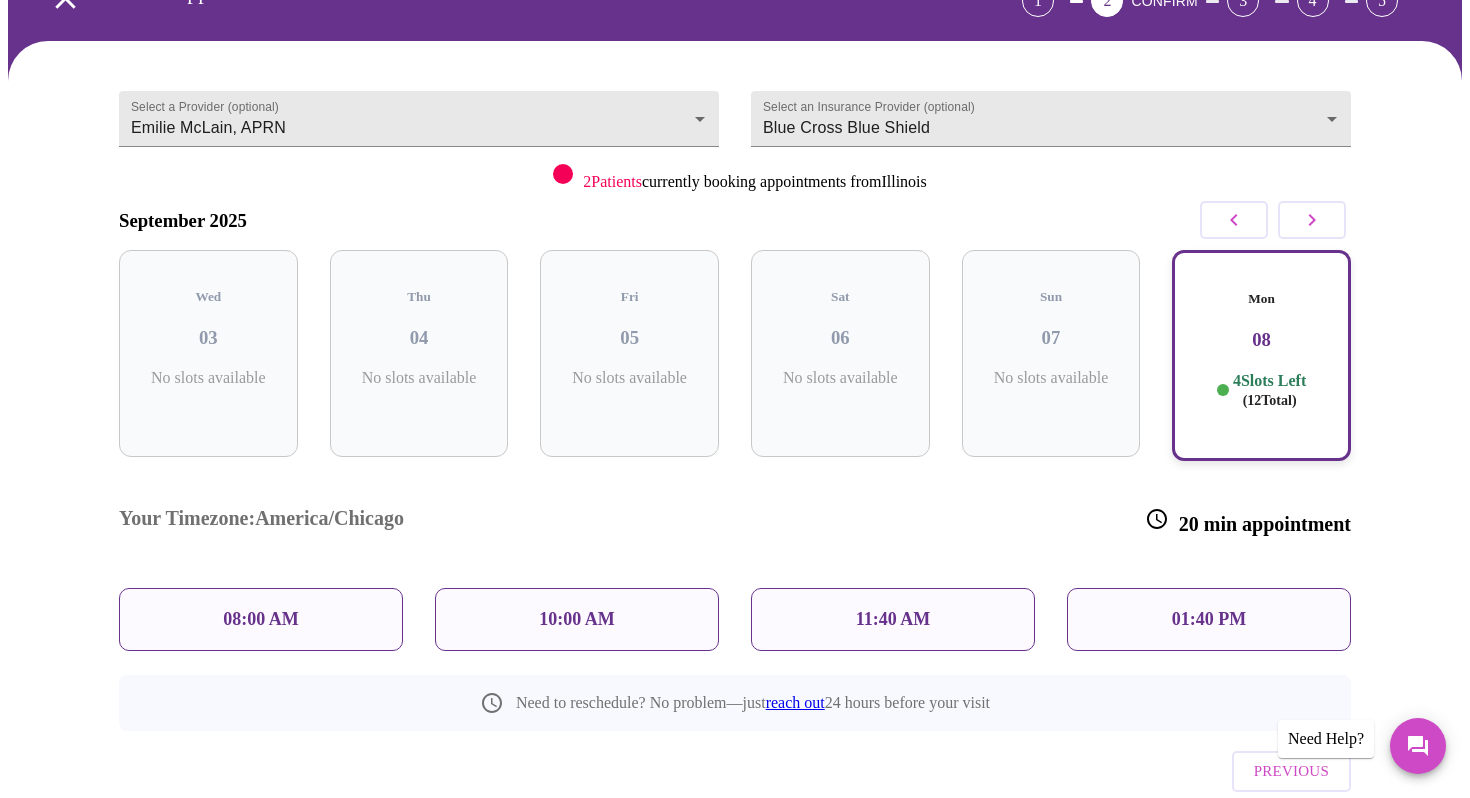 scroll, scrollTop: 121, scrollLeft: 0, axis: vertical 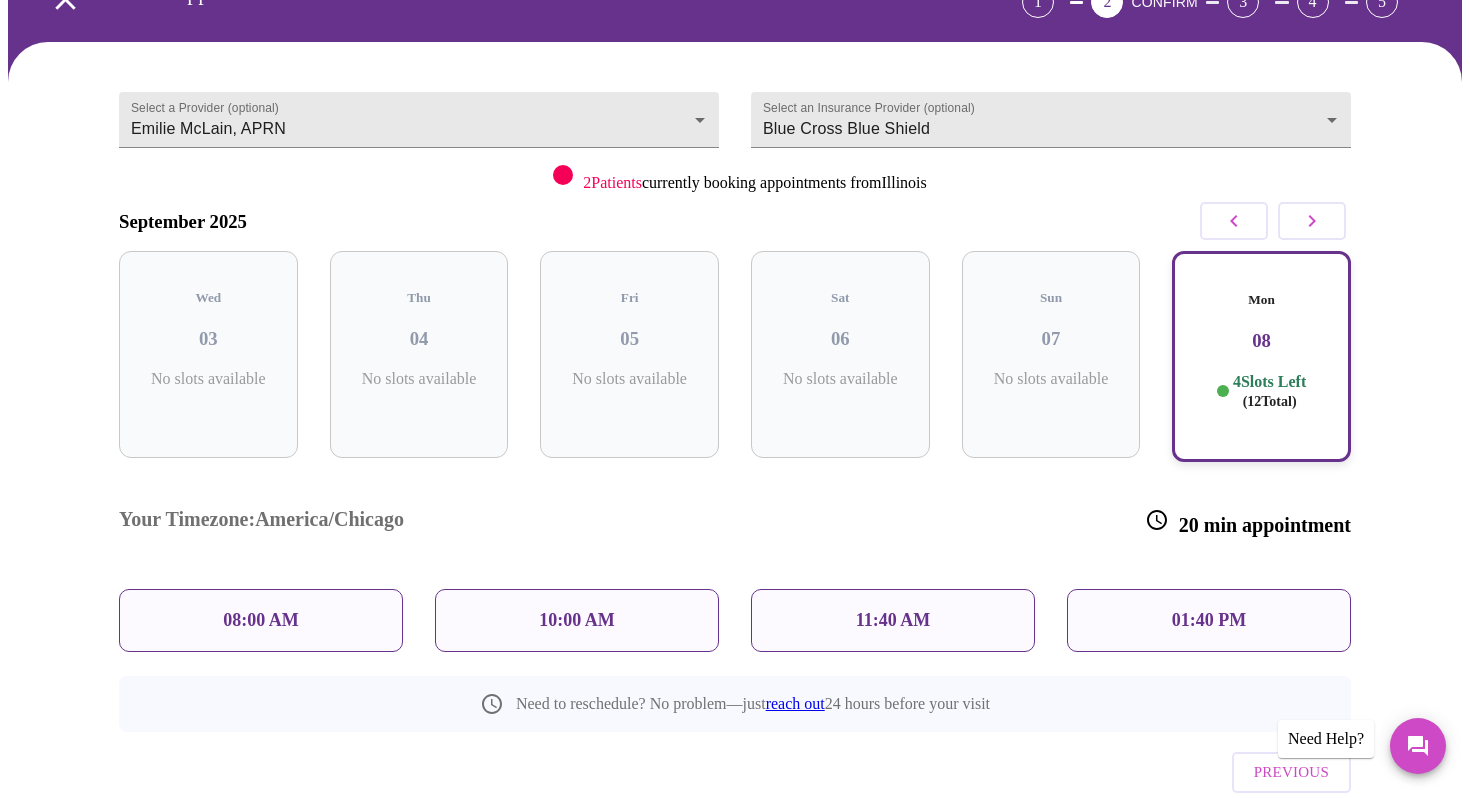 click on "08:00 AM" at bounding box center [261, 620] 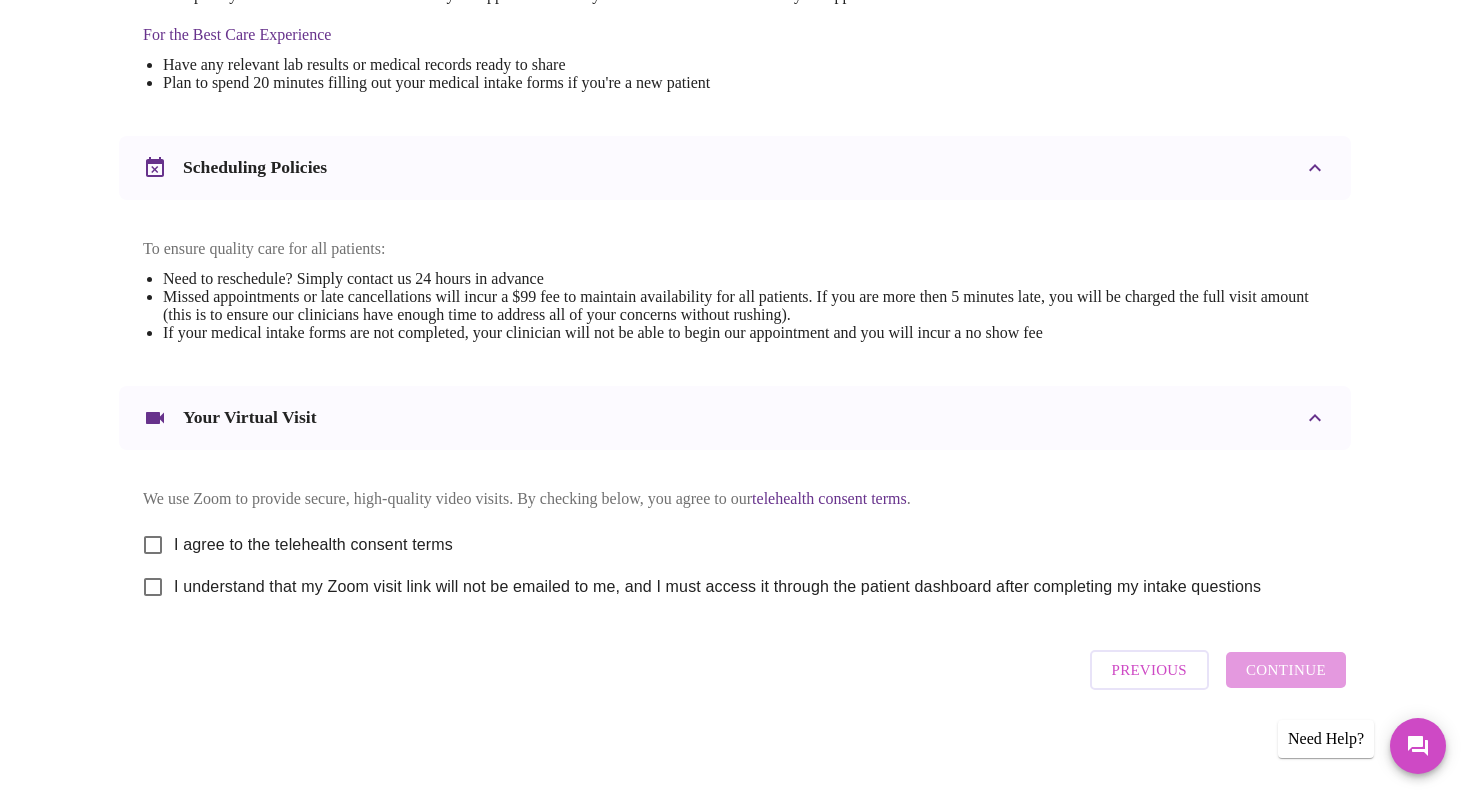 scroll, scrollTop: 651, scrollLeft: 0, axis: vertical 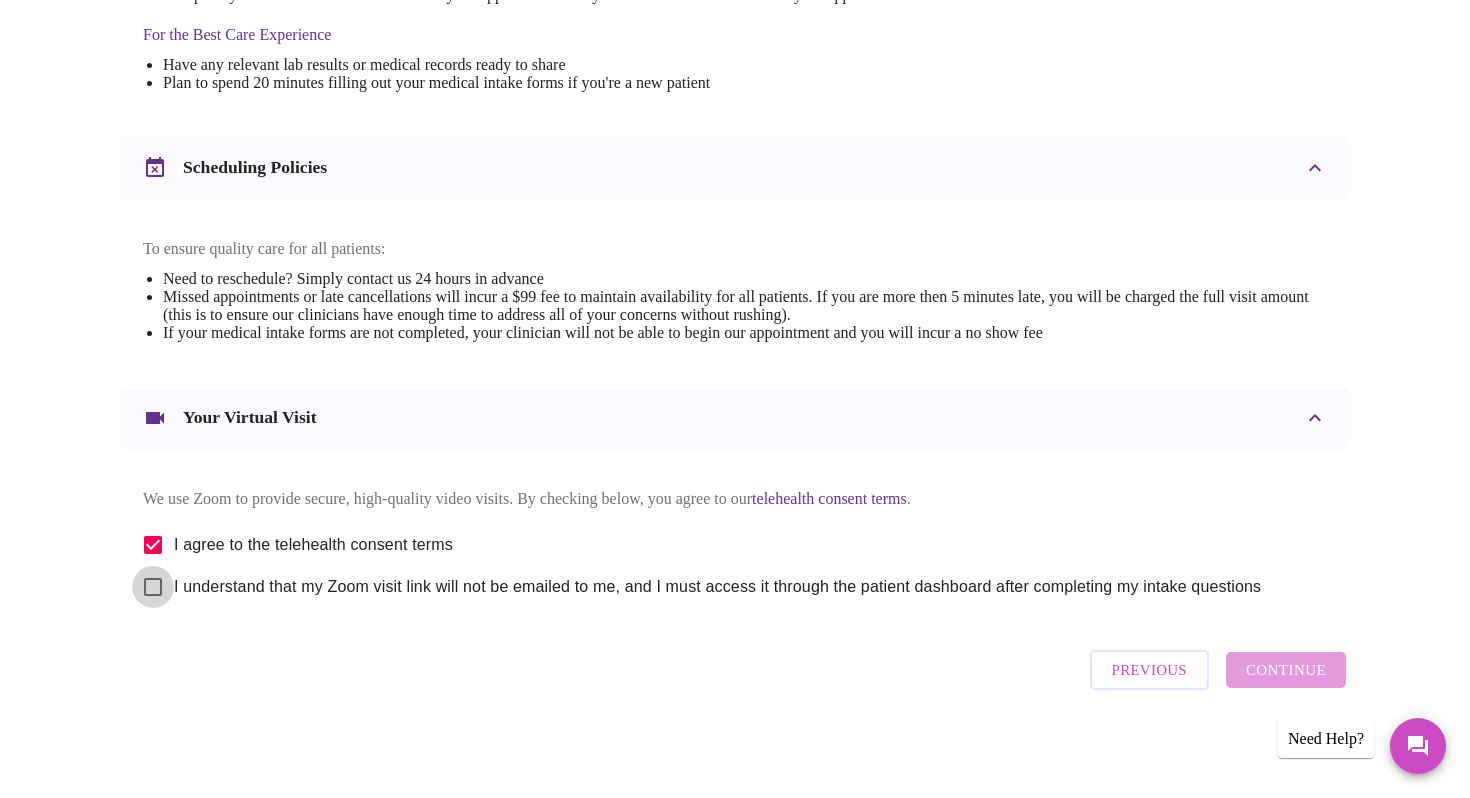 click on "I understand that my Zoom visit link will not be emailed to me, and I must access it through the patient dashboard after completing my intake questions" at bounding box center (153, 587) 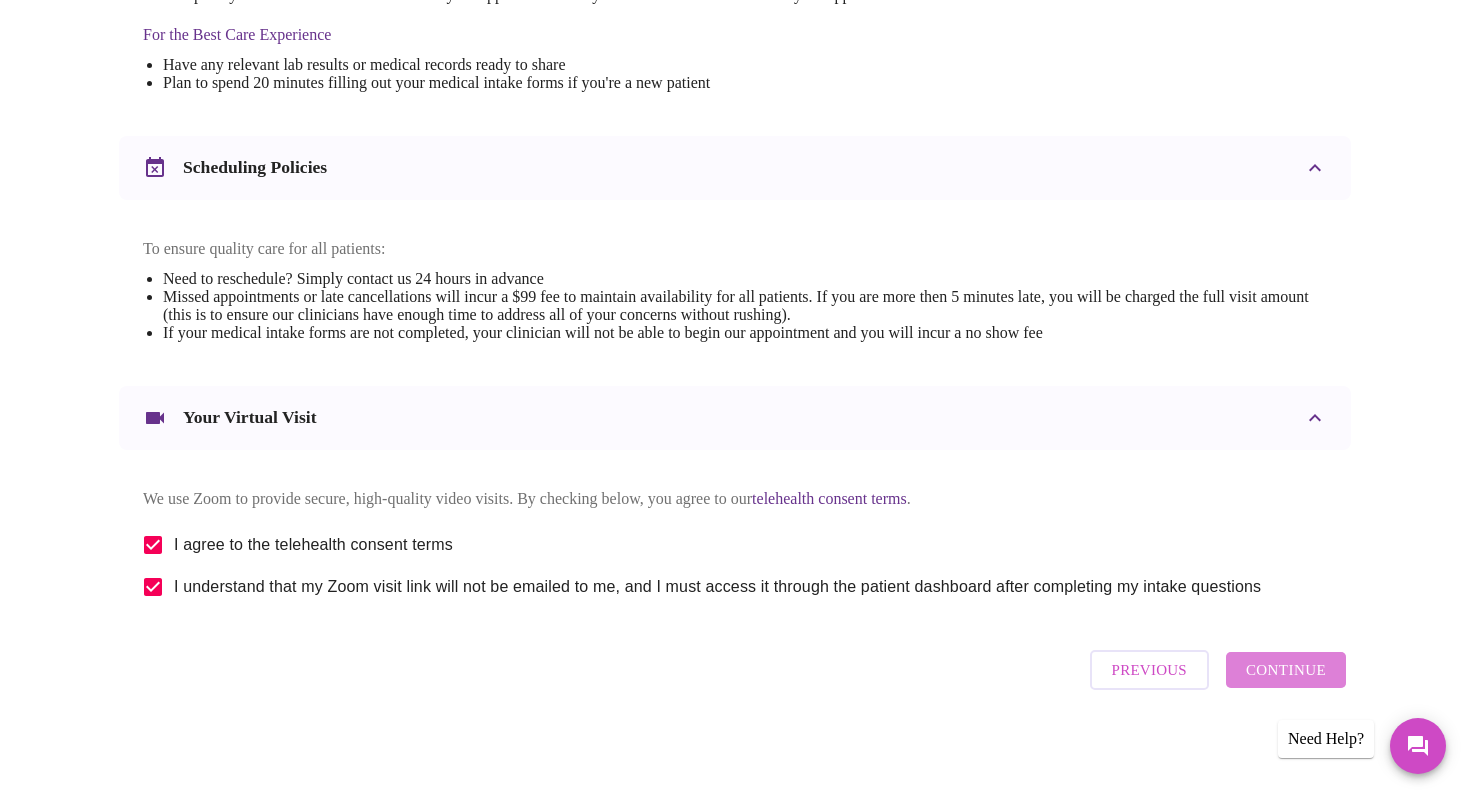 click on "Continue" at bounding box center (1286, 670) 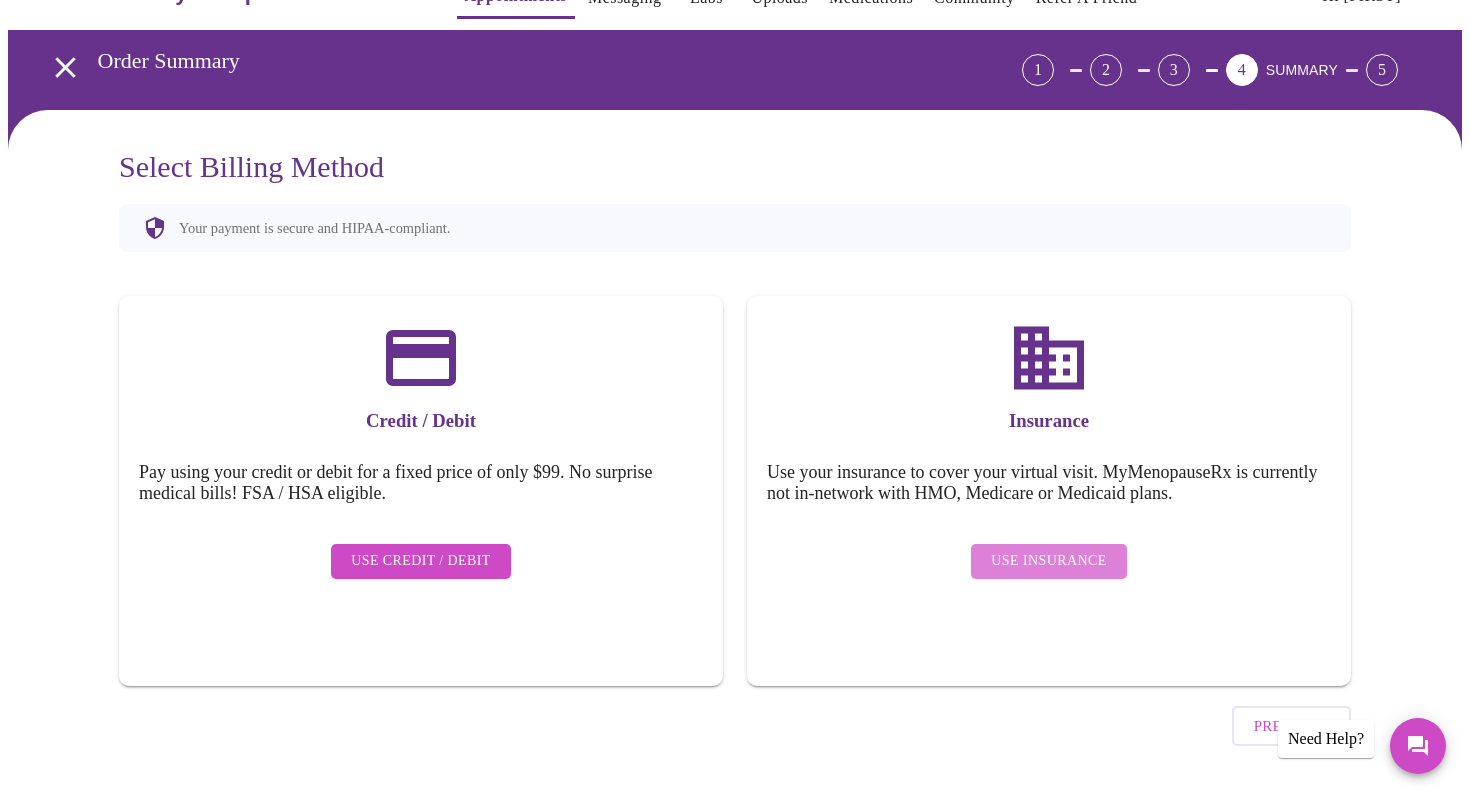 click on "Use Insurance" at bounding box center (1048, 561) 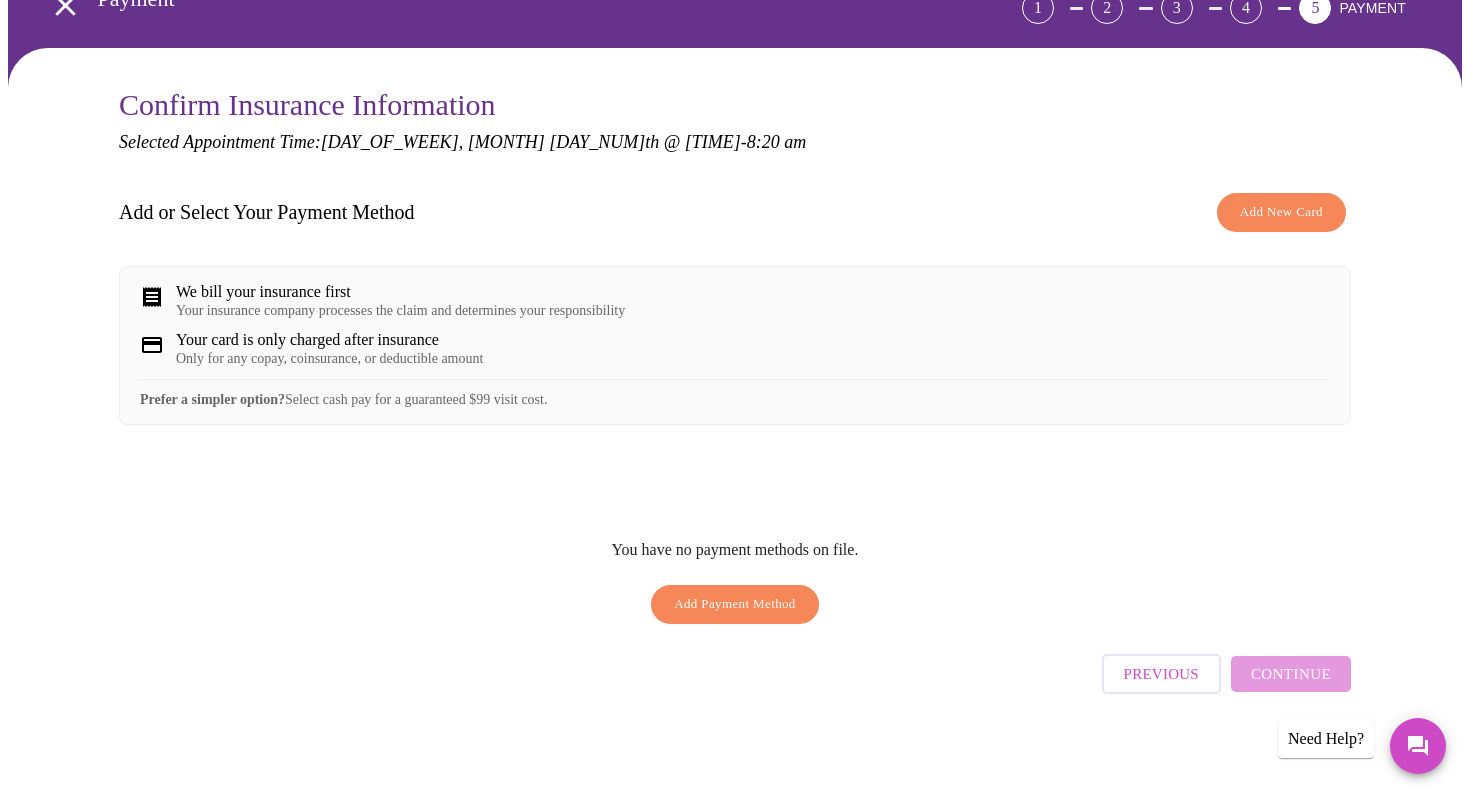 scroll, scrollTop: 120, scrollLeft: 0, axis: vertical 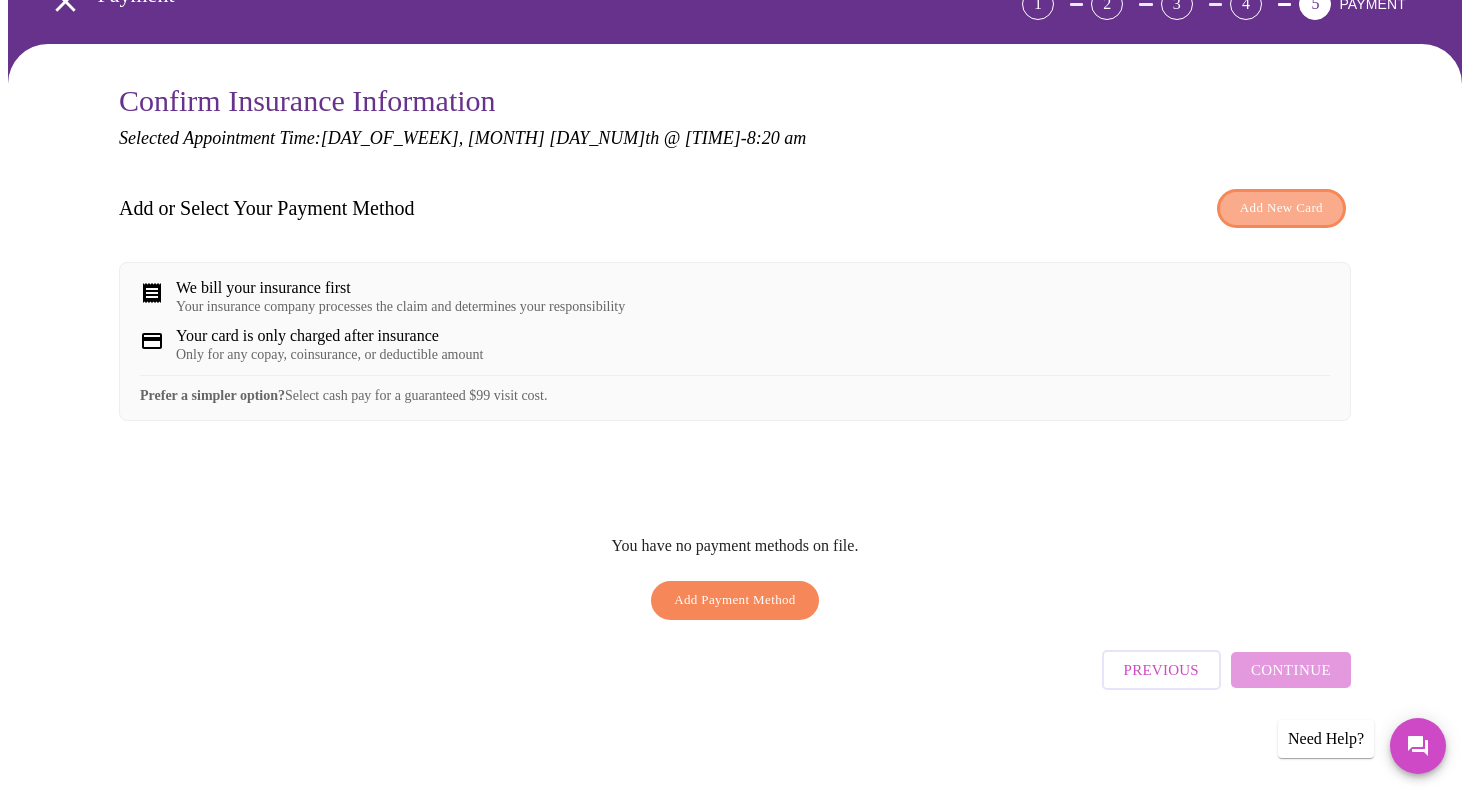 click on "Add New Card" at bounding box center [1281, 208] 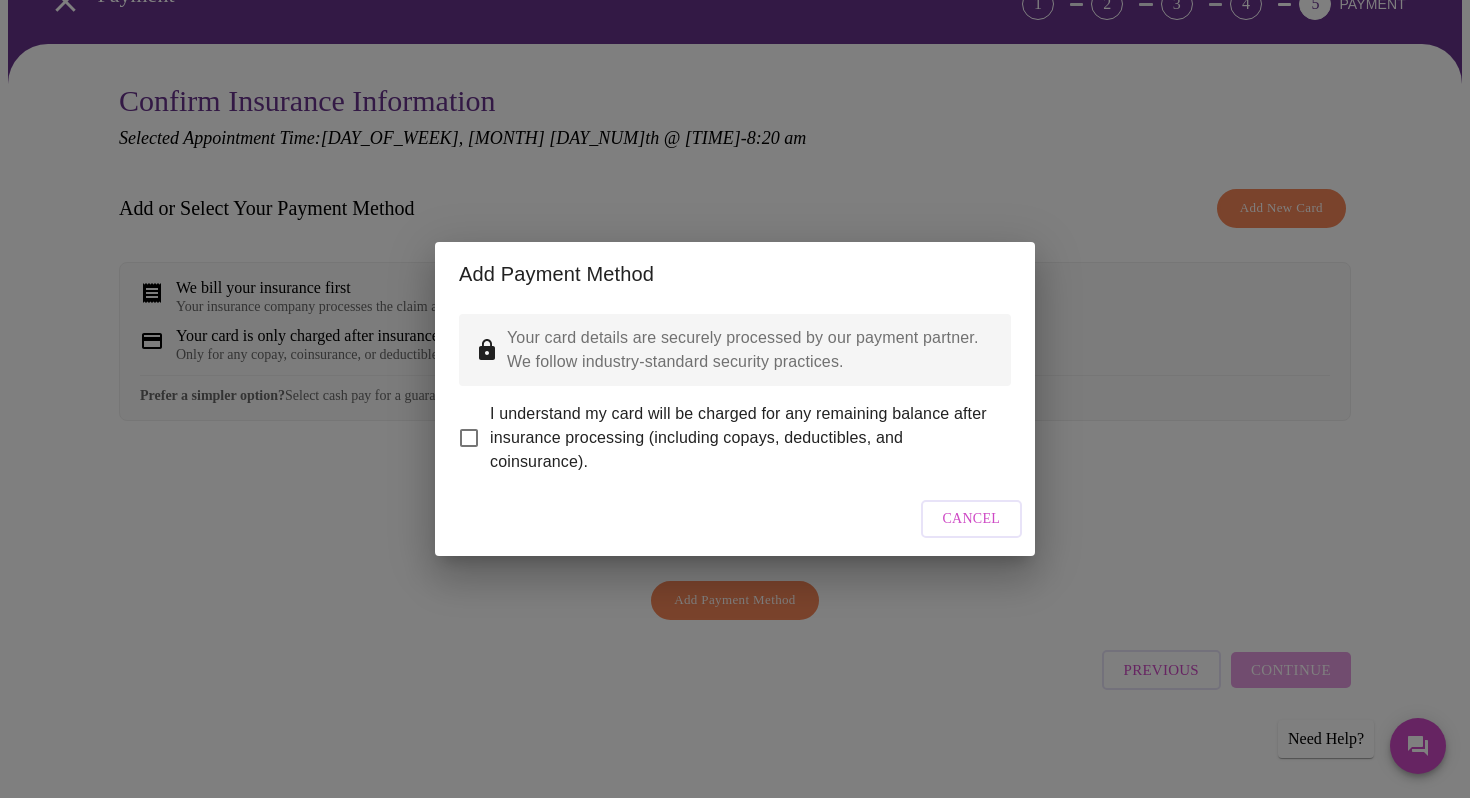 click on "I understand my card will be charged for any remaining balance after insurance processing (including copays, deductibles, and coinsurance)." at bounding box center (469, 438) 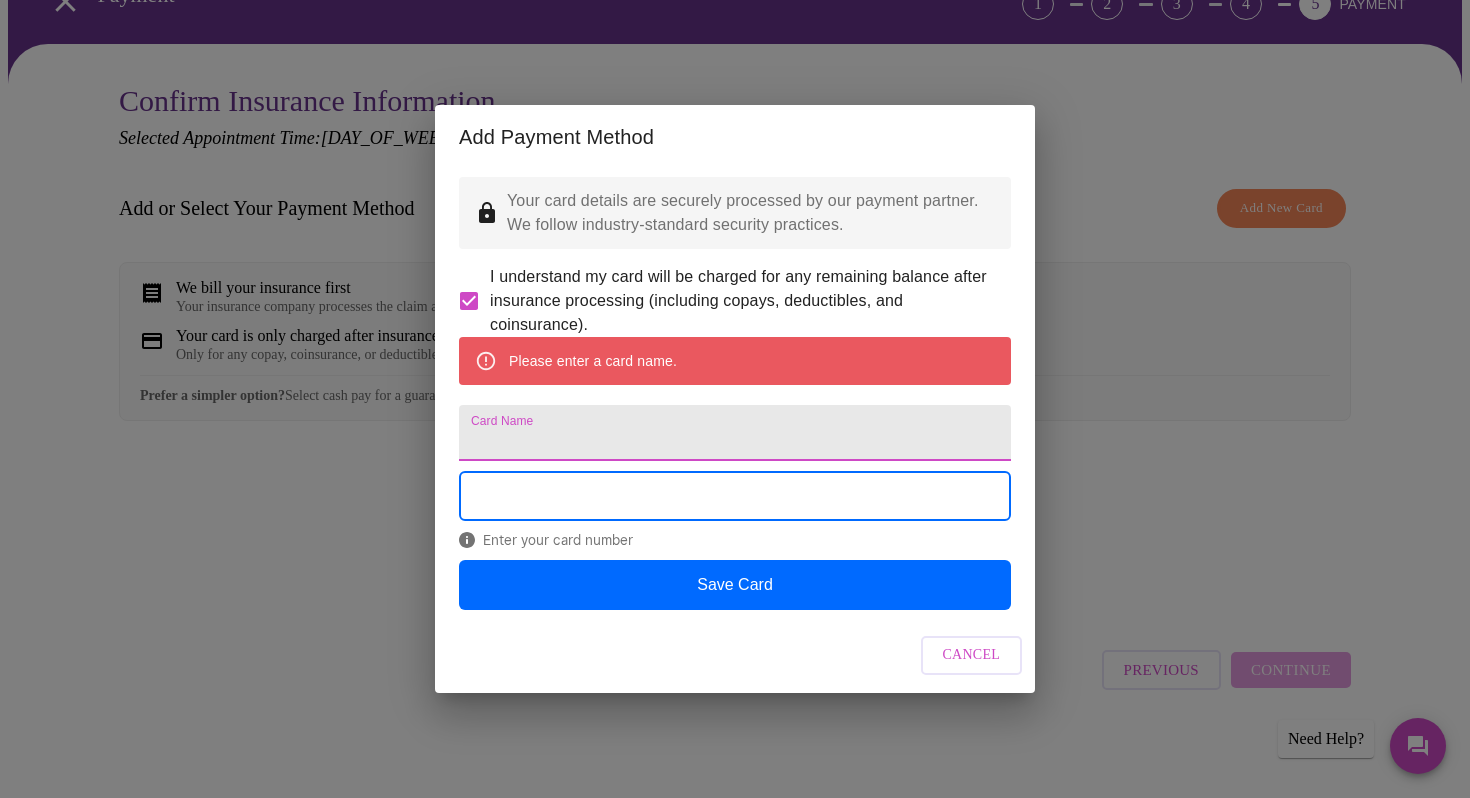 click on "Card Name" at bounding box center (735, 433) 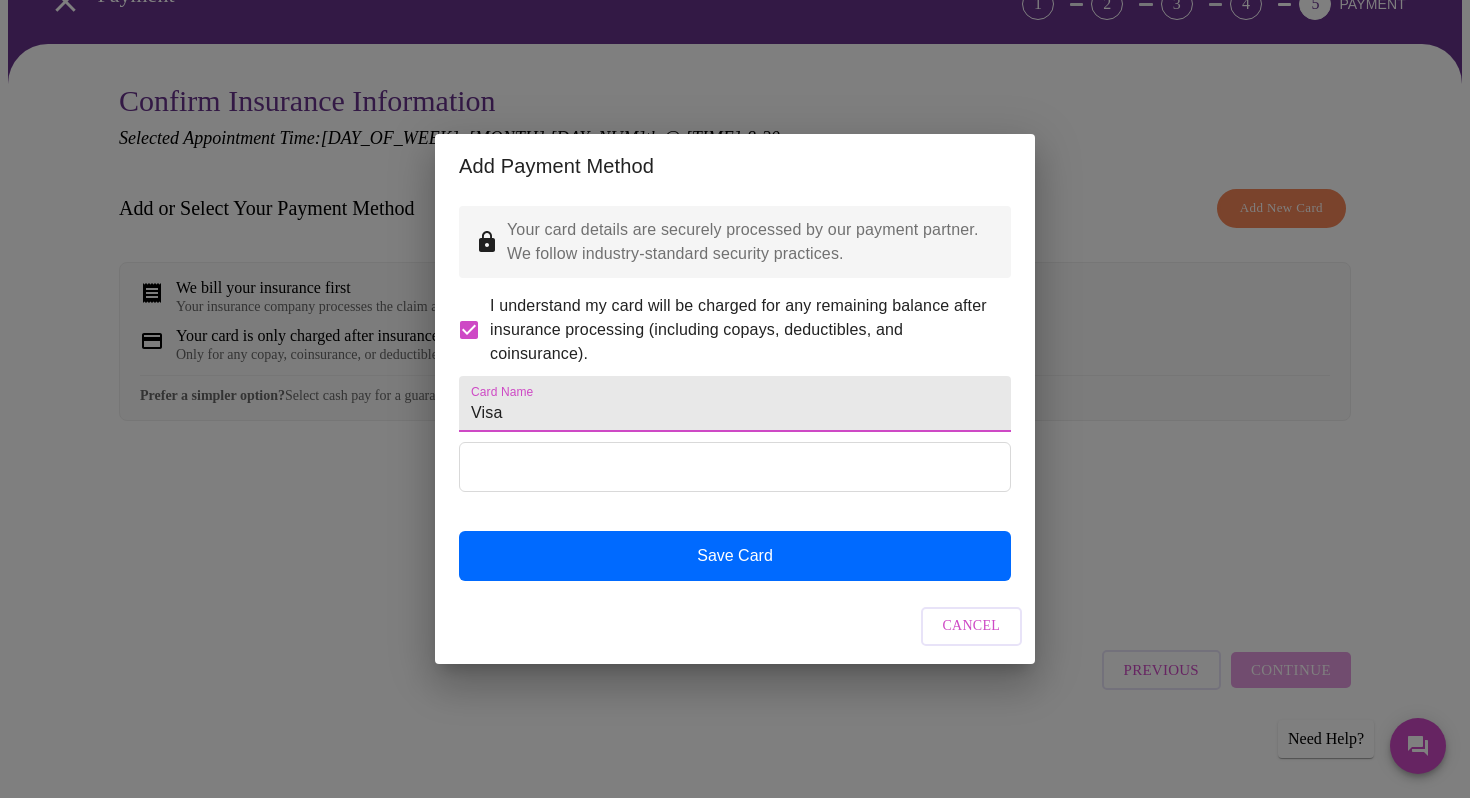 type on "Visa" 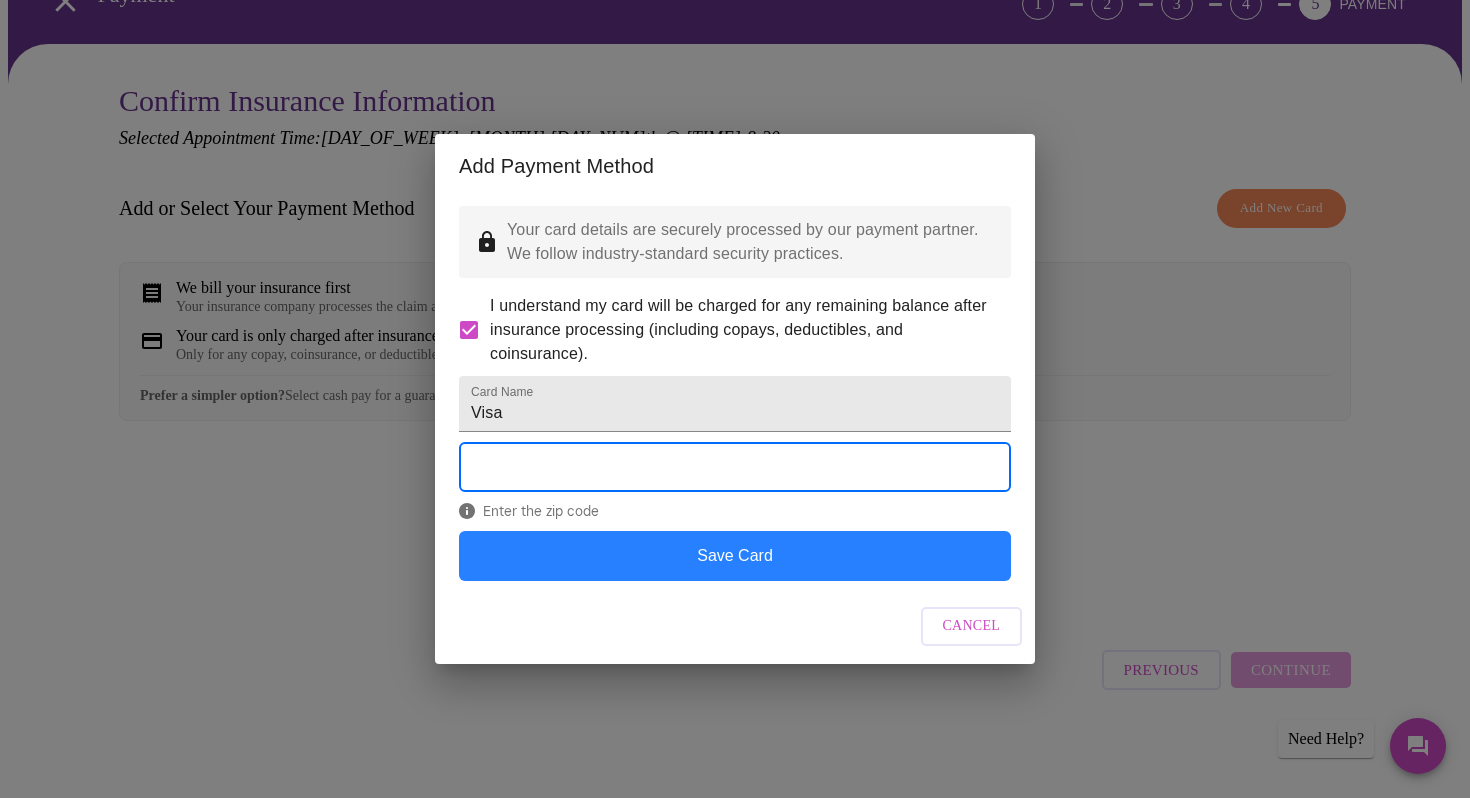 click on "Save Card" at bounding box center (735, 556) 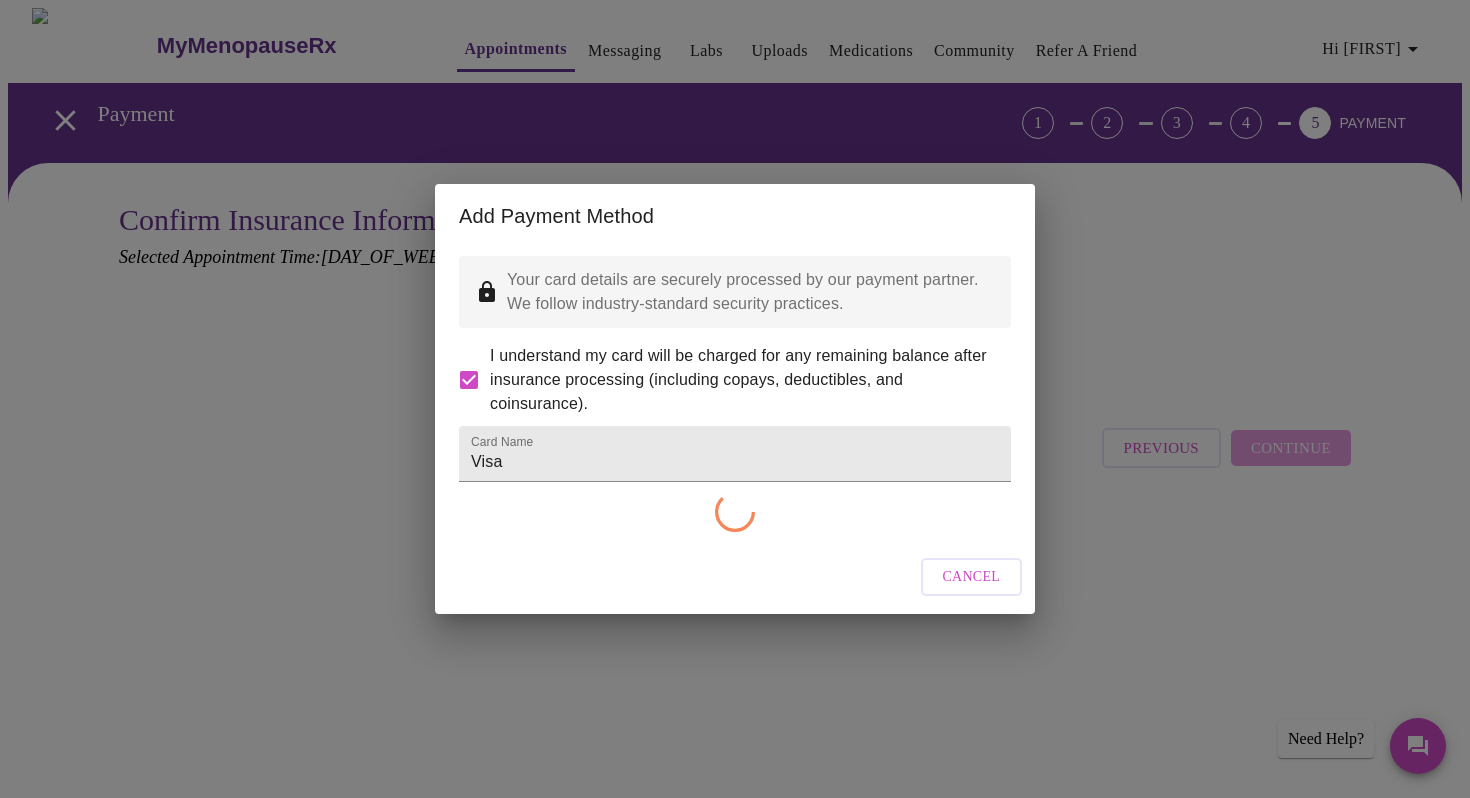 scroll, scrollTop: 0, scrollLeft: 0, axis: both 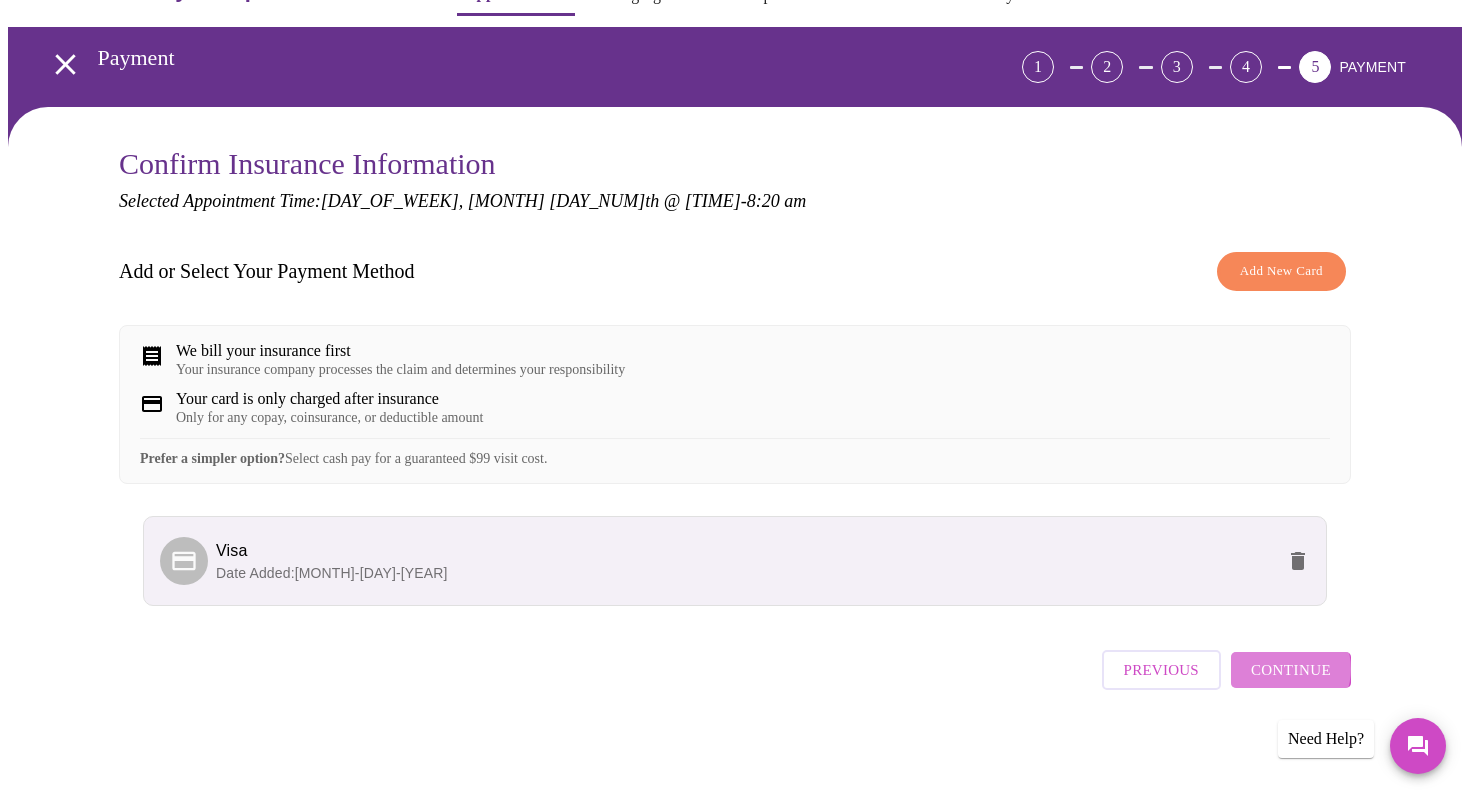 click on "Continue" at bounding box center [1291, 670] 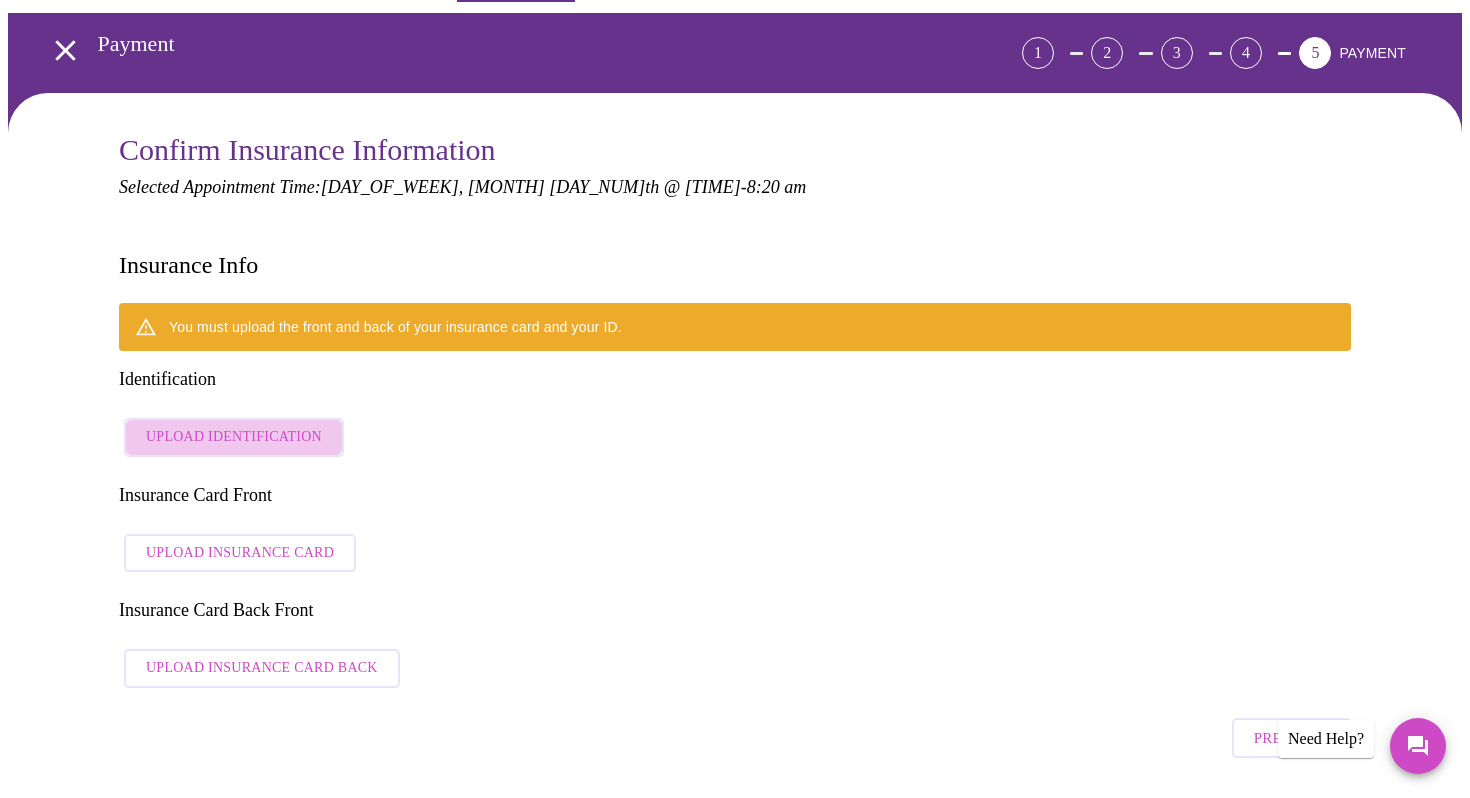 click on "Upload Identification" at bounding box center (234, 437) 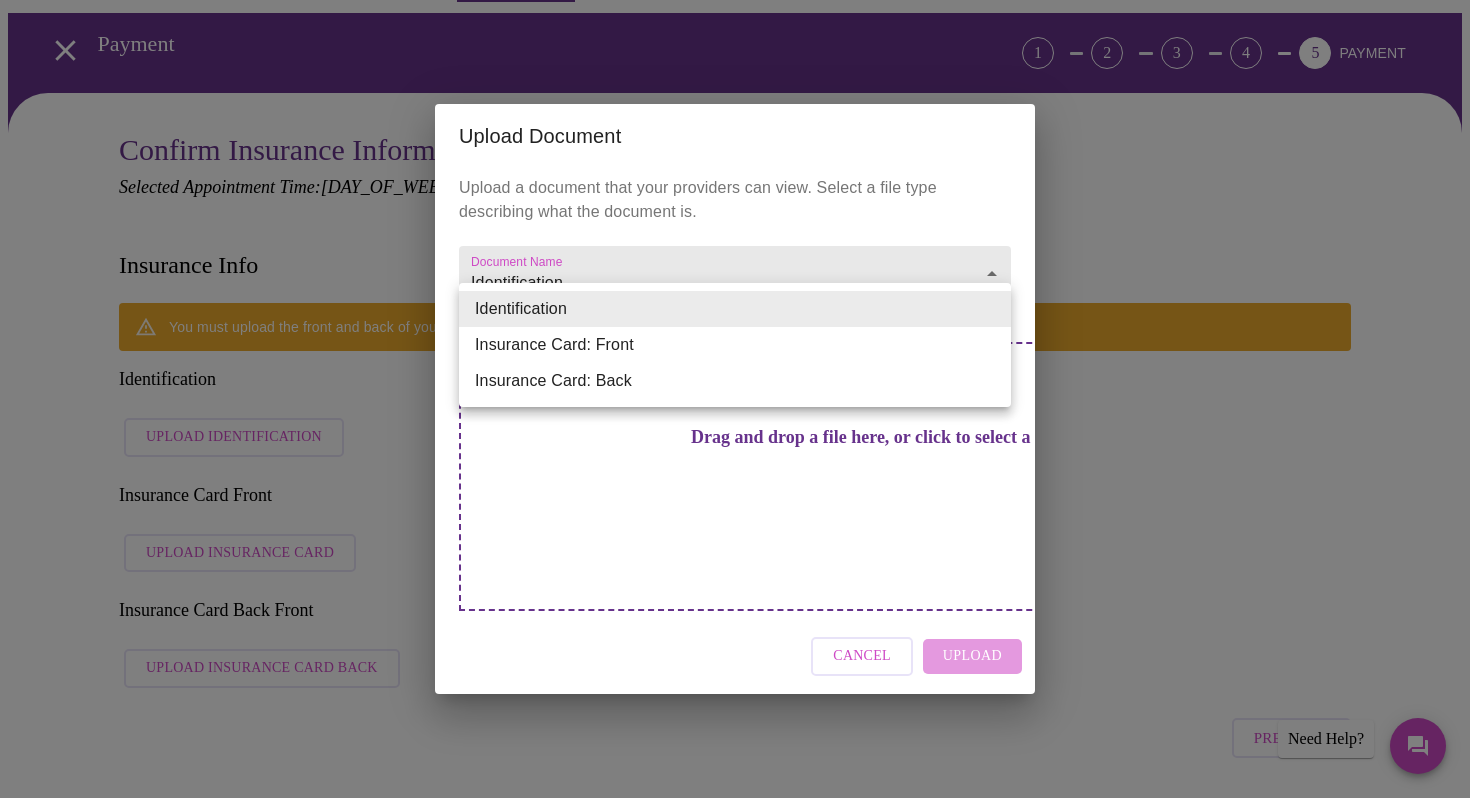 click on "MyMenopauseRx Appointments Messaging Labs Uploads Medications Community Refer a Friend Hi [PERSON]   Payment 1 2 3 4 5 PAYMENT Confirm Insurance Information Selected Appointment Time:  [DAY], [MONTH] [DAY_NUM]th @ 8:00 am  -  8:20 am Insurance Info You must upload the front and back of your insurance card and your ID. Identification Upload Identification Insurance Card Front Upload Insurance Card Insurance Card Back Front Upload Insurance Card Back Previous Finish and Book Now!   Patient Reviews "   Maria It was nice to speak to a physician who actually spent the time to explain and answer my questions. Dr Hanna made me feel very comfortable during this first visit. This was much better than any the doctor's office. "   Khalilah "   Kimberly "   Jenne "   Linda "   Terra "   Michelle "   Deb "   Alissa "   Jill Need Help? Settings Billing Invoices Log out Upload Document Upload a document that your providers can view. Select a file type describing what the document is. Document Name Identification Identification" at bounding box center (735, 1418) 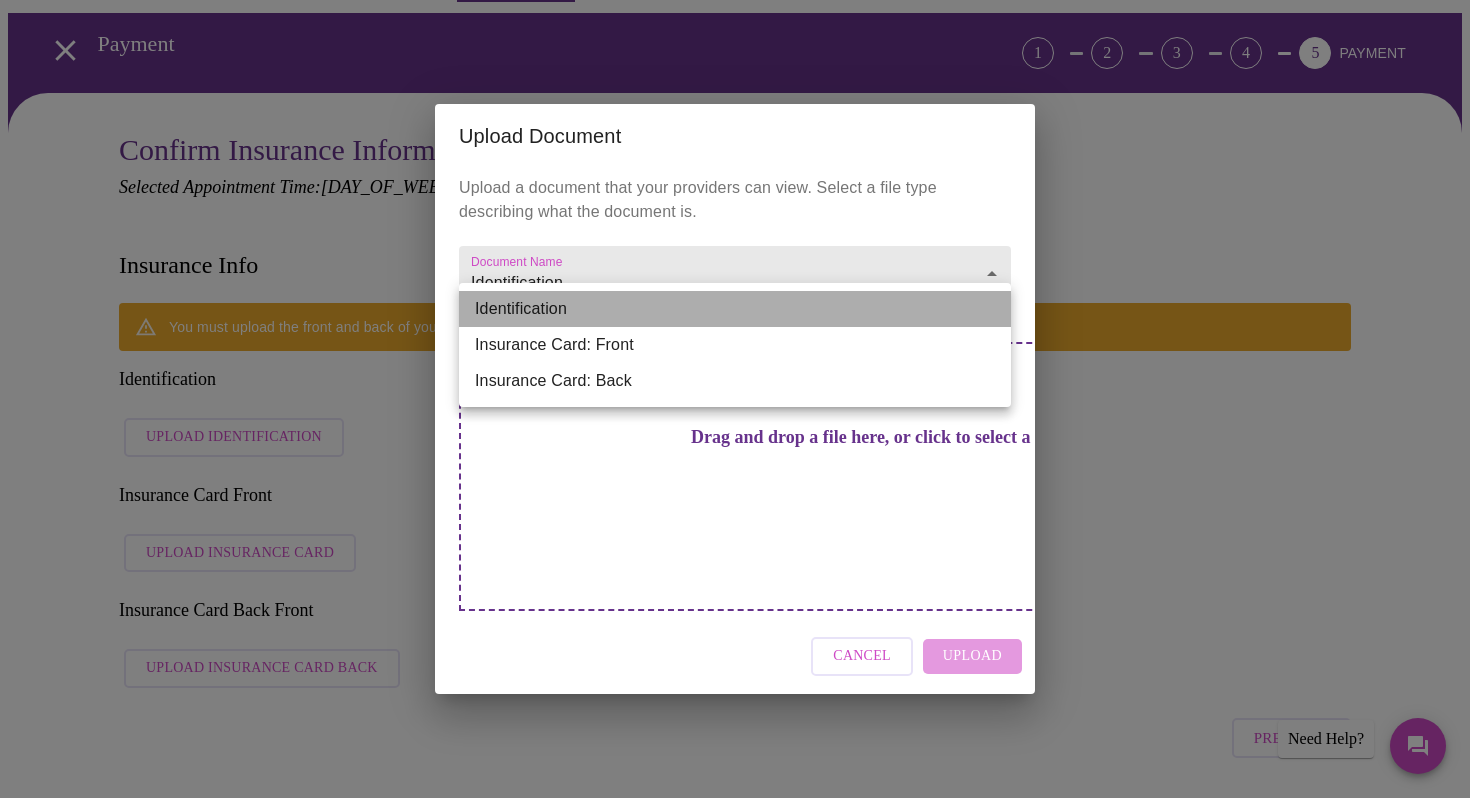 click on "Identification" at bounding box center (735, 309) 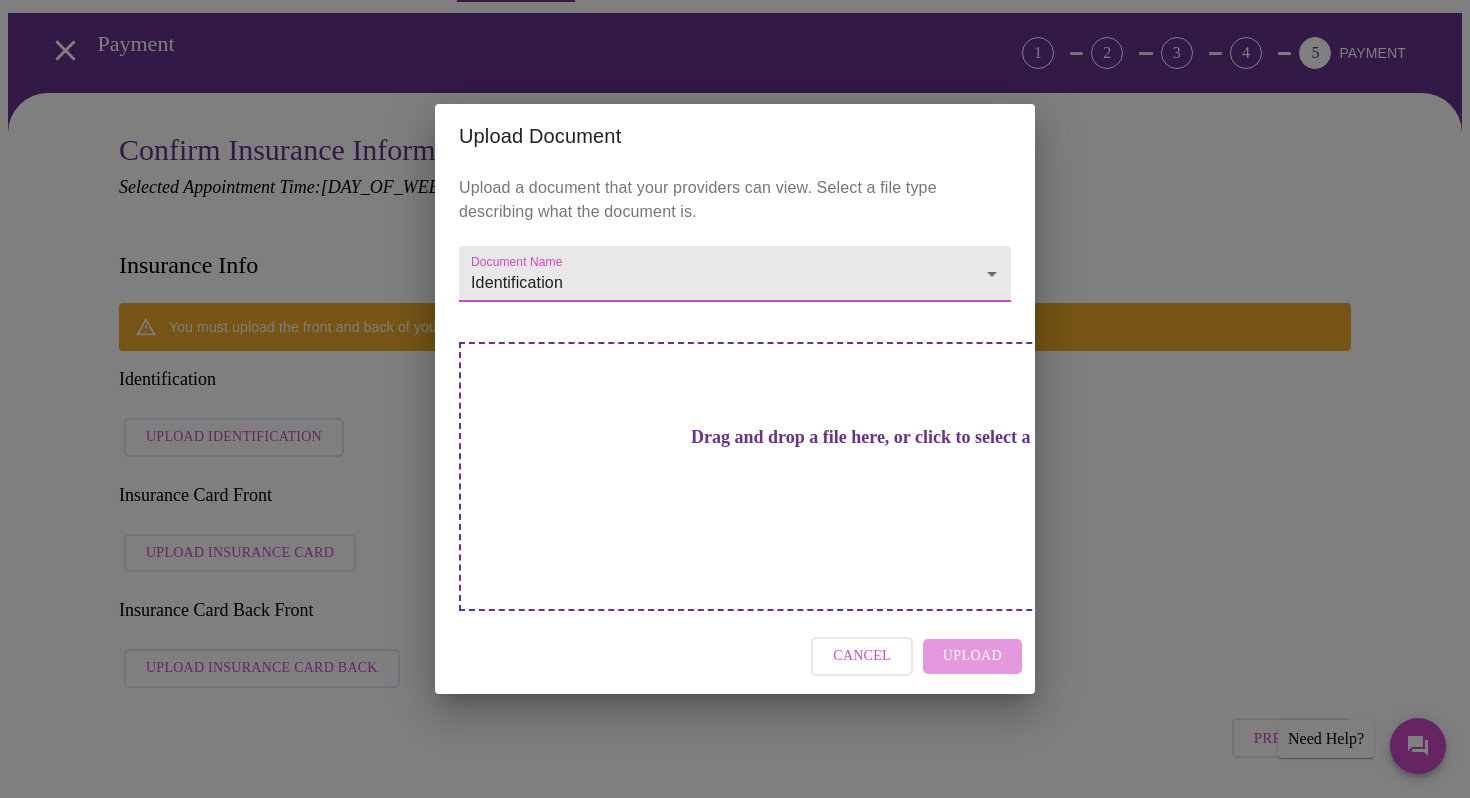 click on "Upload Document Upload a document that your providers can view. Select a file type describing what the document is. Document Name Identification Identification Drag and drop a file here, or click to select a file Cancel Upload" at bounding box center (735, 399) 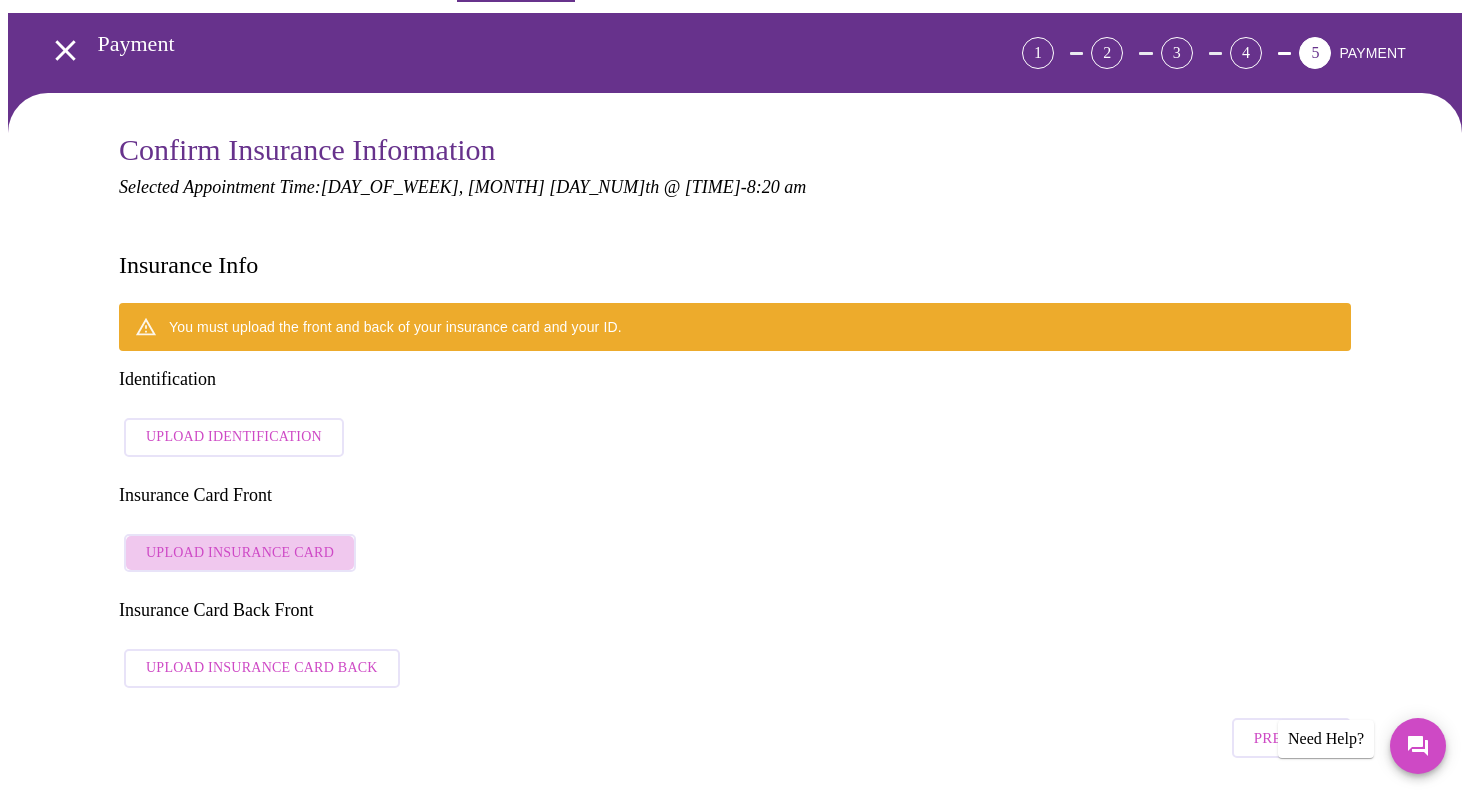 click on "Upload Insurance Card" at bounding box center (240, 553) 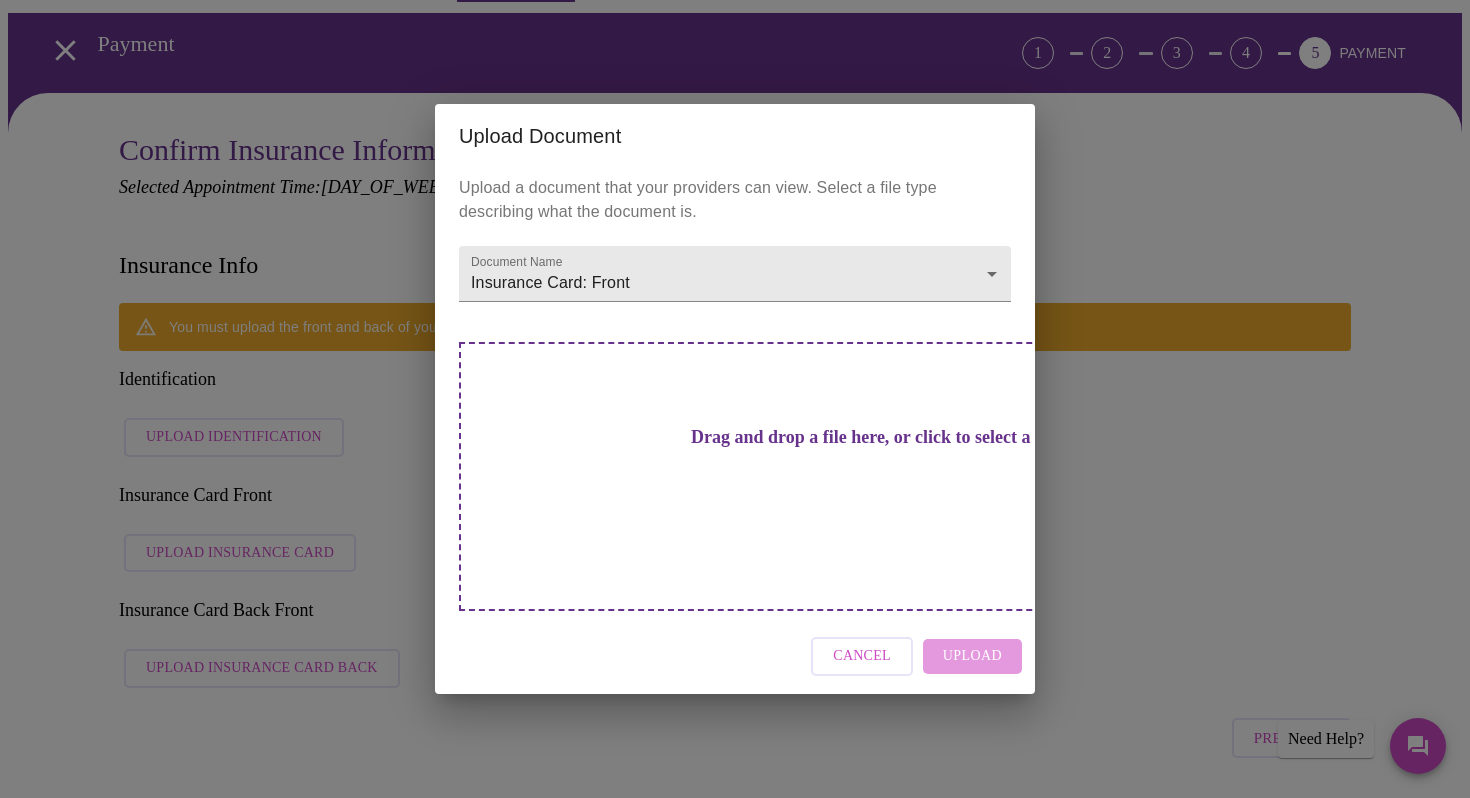click on "Cancel Upload" at bounding box center [735, 656] 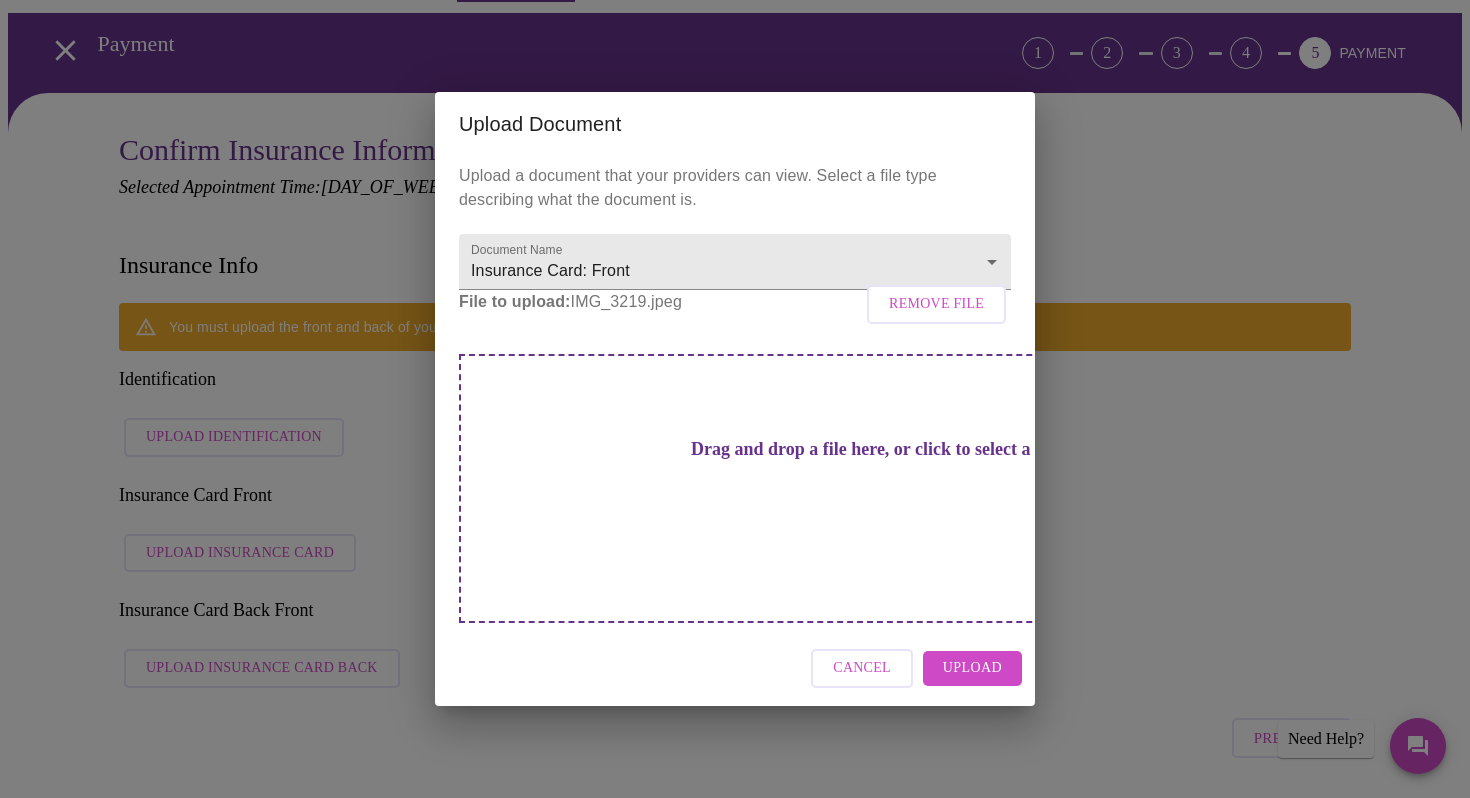 click on "Upload" at bounding box center [972, 668] 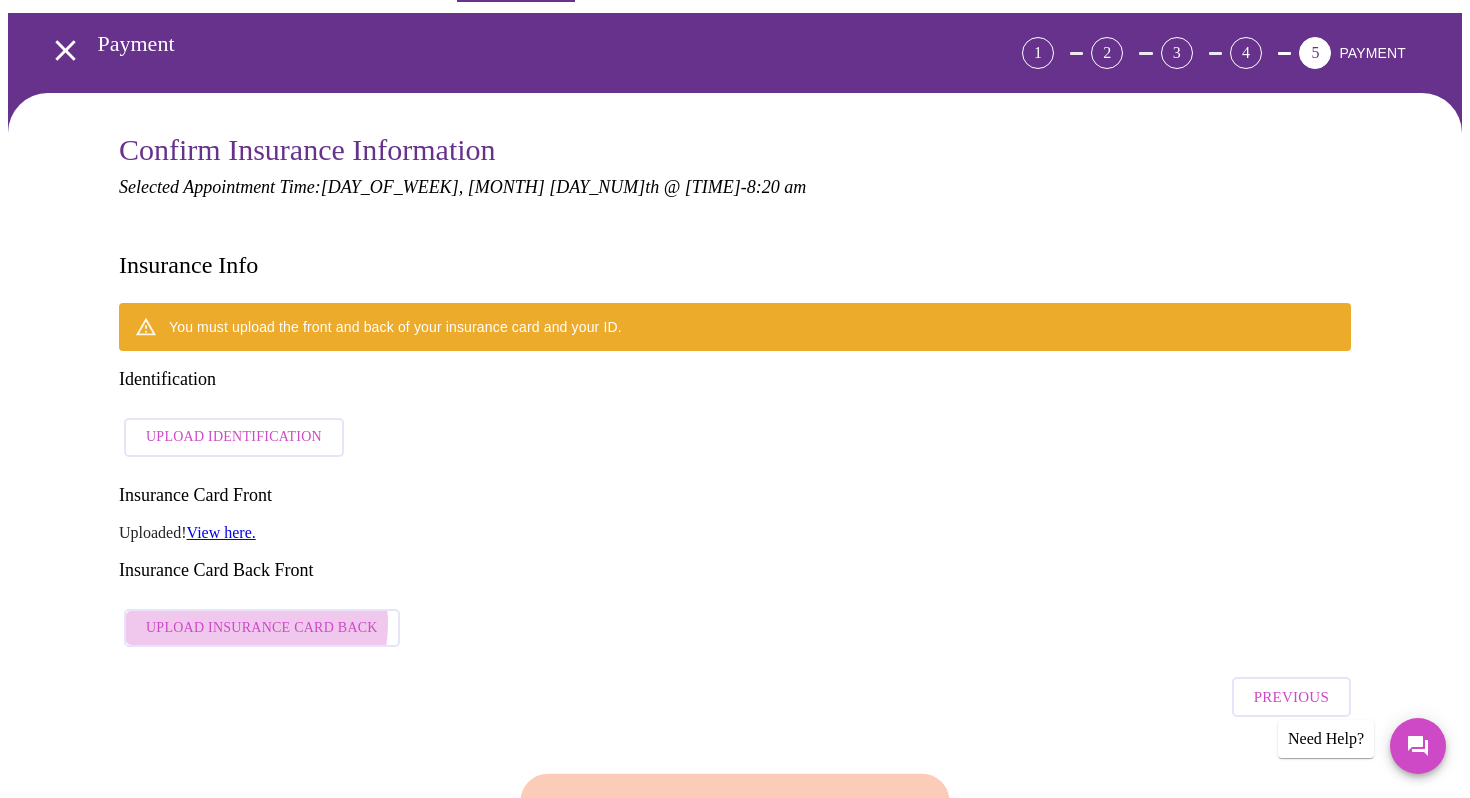 click on "Upload Insurance Card Back" at bounding box center (262, 628) 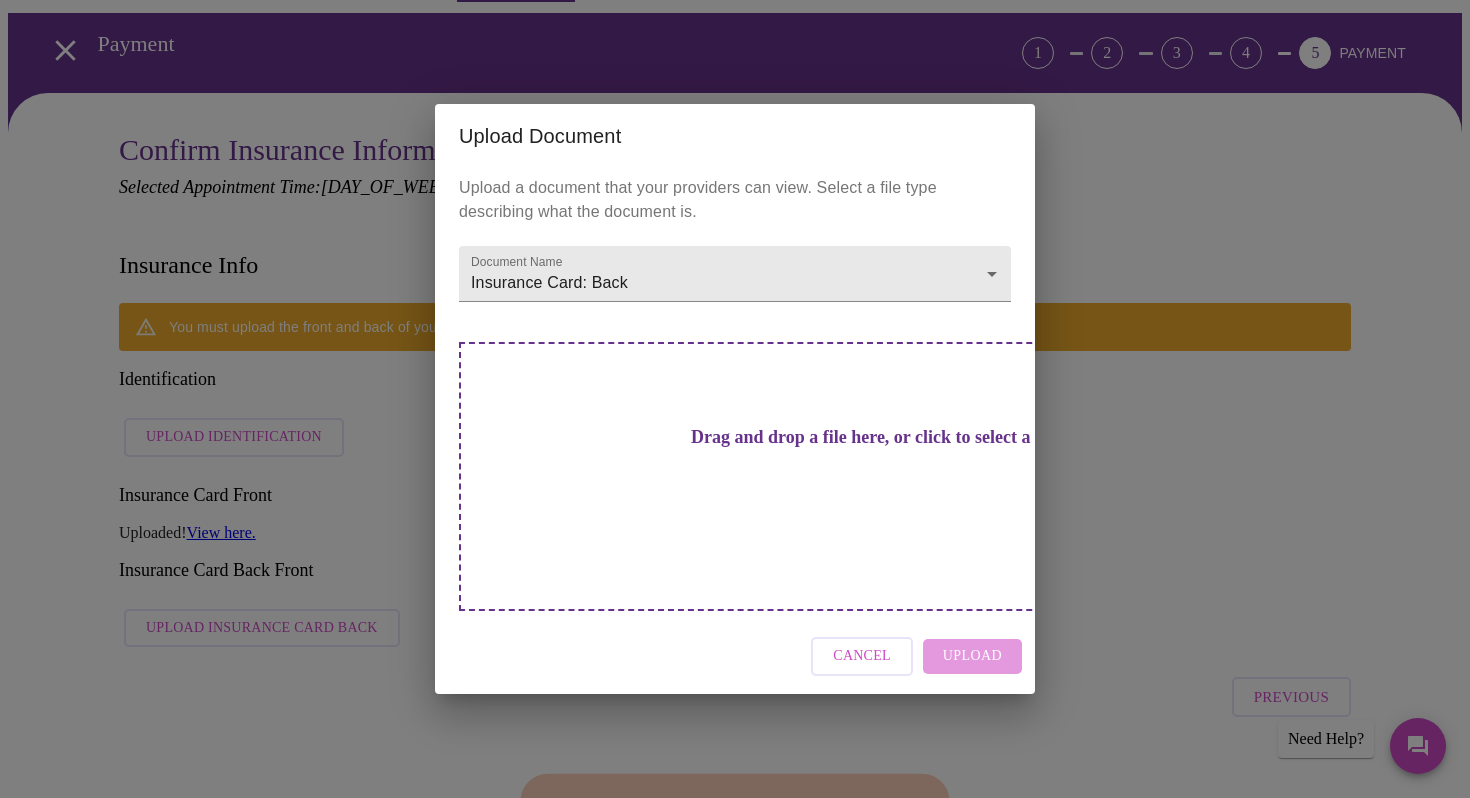 click on "Drag and drop a file here, or click to select a file" at bounding box center [875, 476] 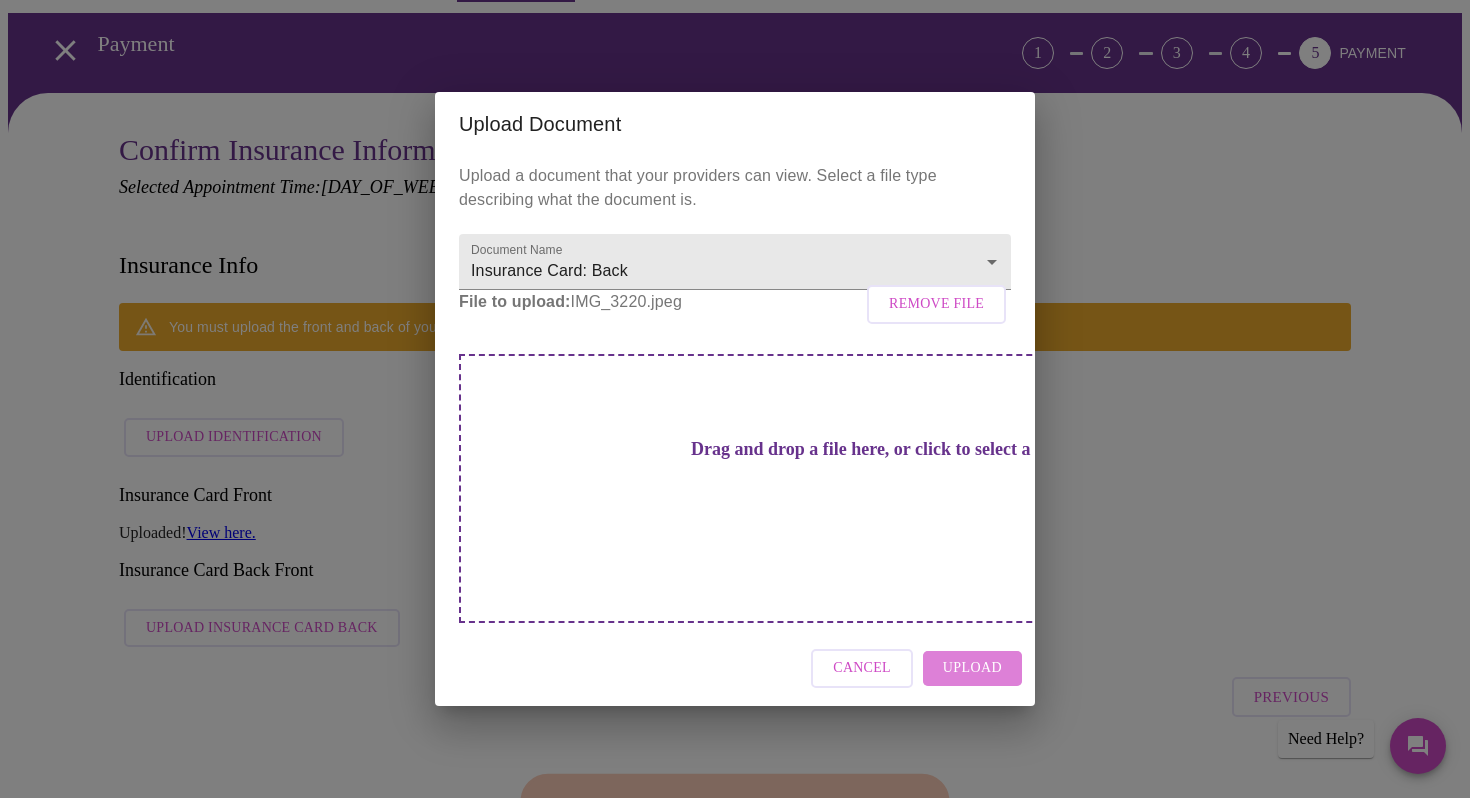 click on "Upload" at bounding box center [972, 668] 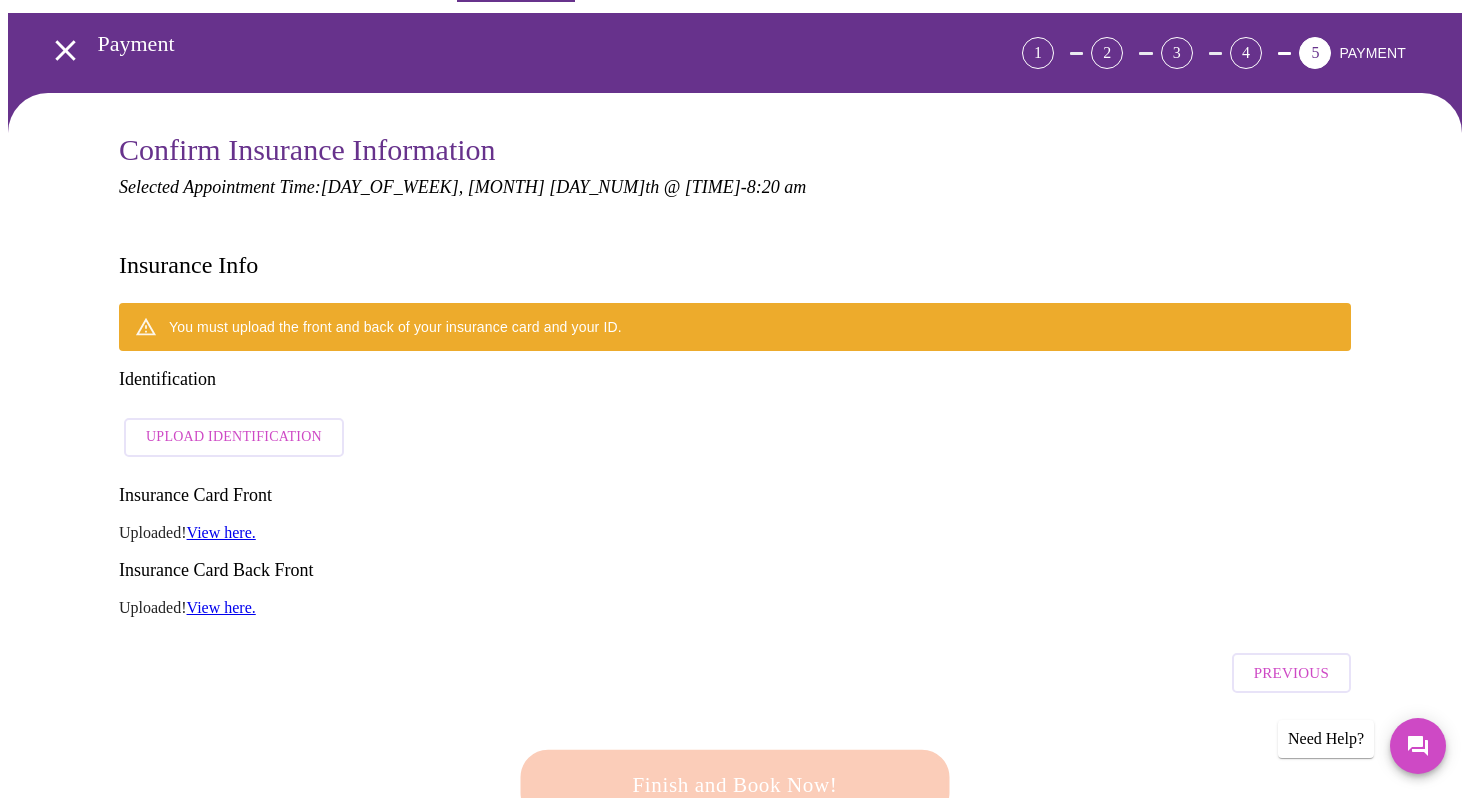click on "Upload Identification" at bounding box center [234, 437] 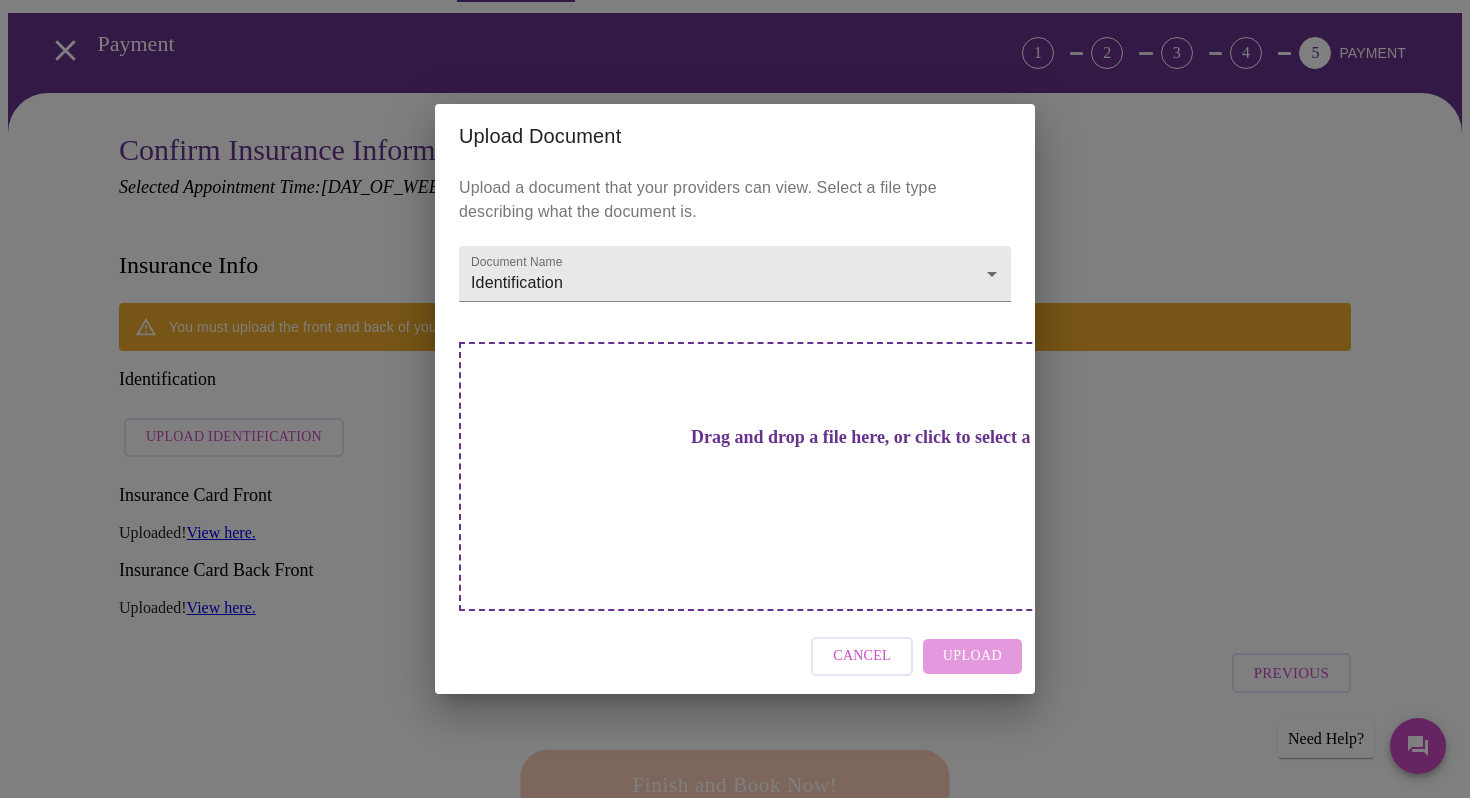 click on "Drag and drop a file here, or click to select a file" at bounding box center [875, 476] 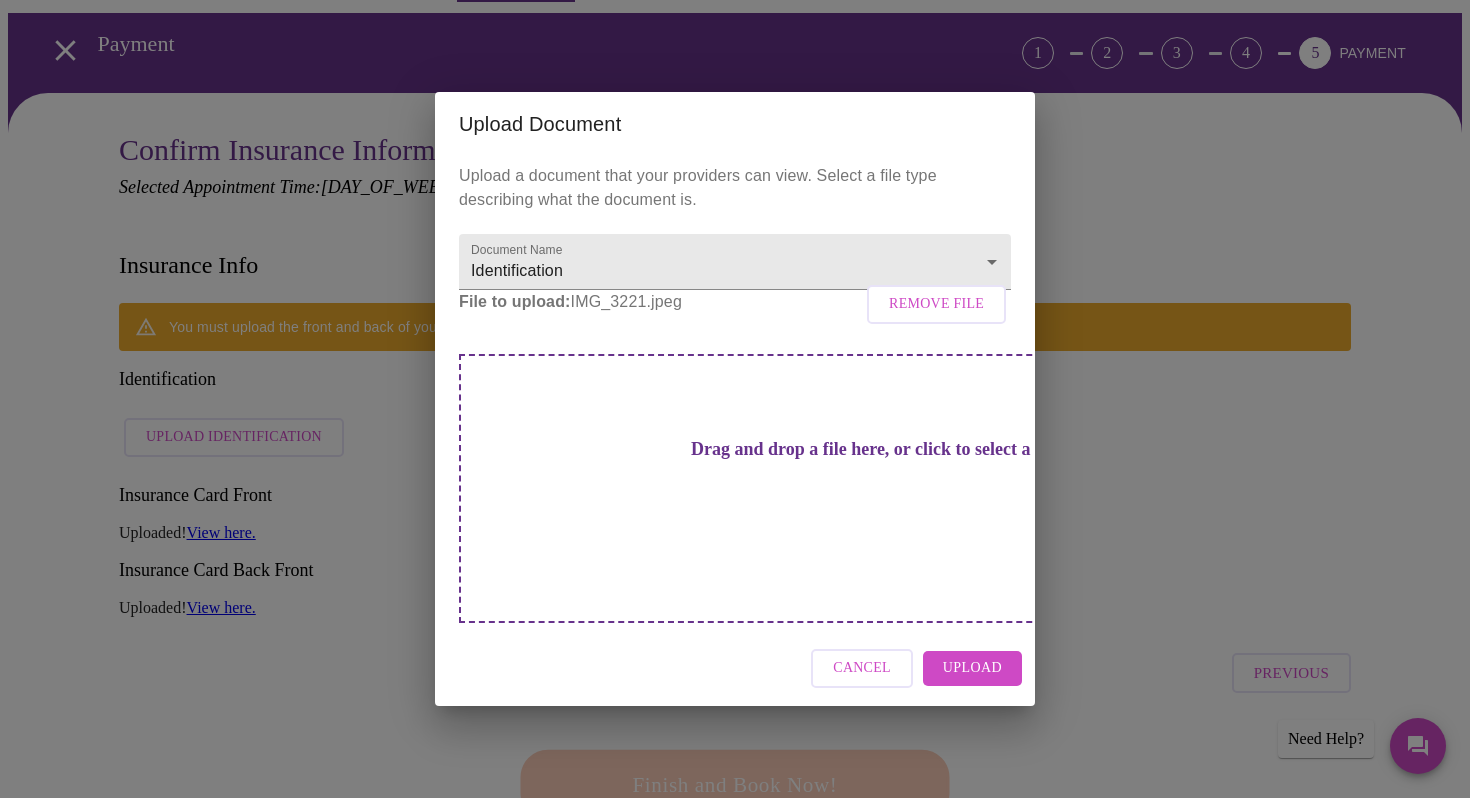 click on "Upload" at bounding box center (972, 668) 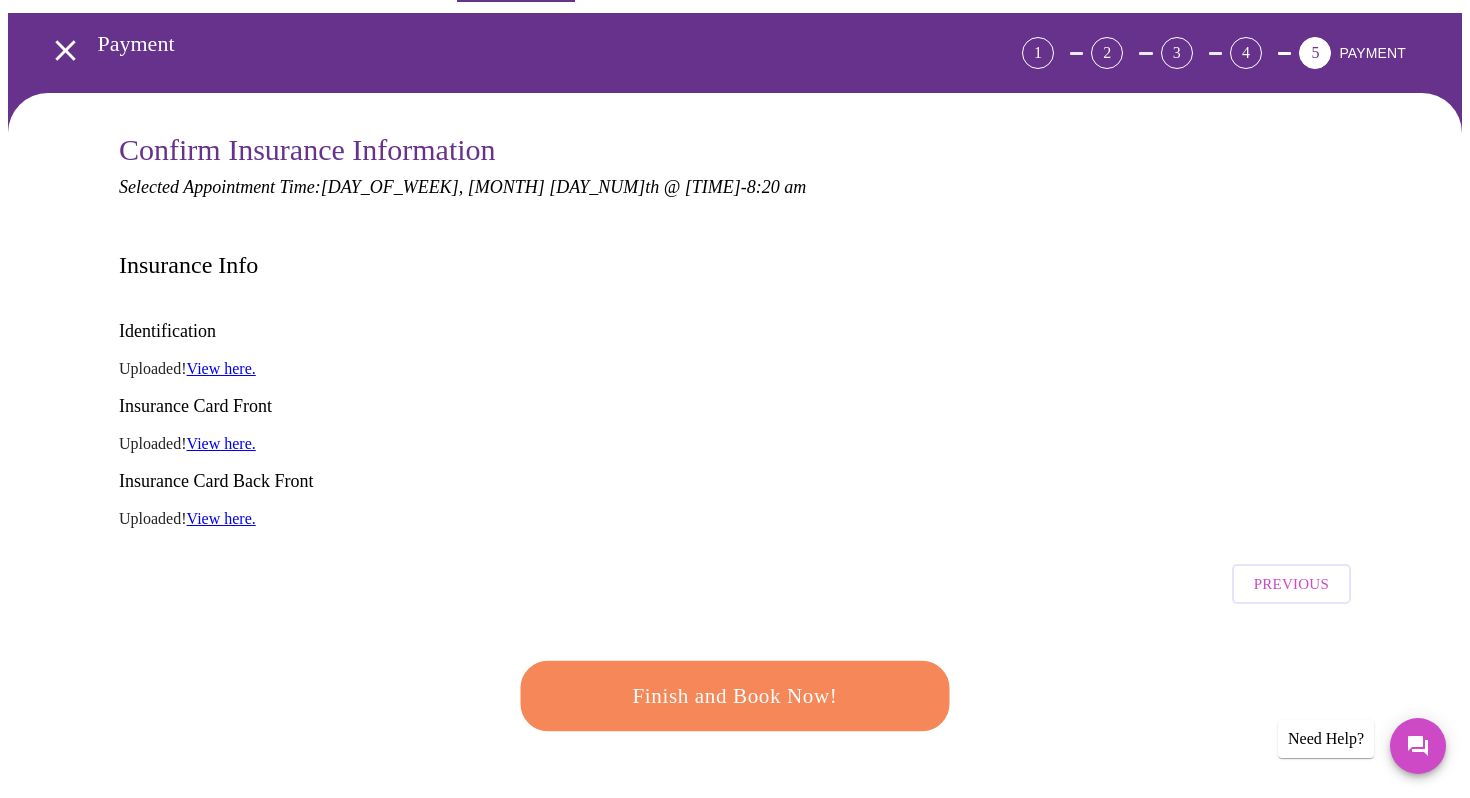 click on "Finish and Book Now!" at bounding box center [735, 696] 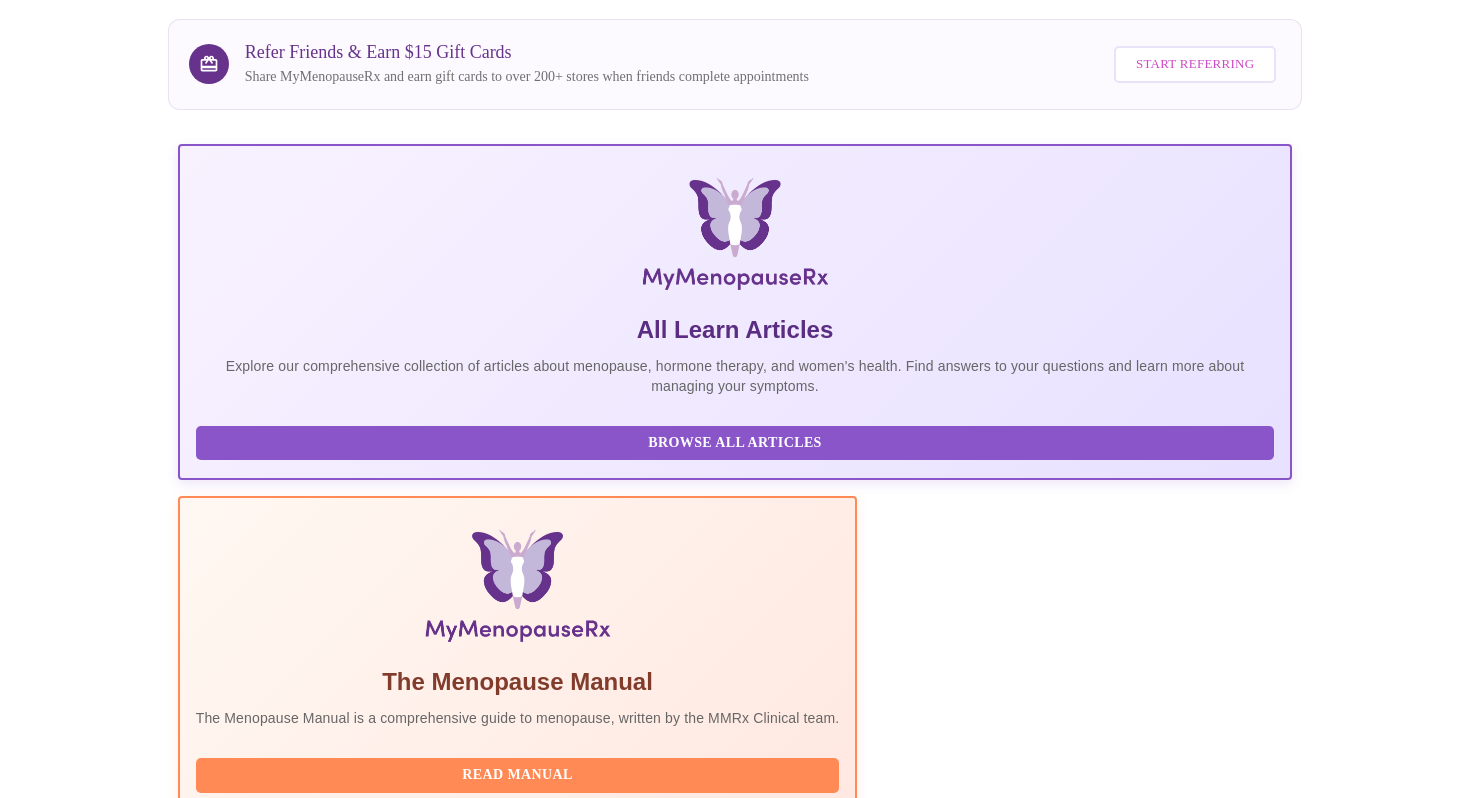 scroll, scrollTop: 0, scrollLeft: 0, axis: both 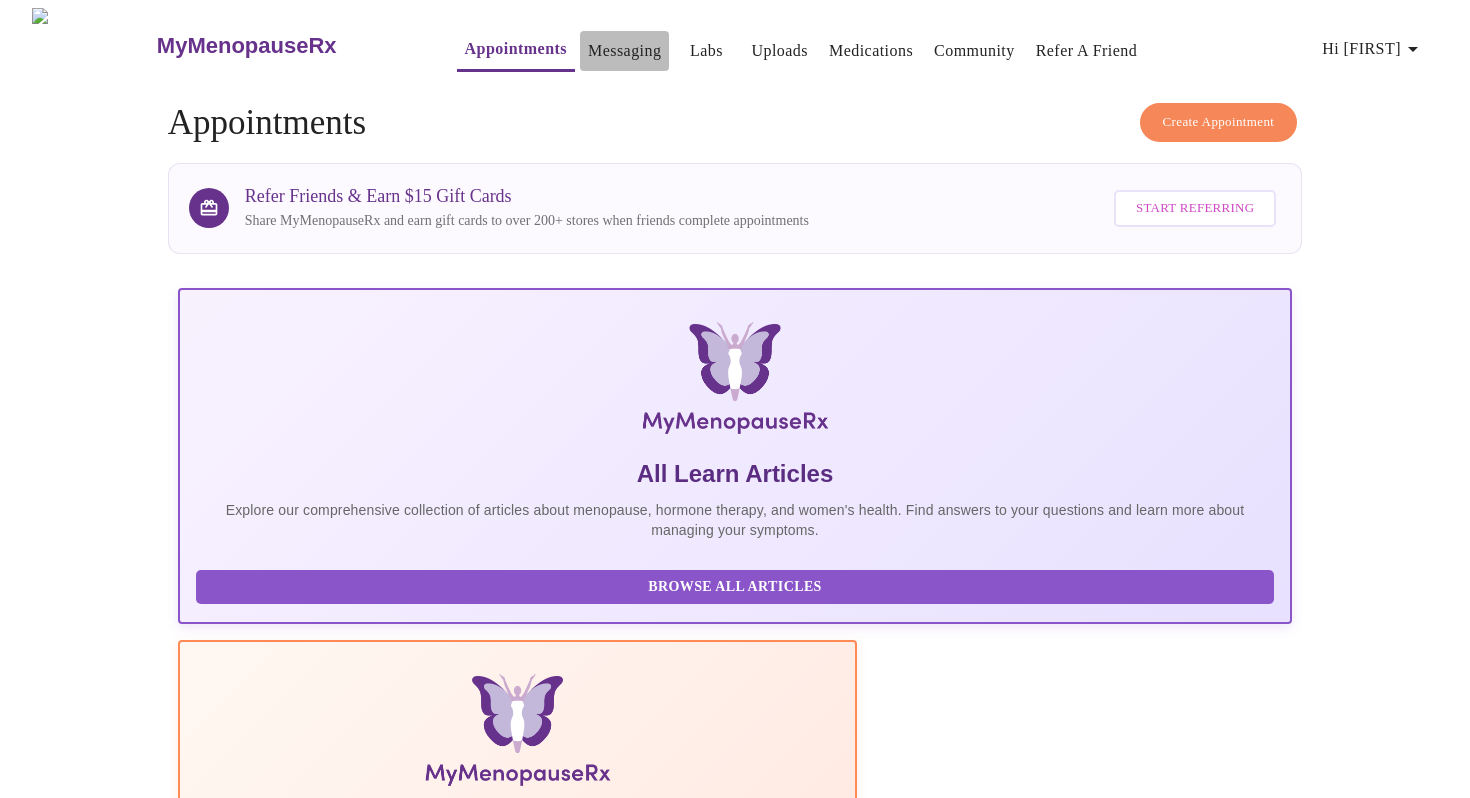 click on "Messaging" at bounding box center [624, 51] 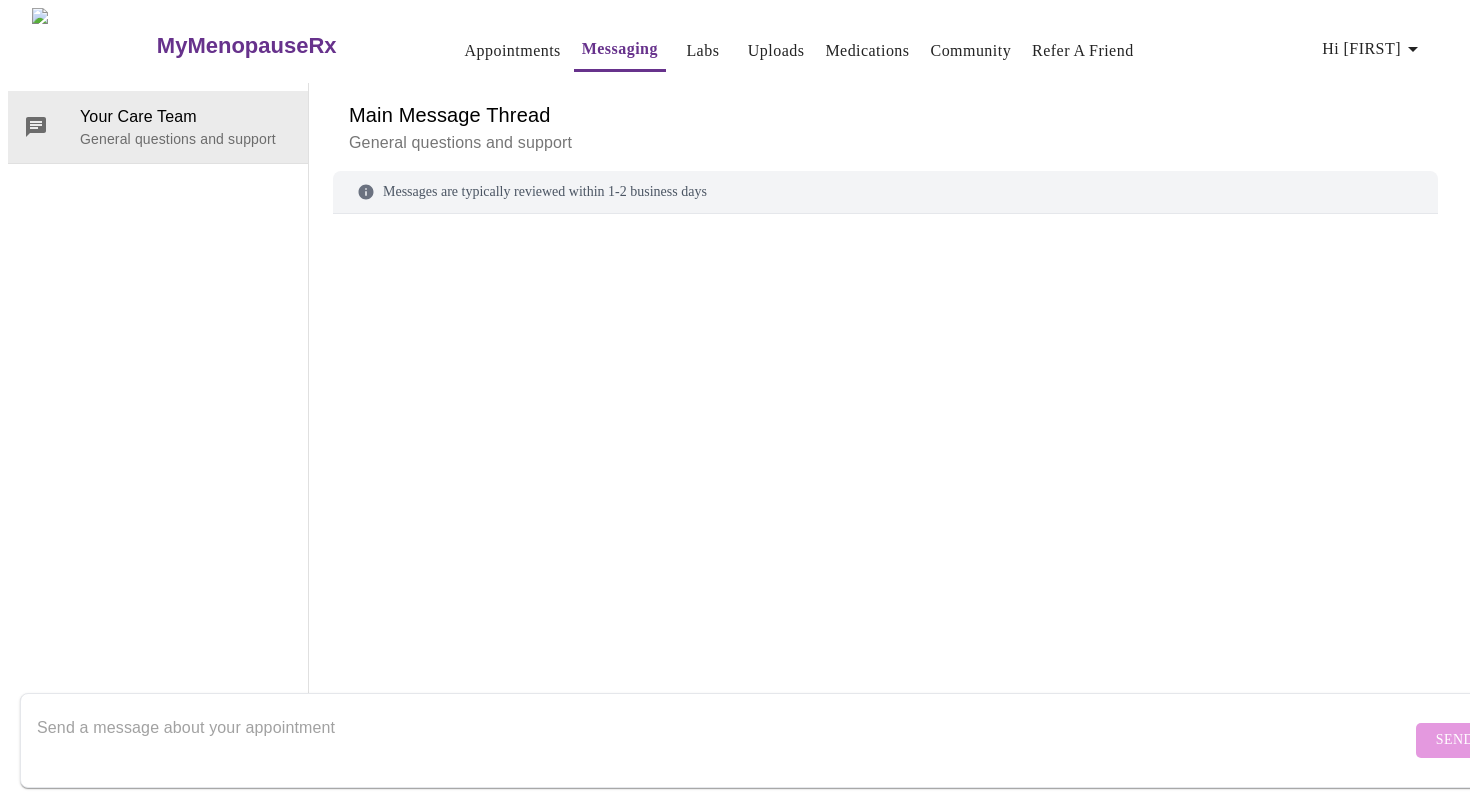 scroll, scrollTop: 75, scrollLeft: 0, axis: vertical 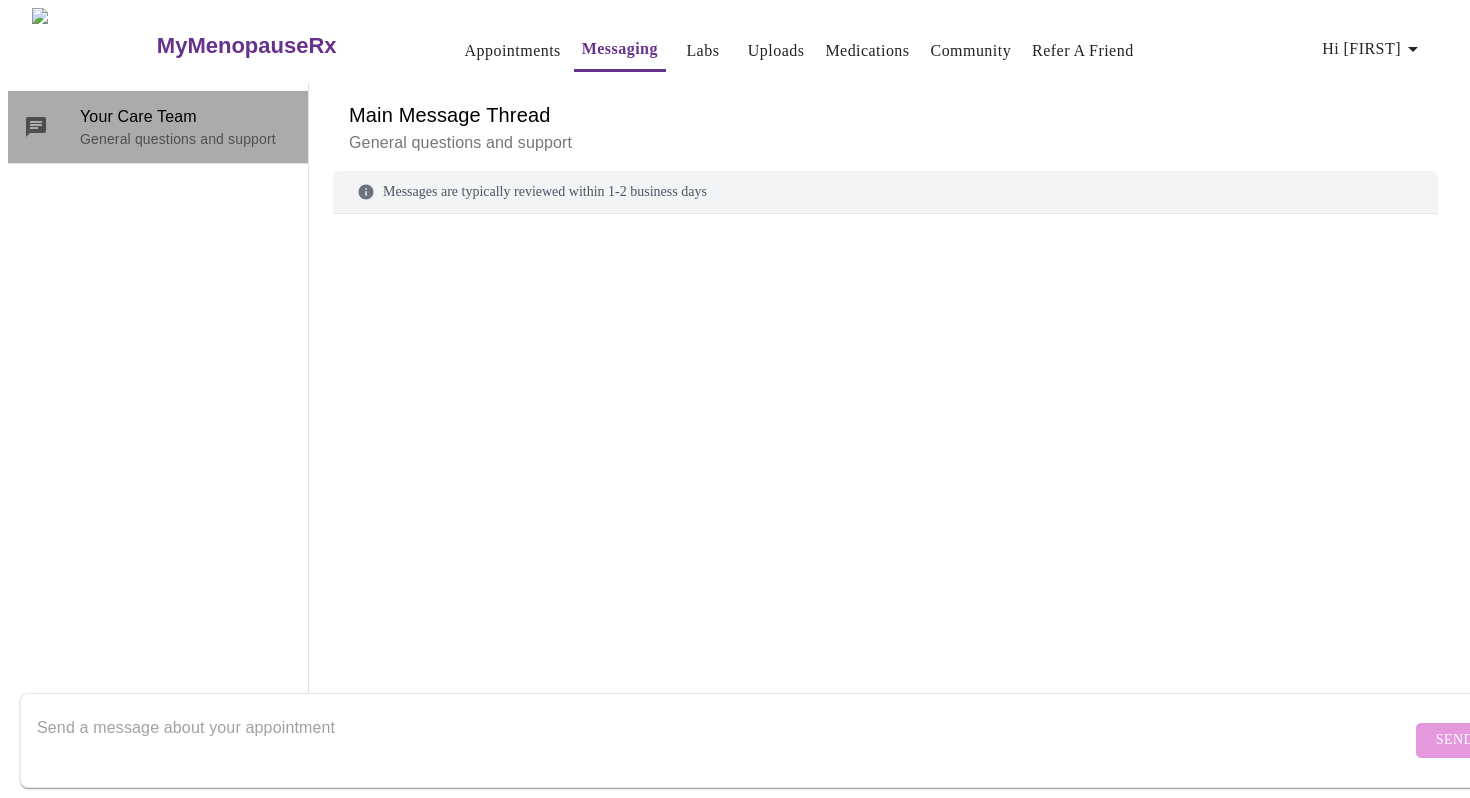 click on "General questions and support" at bounding box center [186, 139] 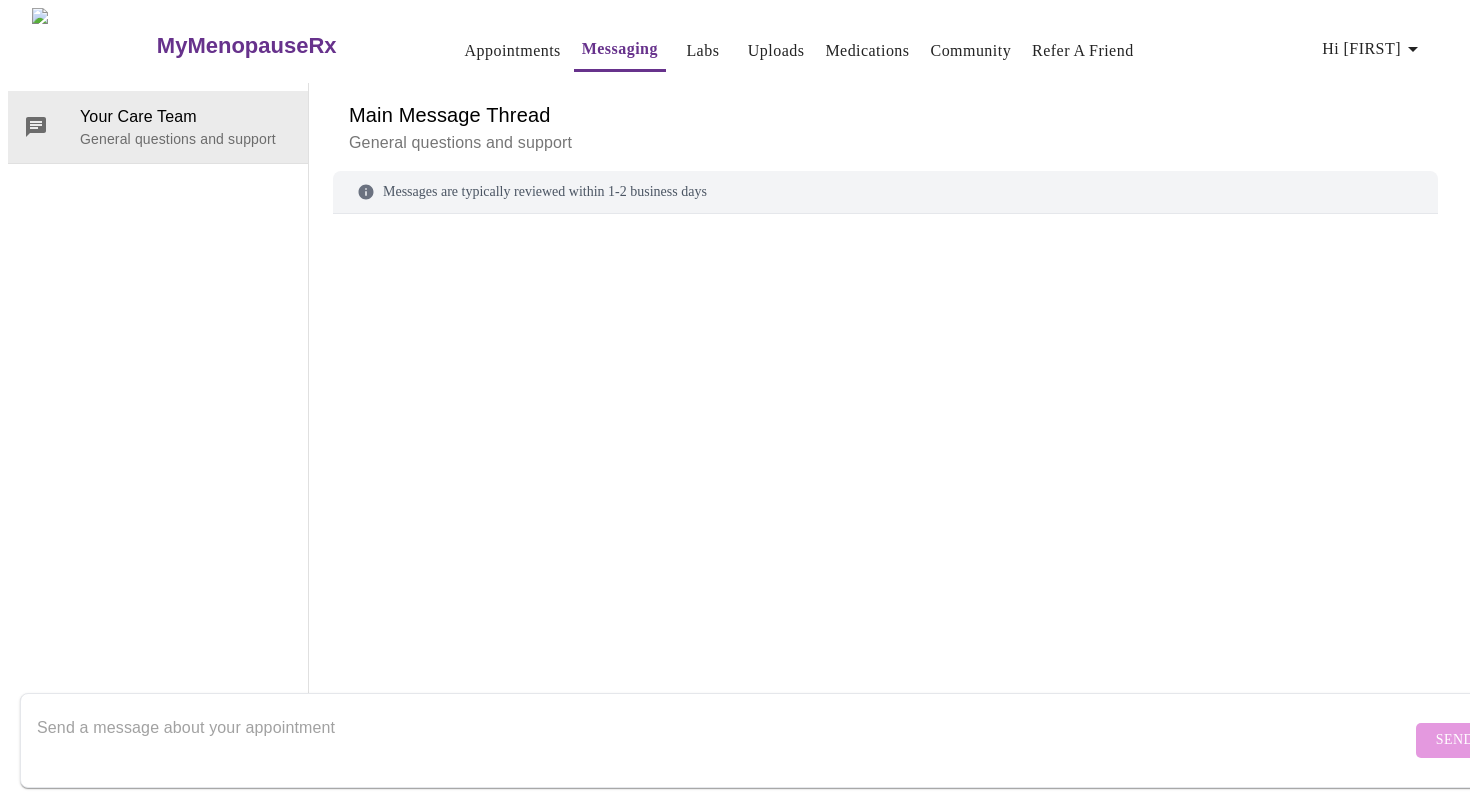 click on "Messages are typically reviewed within 1-2 business days" at bounding box center [885, 192] 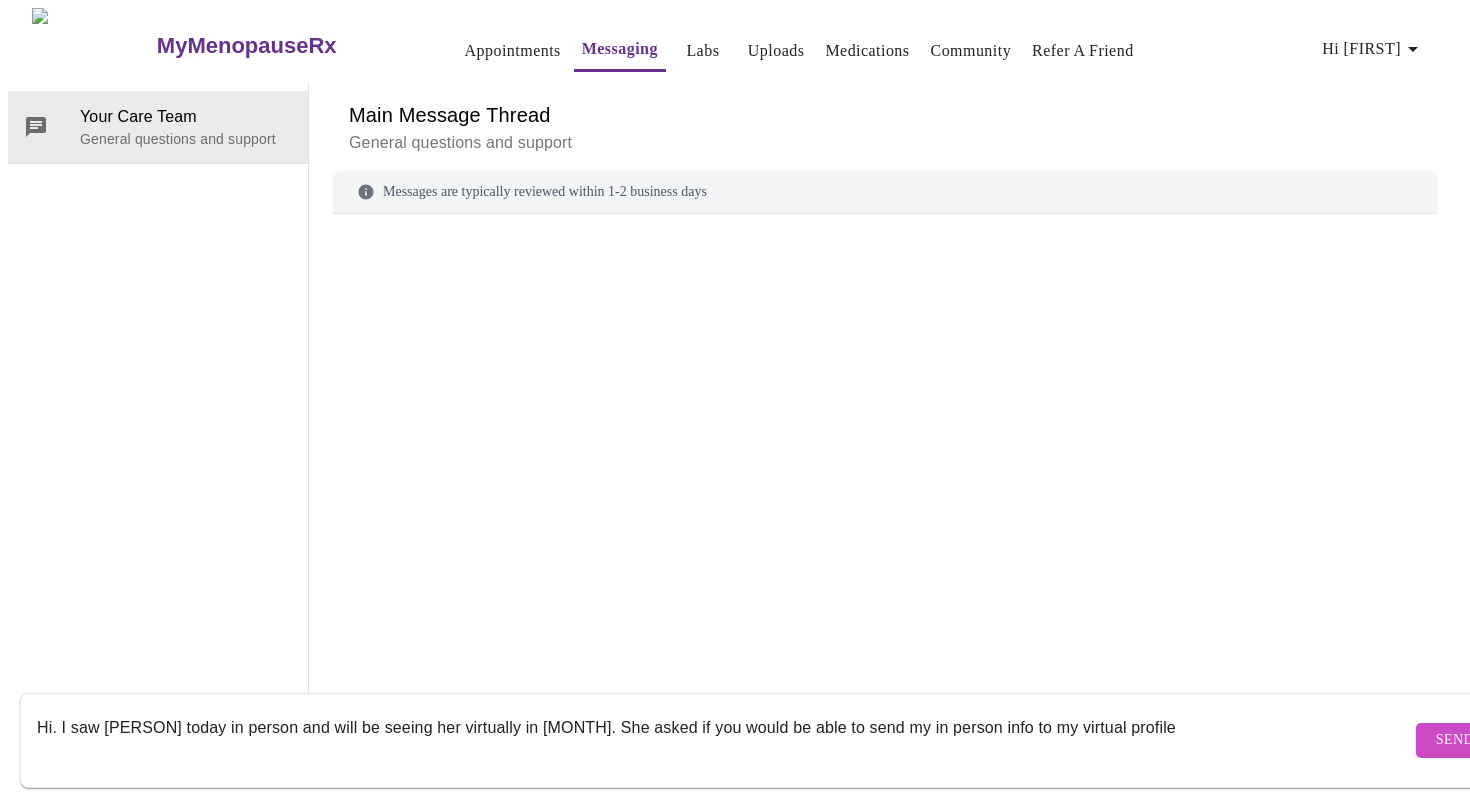 click on "Hi. I saw [PERSON] today in person and will be seeing her virtually in [MONTH]. She asked if you would be able to send my in person info to my virtual profile" at bounding box center [724, 740] 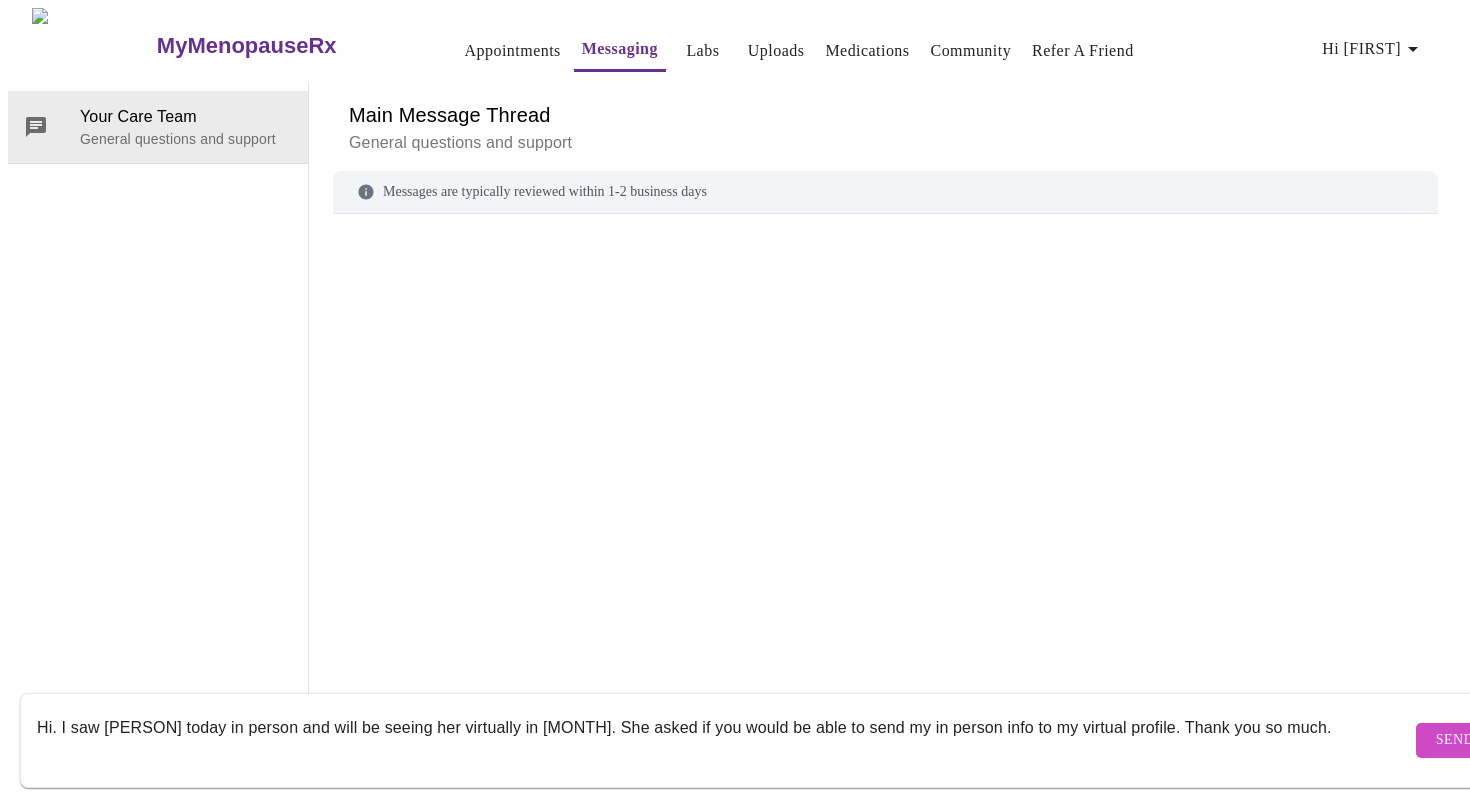 type on "Hi. I saw [PERSON] today in person and will be seeing her virtually in [MONTH]. She asked if you would be able to send my in person info to my virtual profile. Thank you so much." 